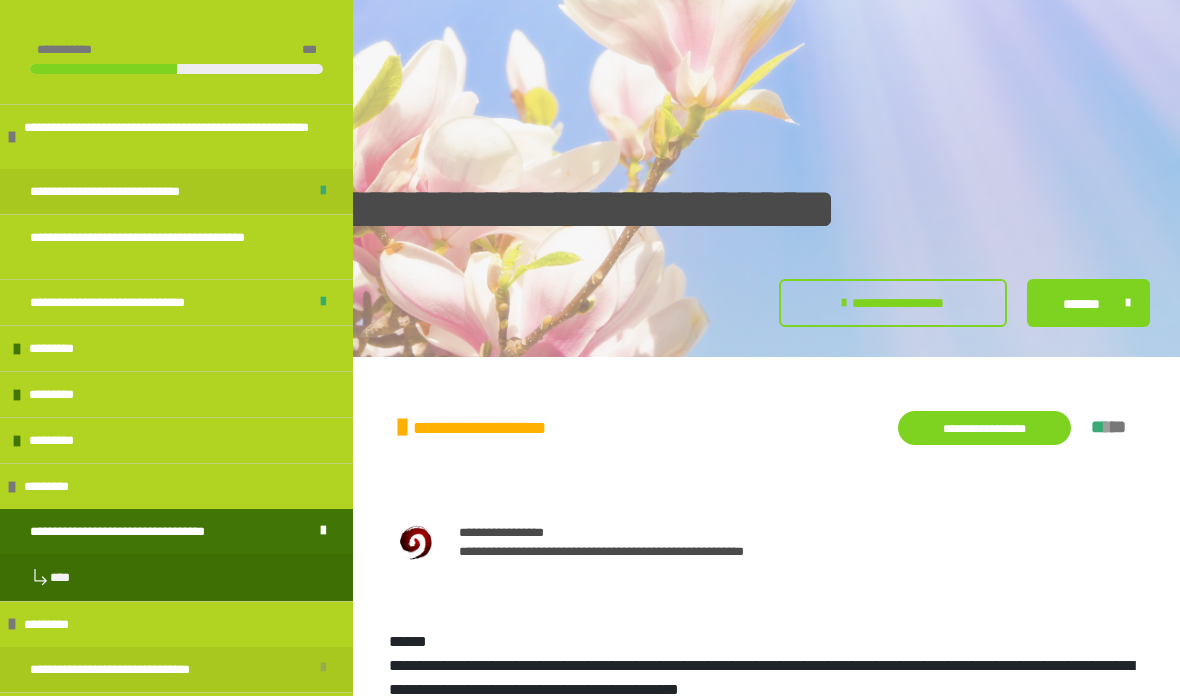 scroll, scrollTop: 590, scrollLeft: 0, axis: vertical 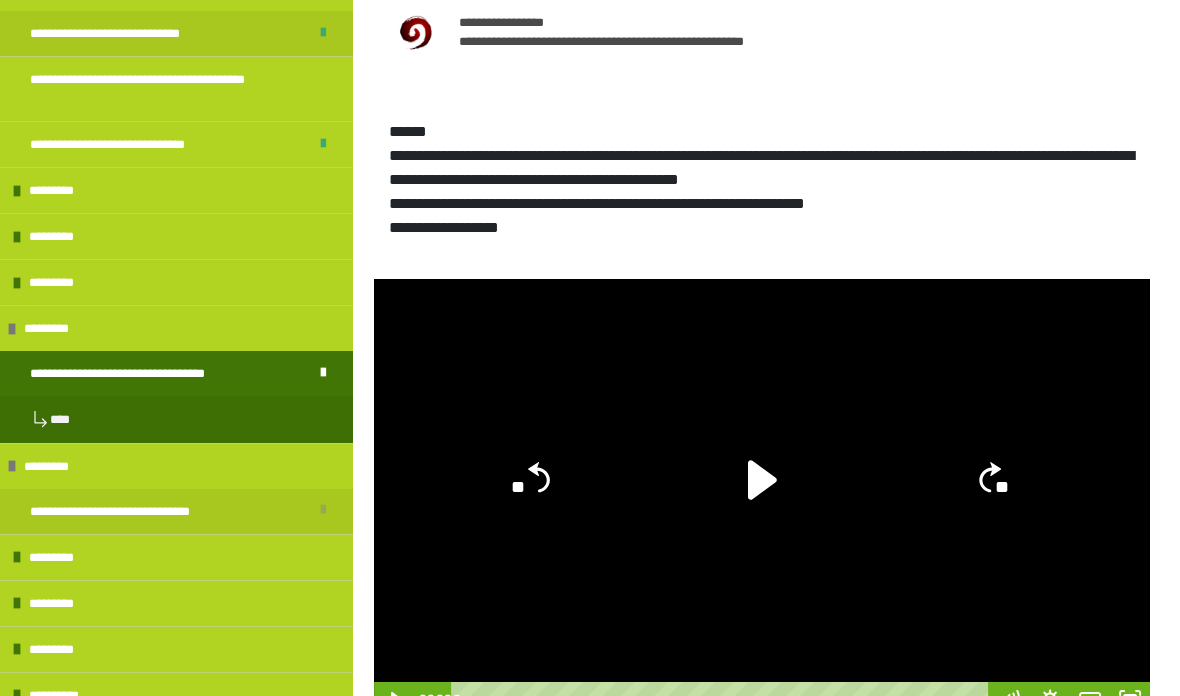 click on "**********" at bounding box center [176, 373] 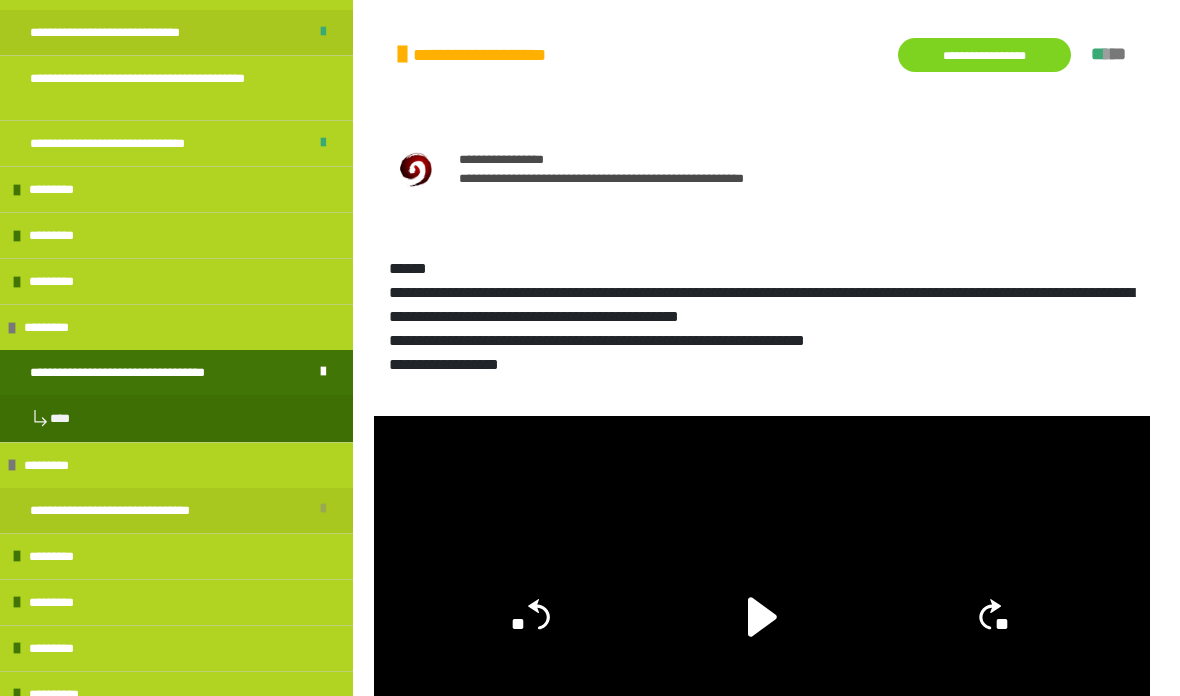 scroll, scrollTop: 373, scrollLeft: 0, axis: vertical 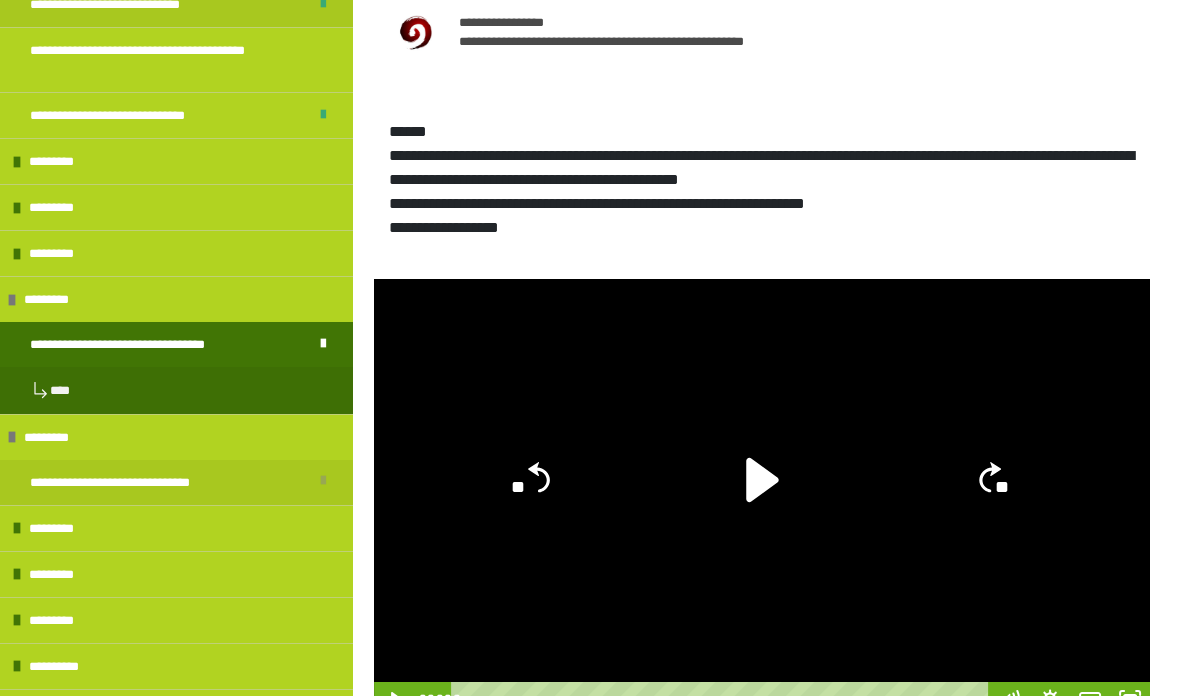 click 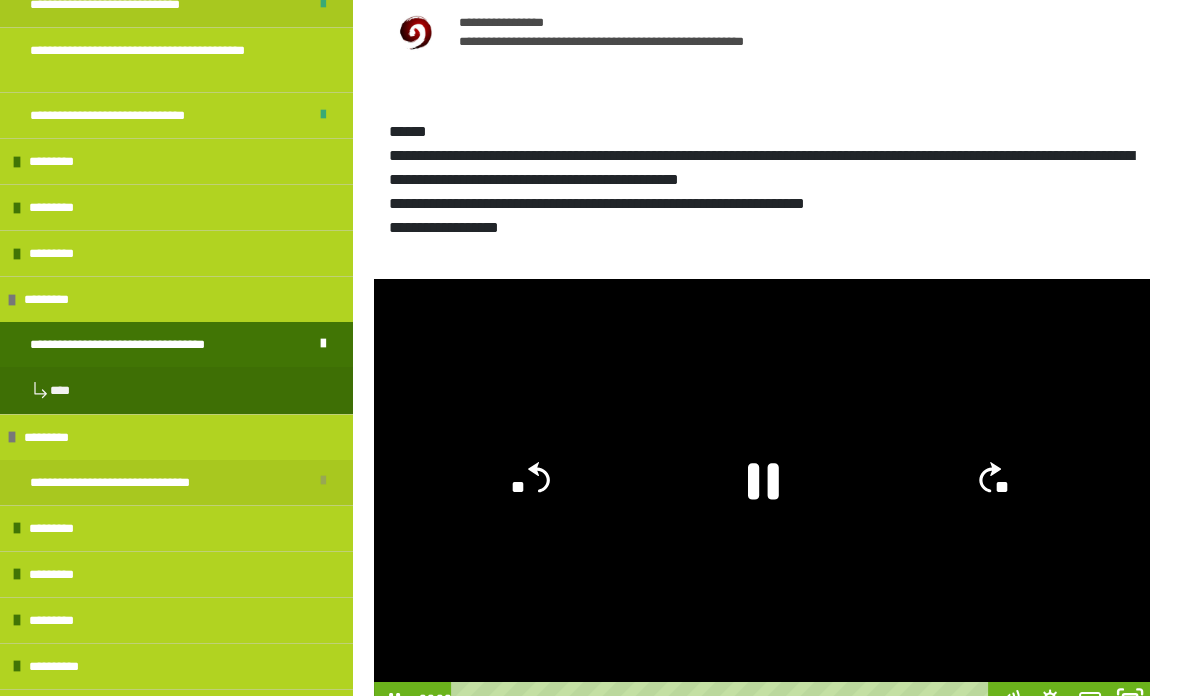 click 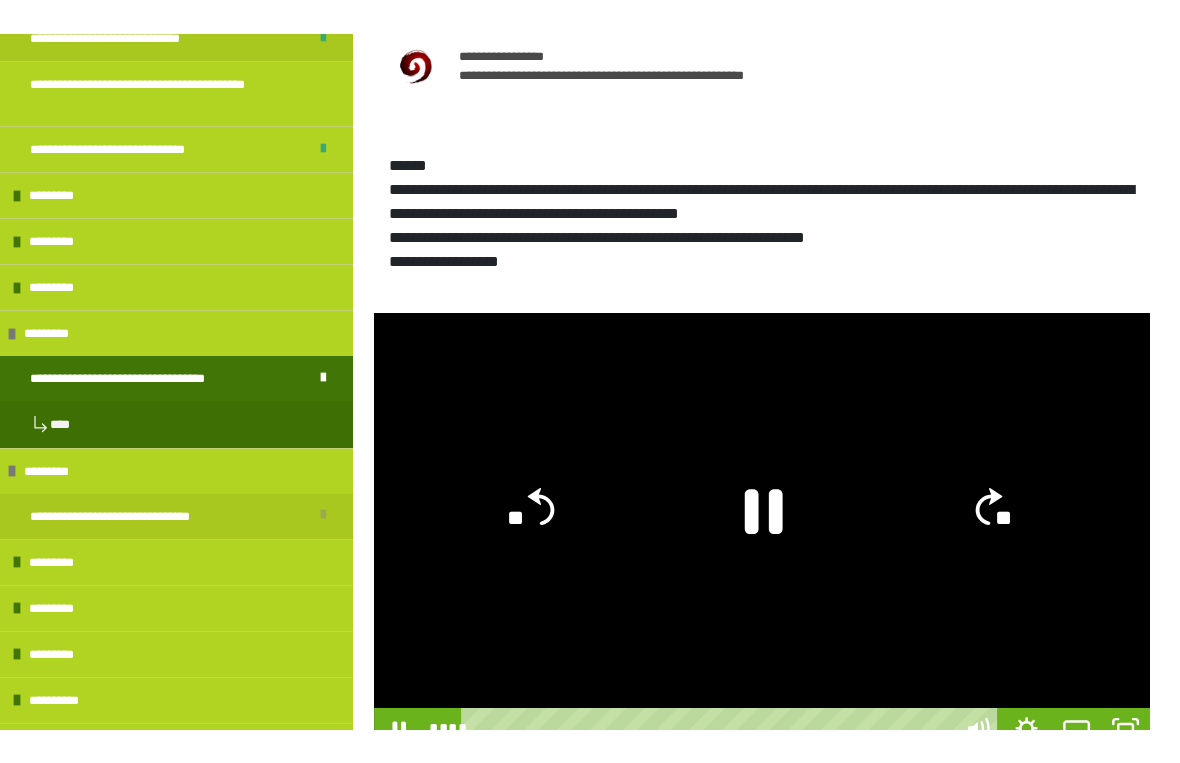 scroll, scrollTop: 24, scrollLeft: 0, axis: vertical 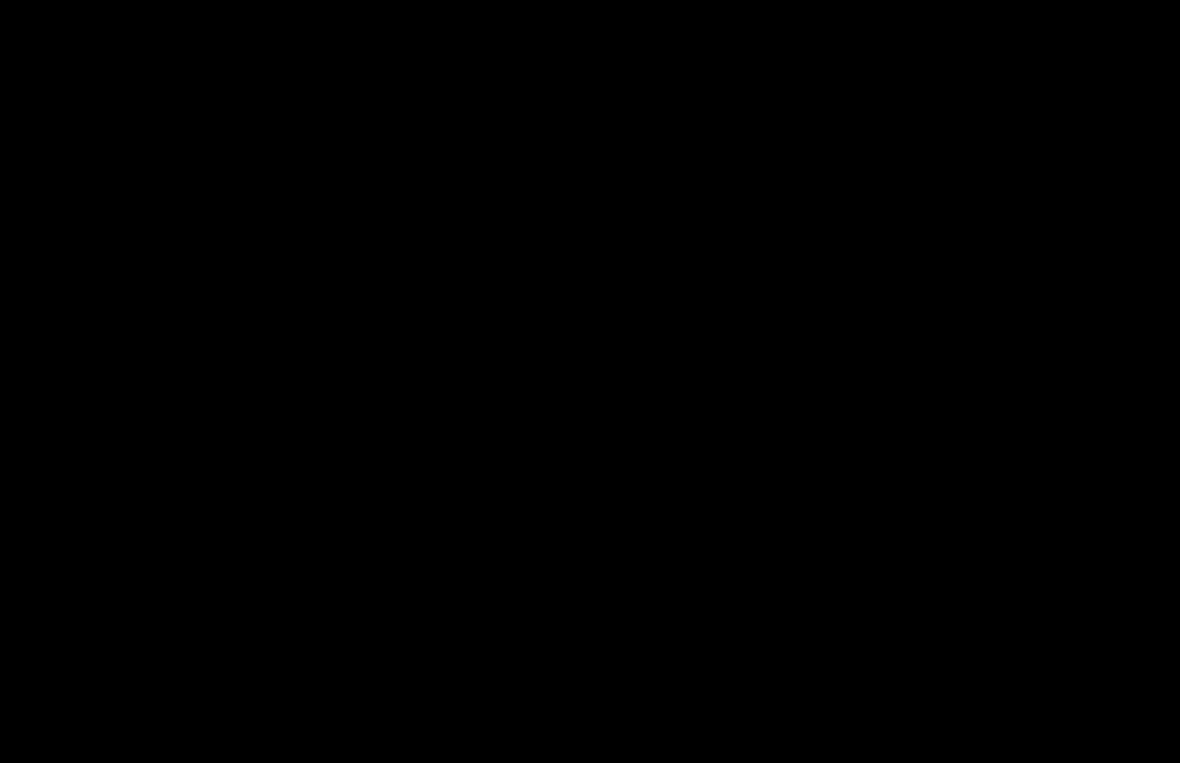 click at bounding box center [590, 381] 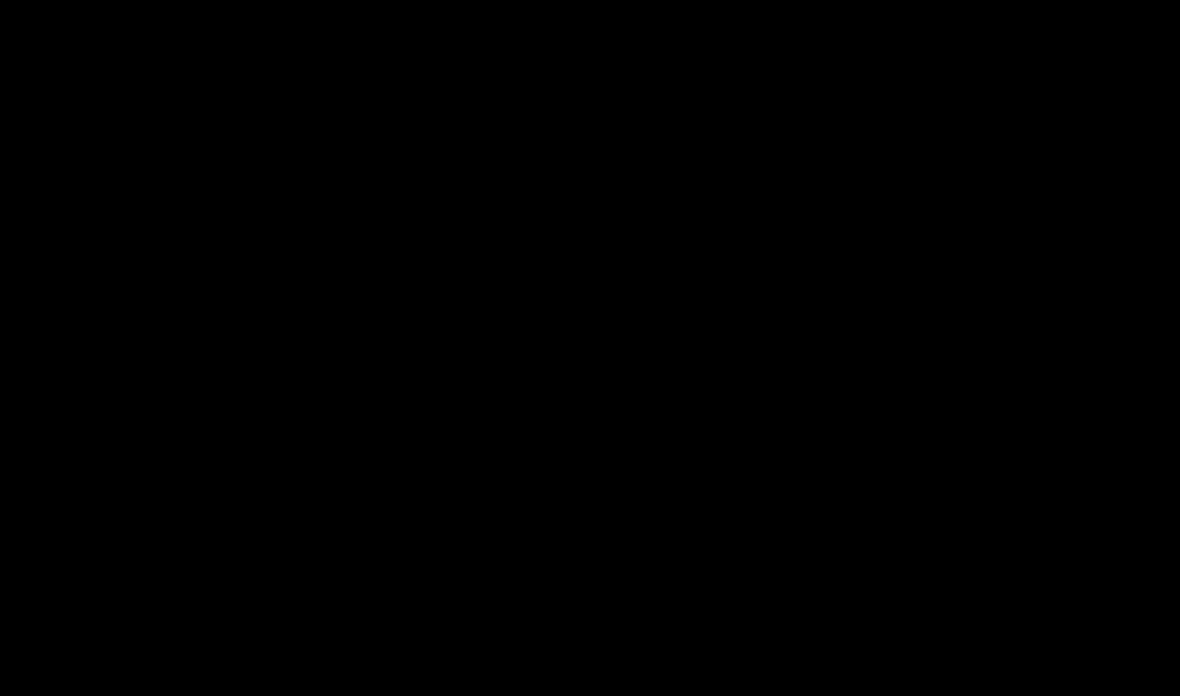 scroll, scrollTop: 566, scrollLeft: 0, axis: vertical 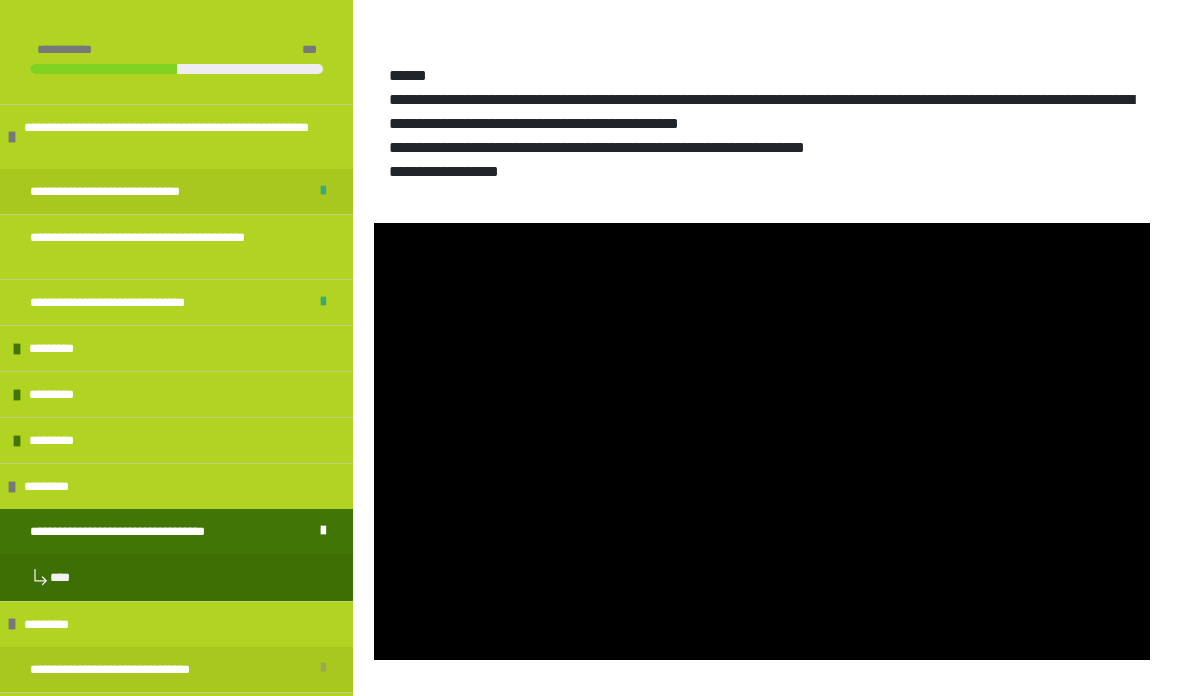 click at bounding box center [762, 441] 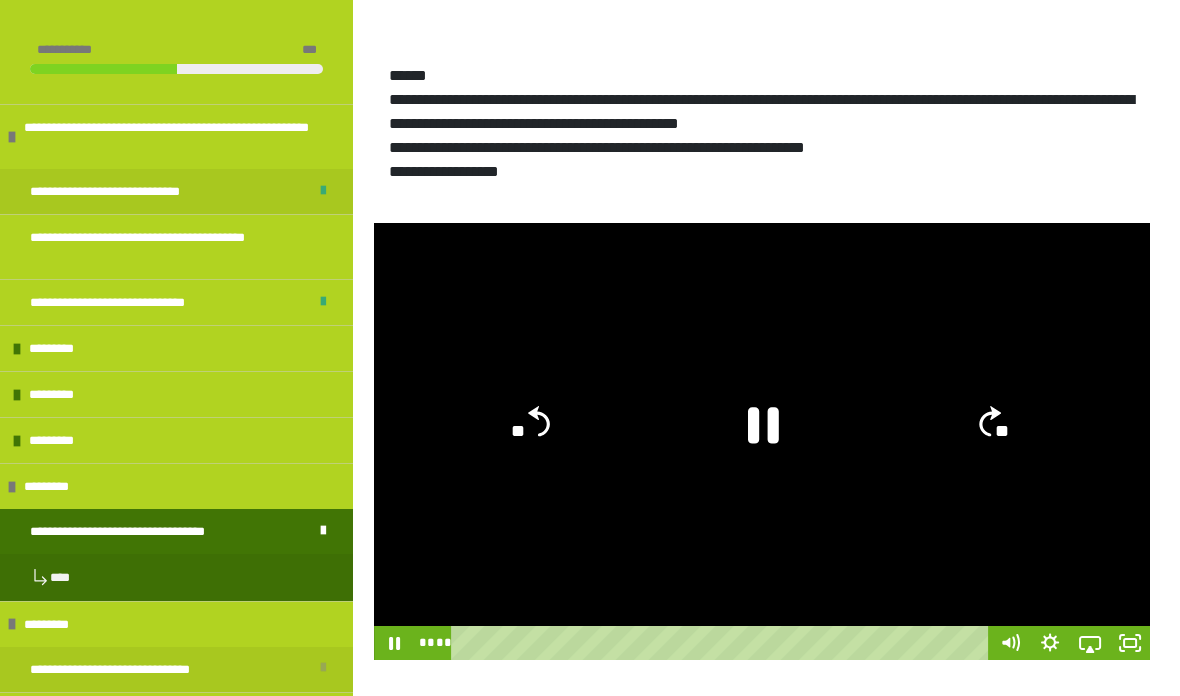 click 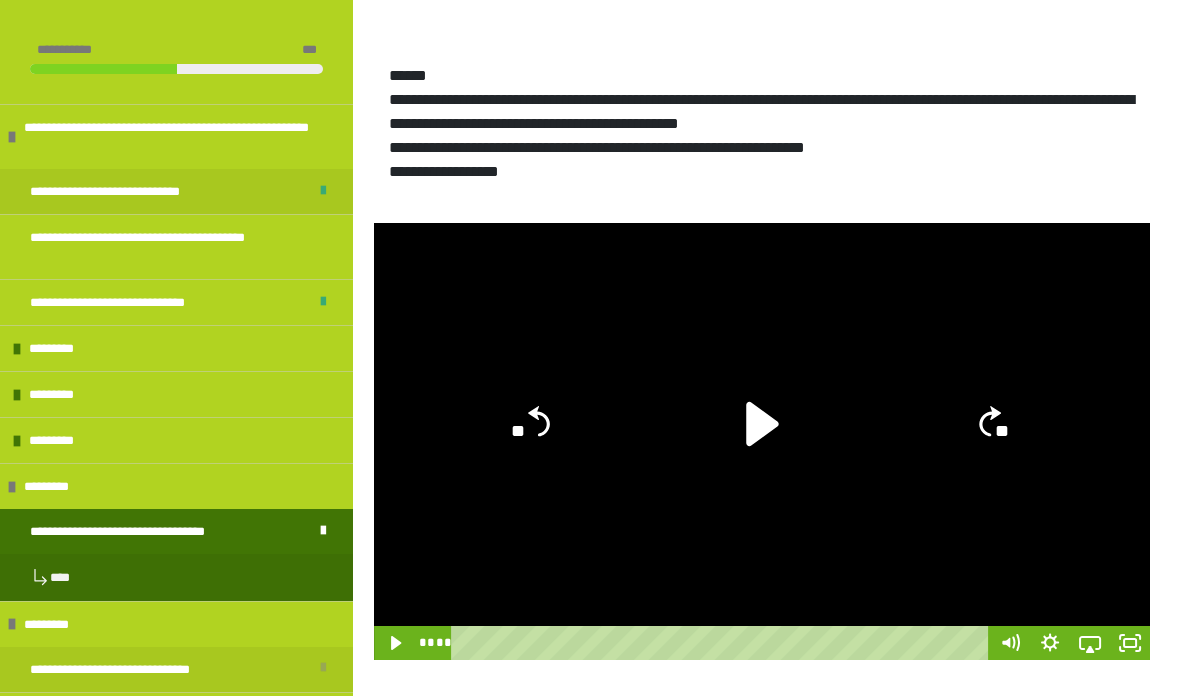 click 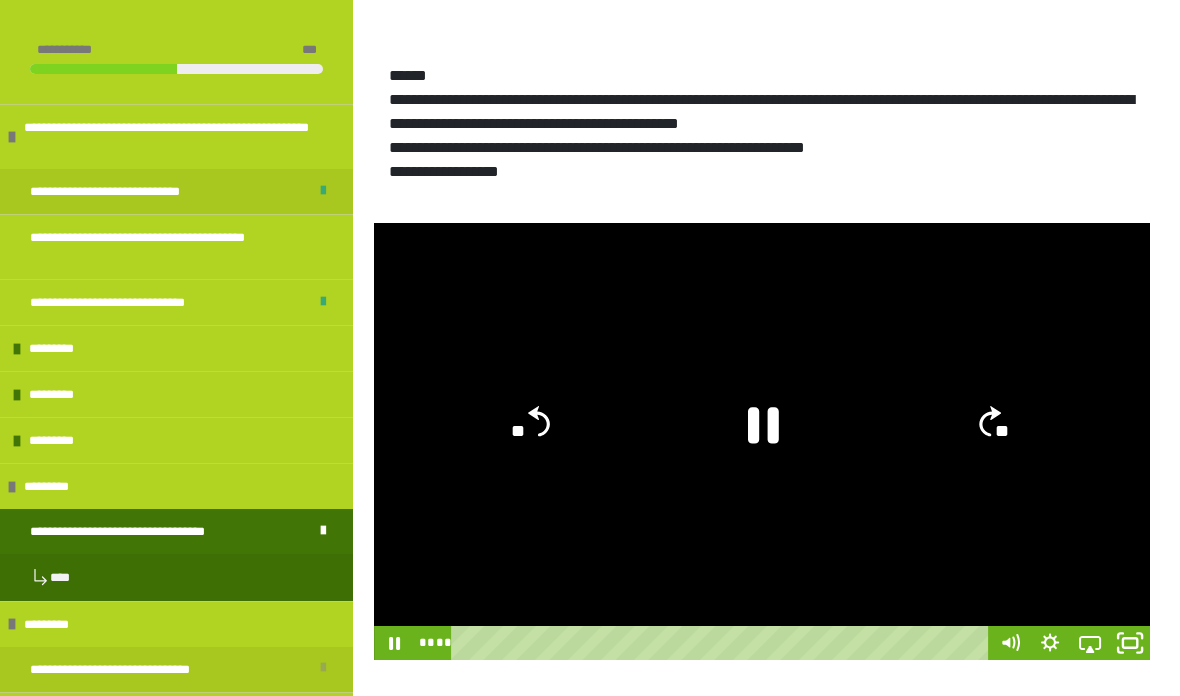 click 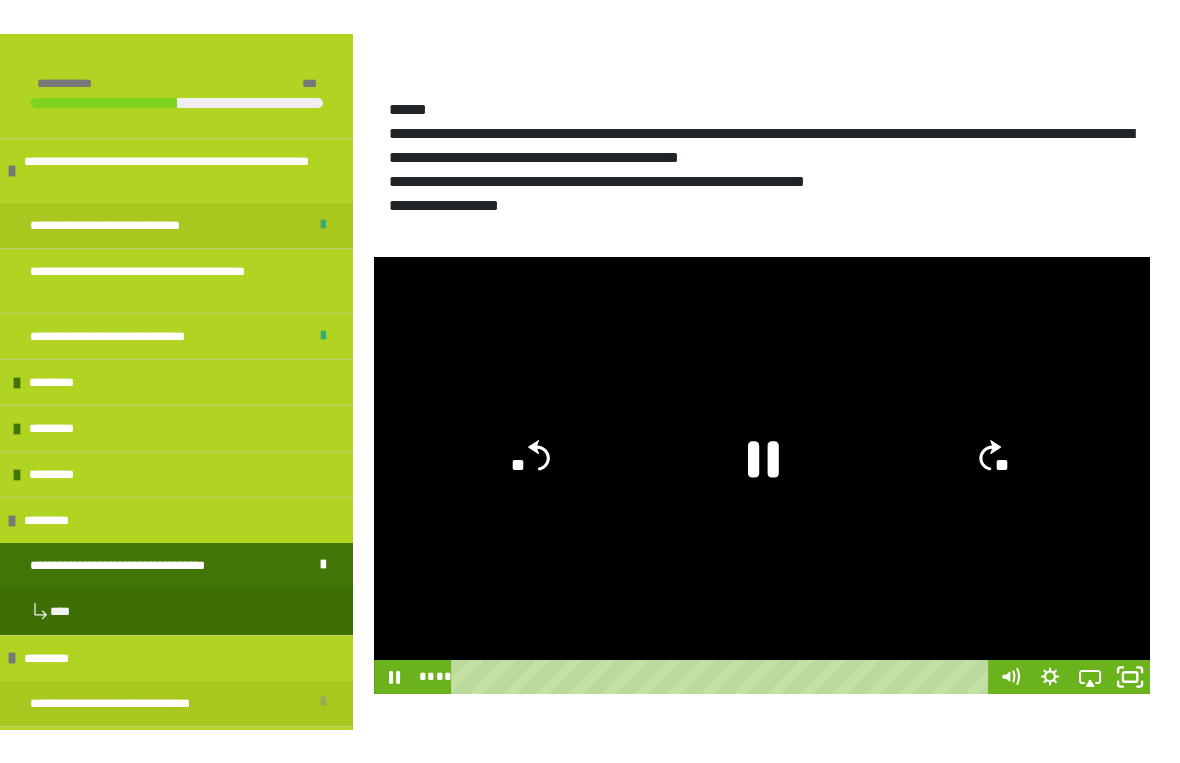 scroll, scrollTop: 24, scrollLeft: 0, axis: vertical 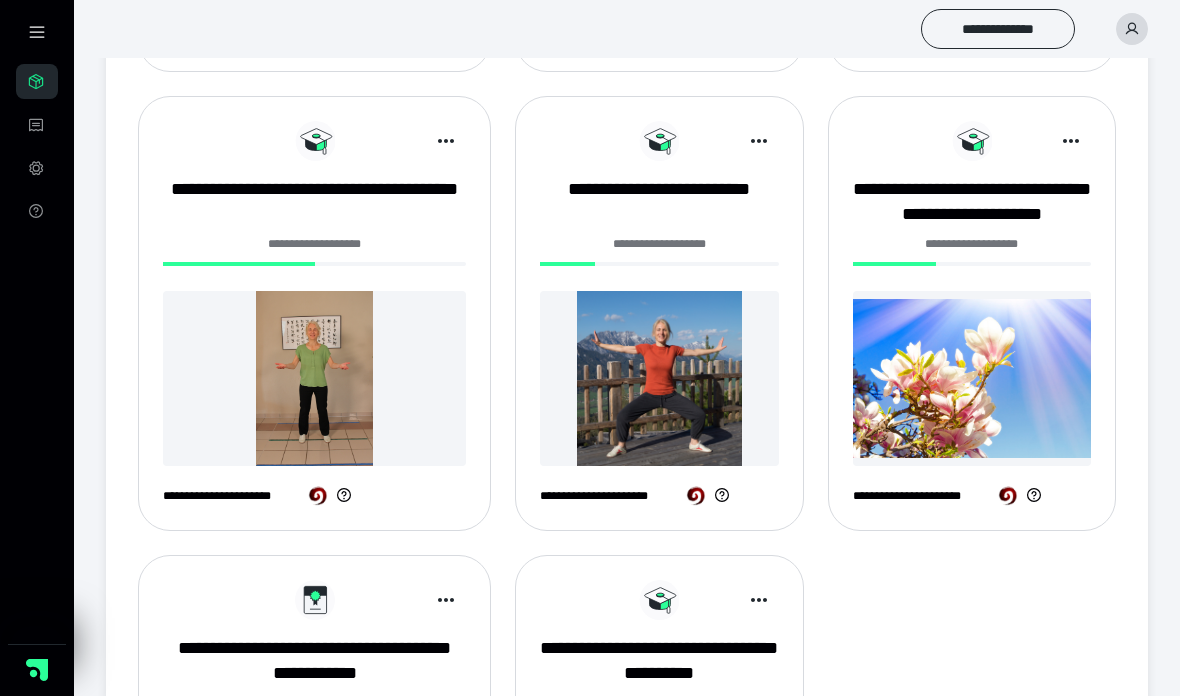 click at bounding box center [314, 378] 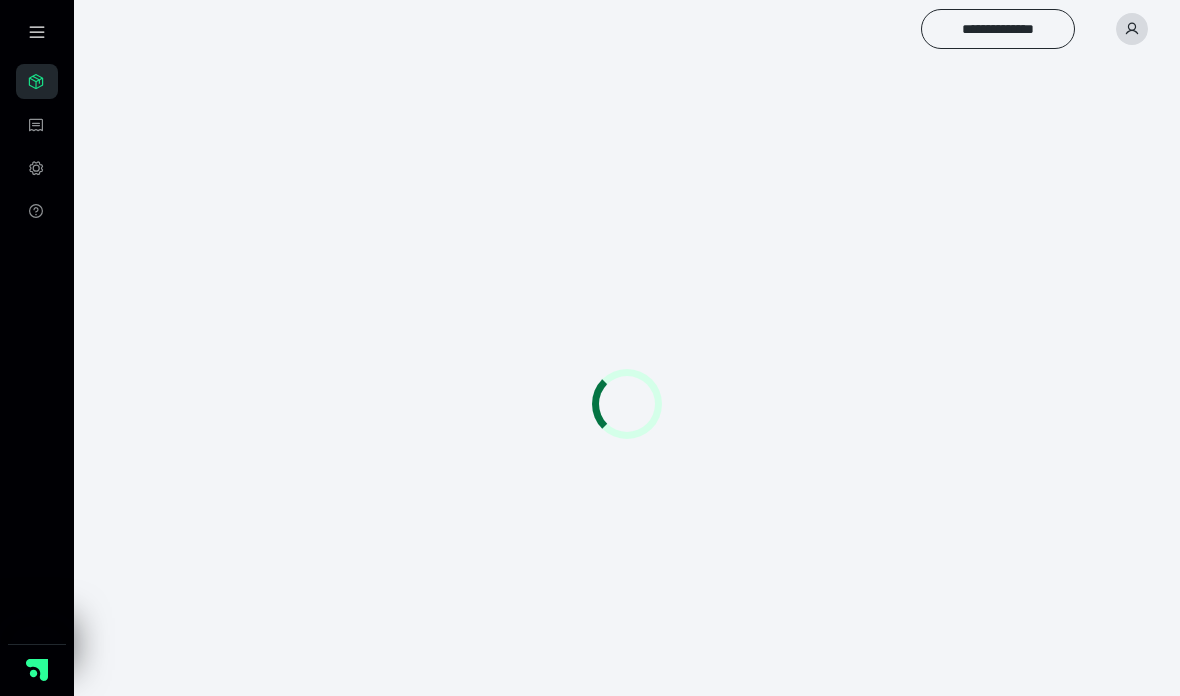 scroll, scrollTop: 0, scrollLeft: 0, axis: both 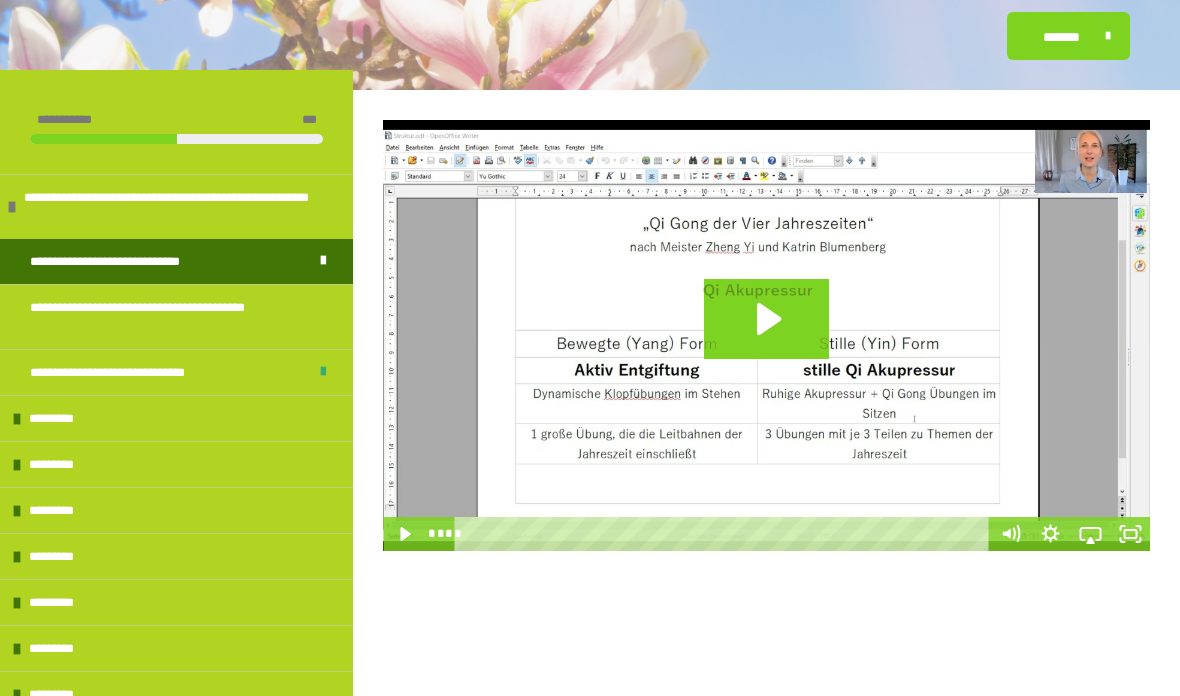 click on "*********" at bounding box center (59, 556) 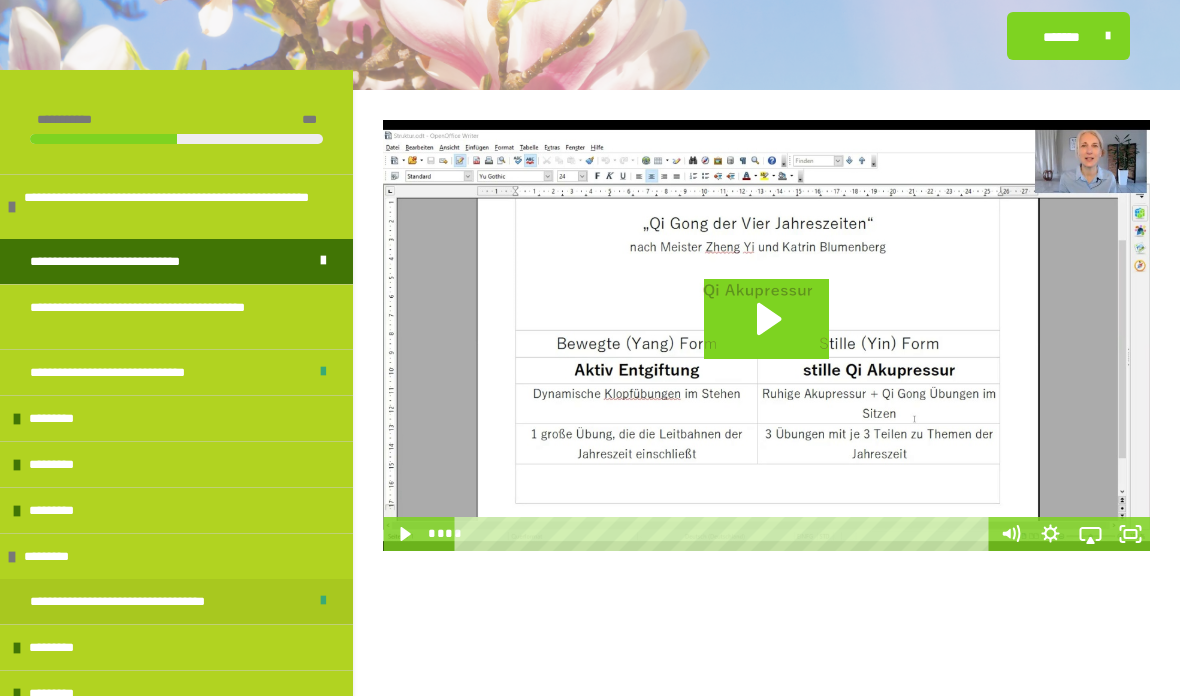 click on "**********" at bounding box center [144, 601] 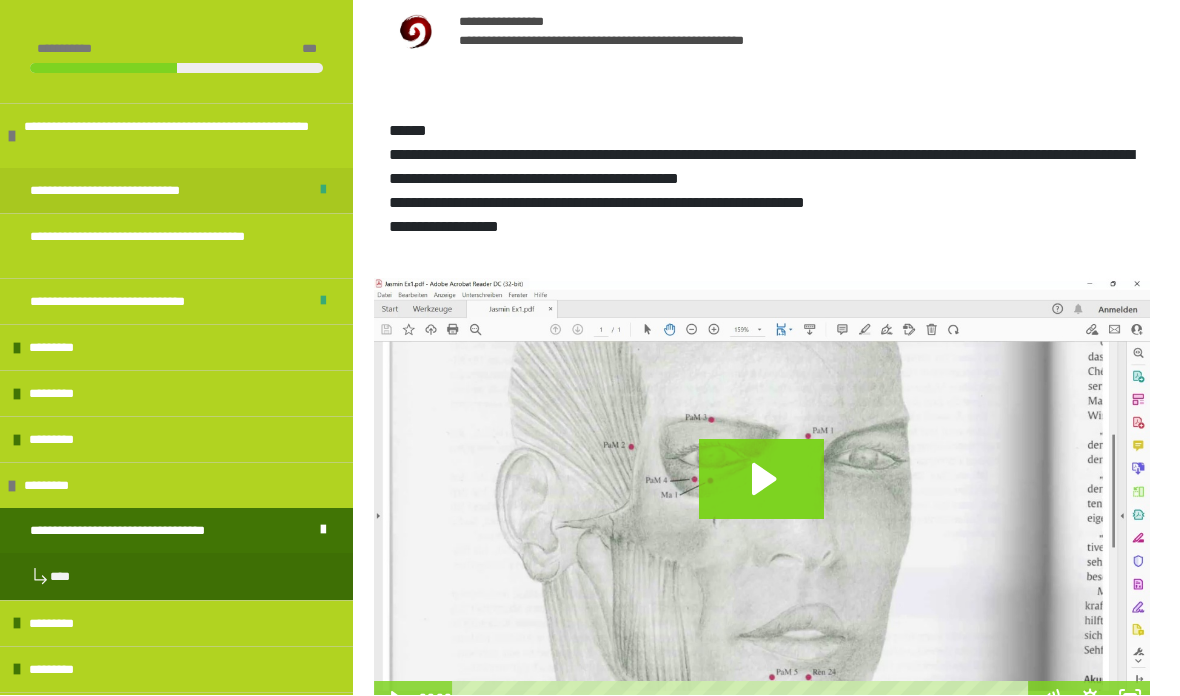 scroll, scrollTop: 590, scrollLeft: 0, axis: vertical 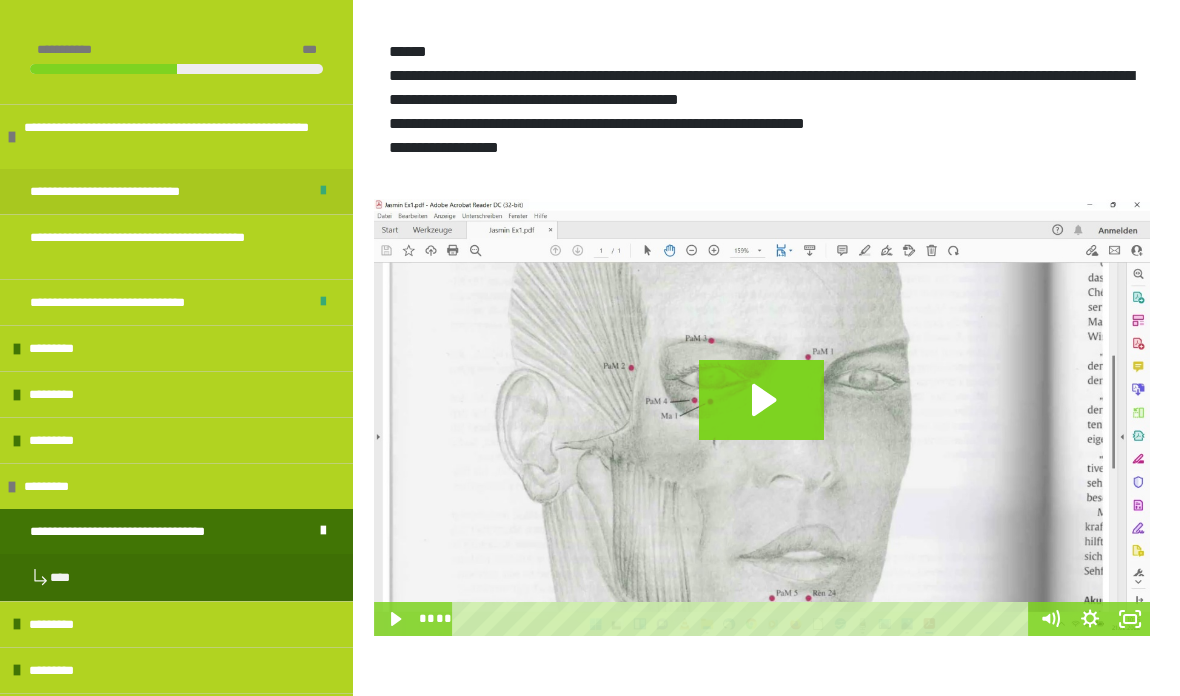 click 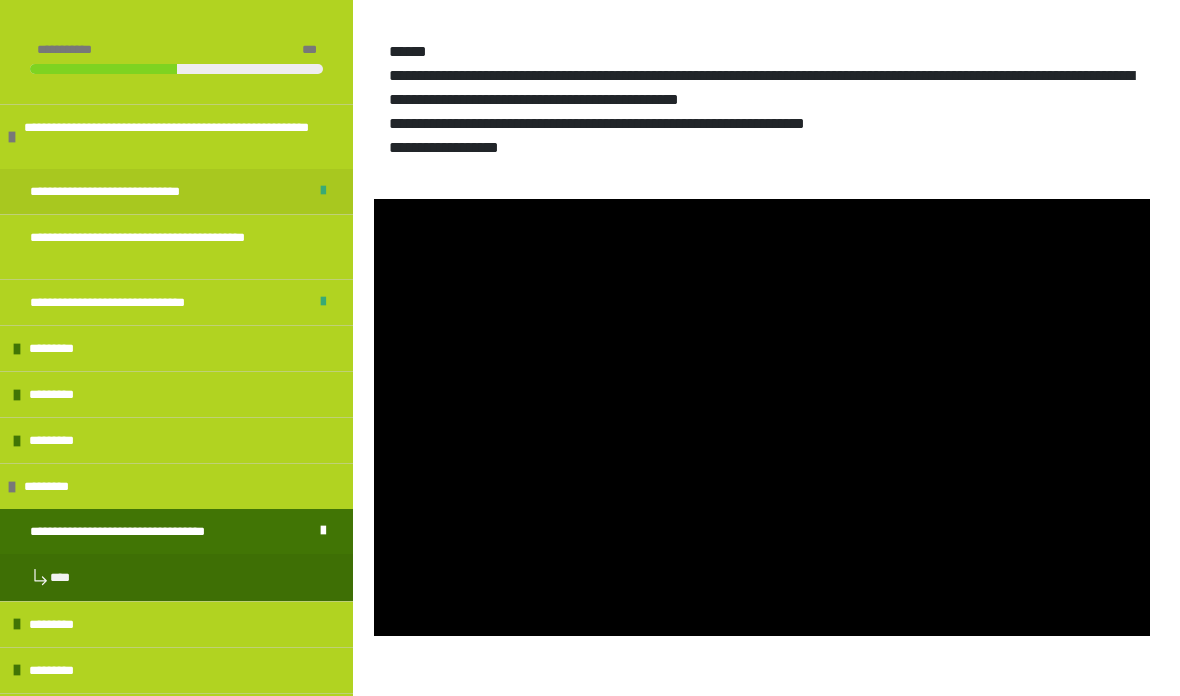 click at bounding box center [762, 417] 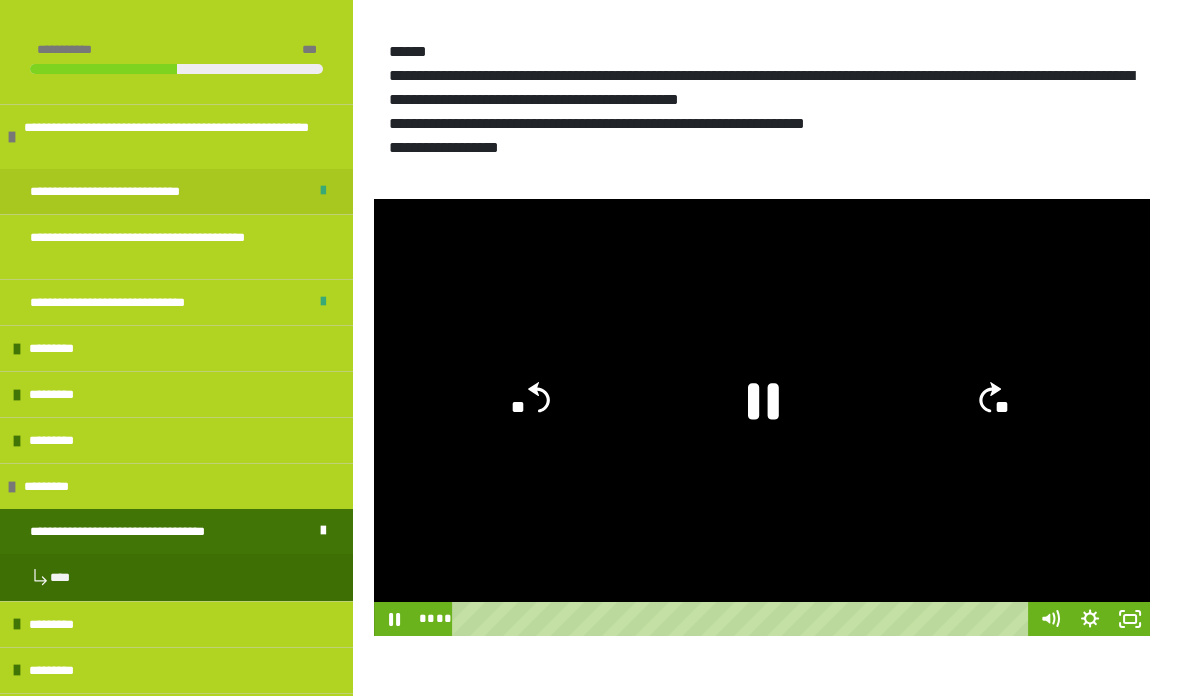 click 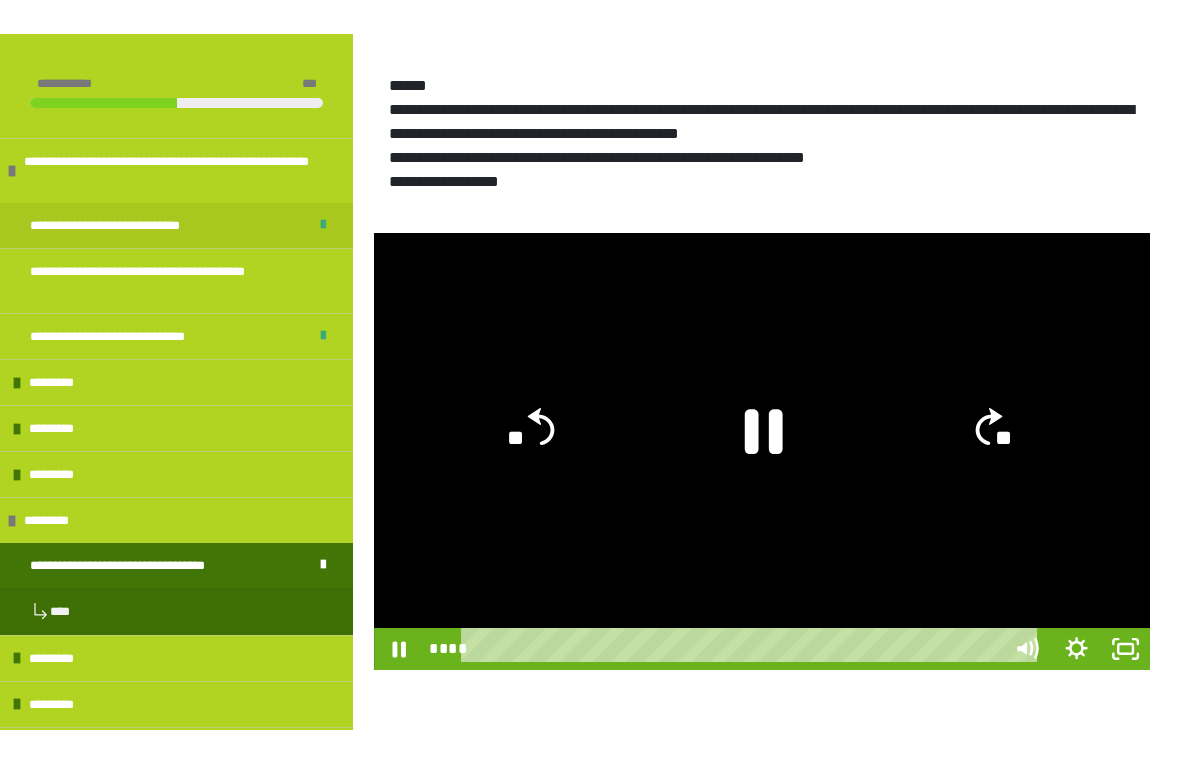 scroll, scrollTop: 24, scrollLeft: 0, axis: vertical 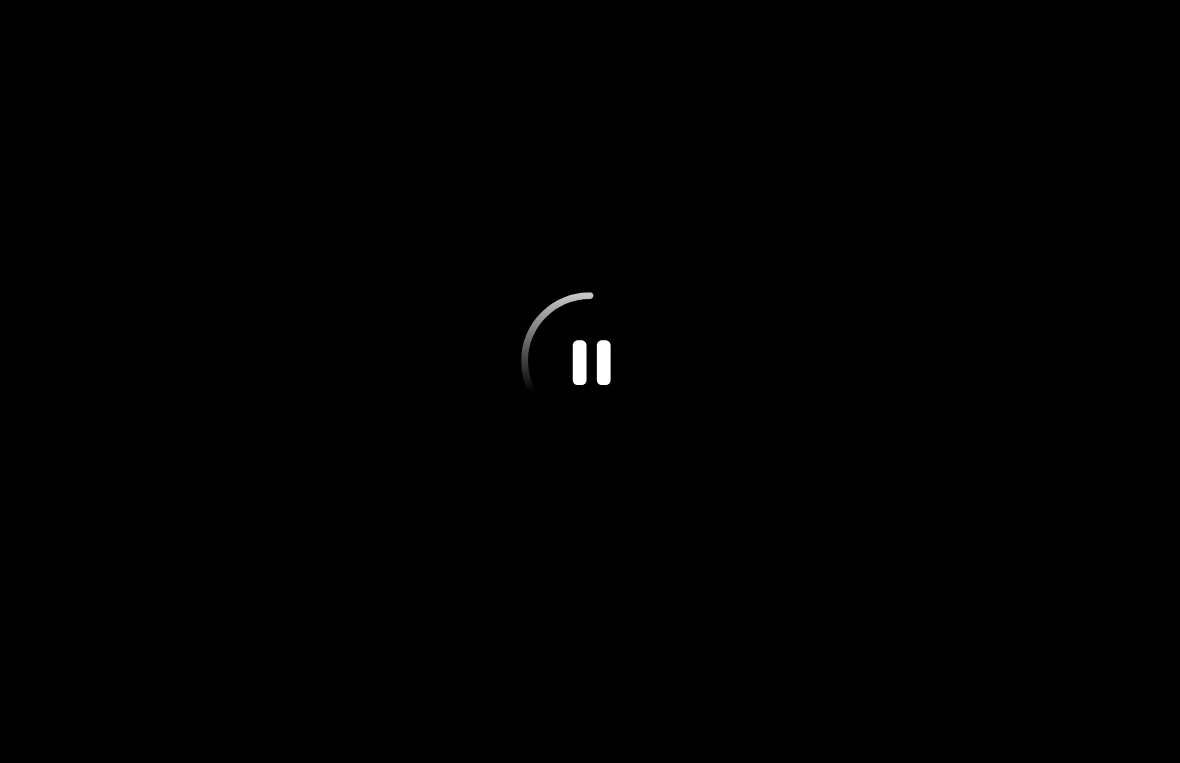 click at bounding box center [590, 381] 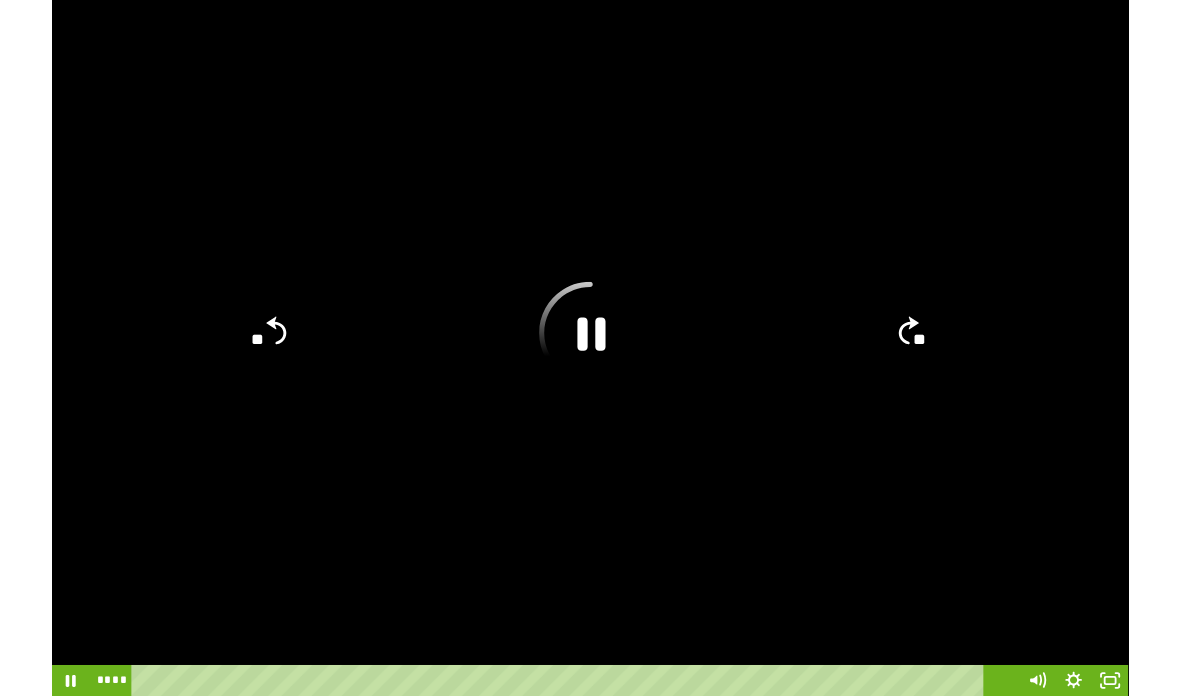 scroll, scrollTop: 517, scrollLeft: 0, axis: vertical 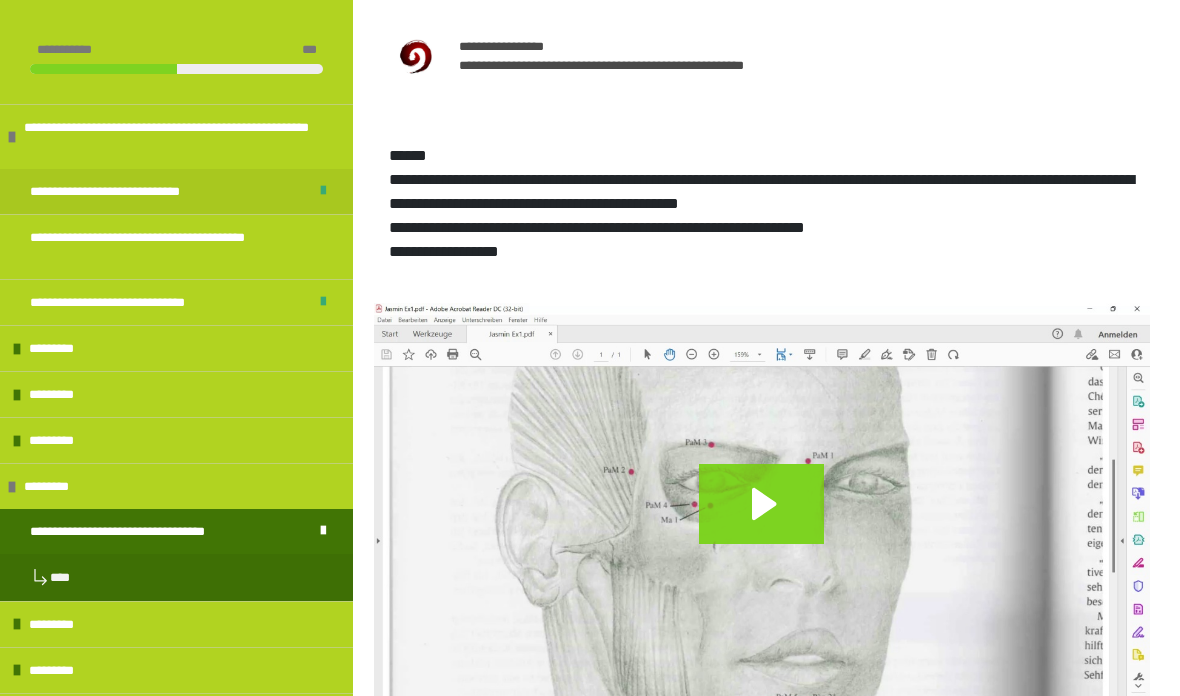 click 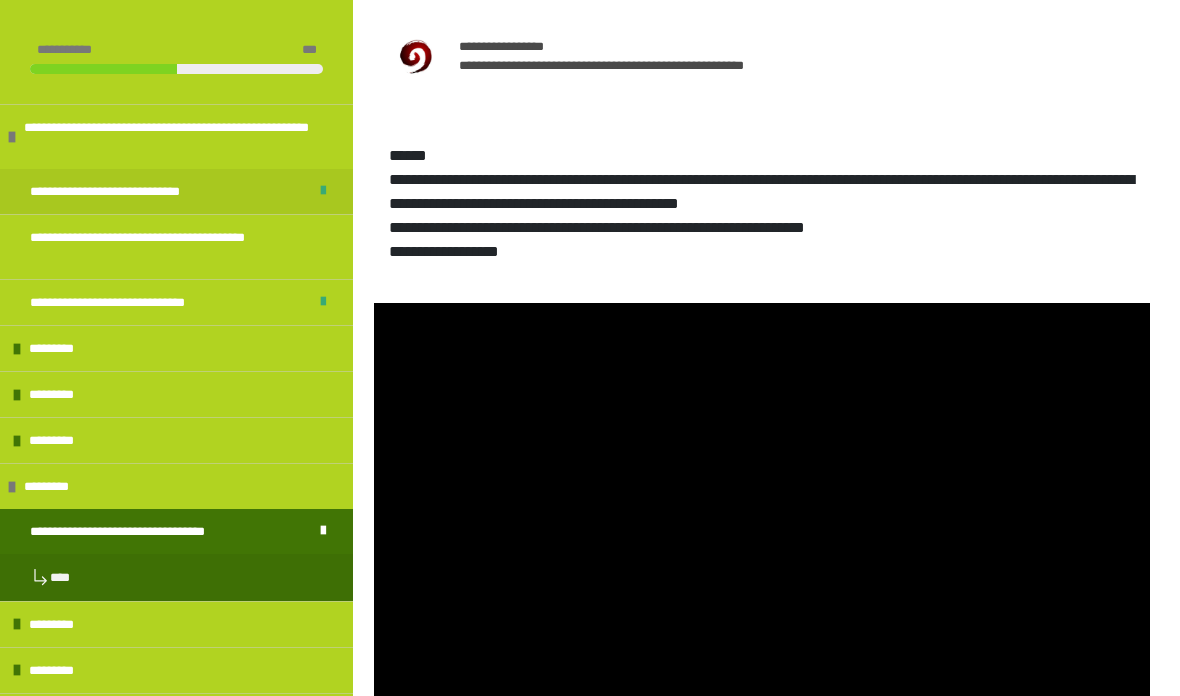 click at bounding box center (762, 521) 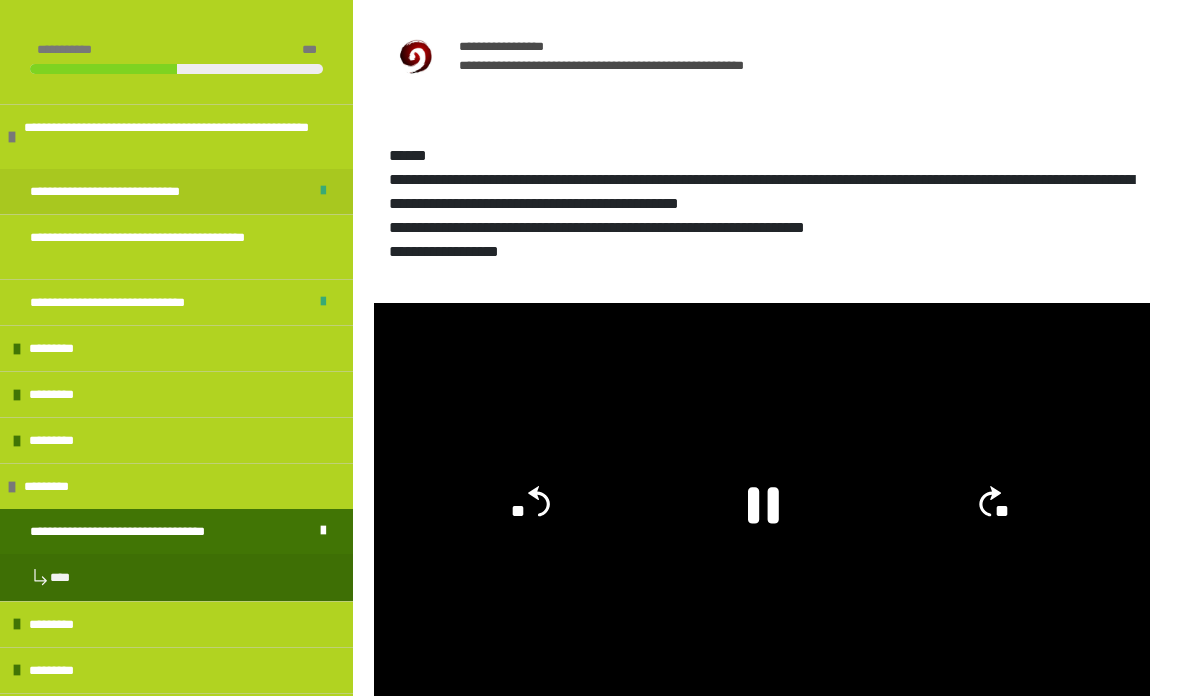 click 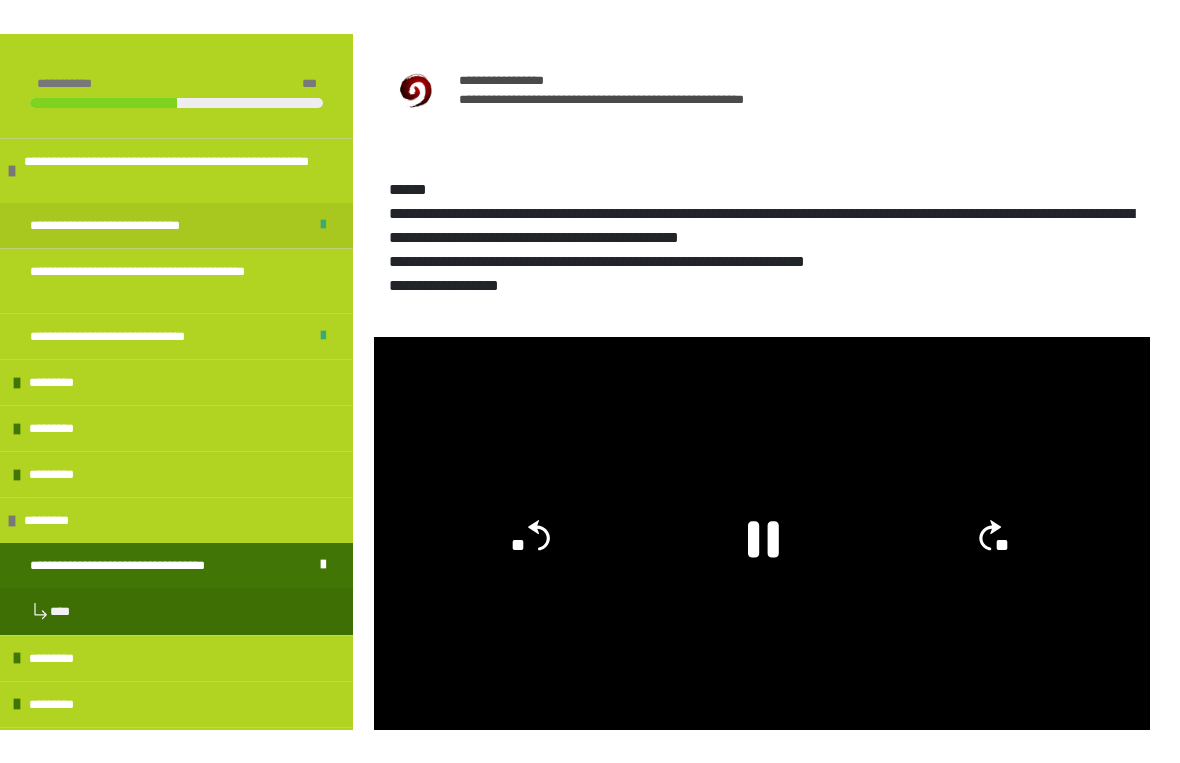 scroll, scrollTop: 24, scrollLeft: 0, axis: vertical 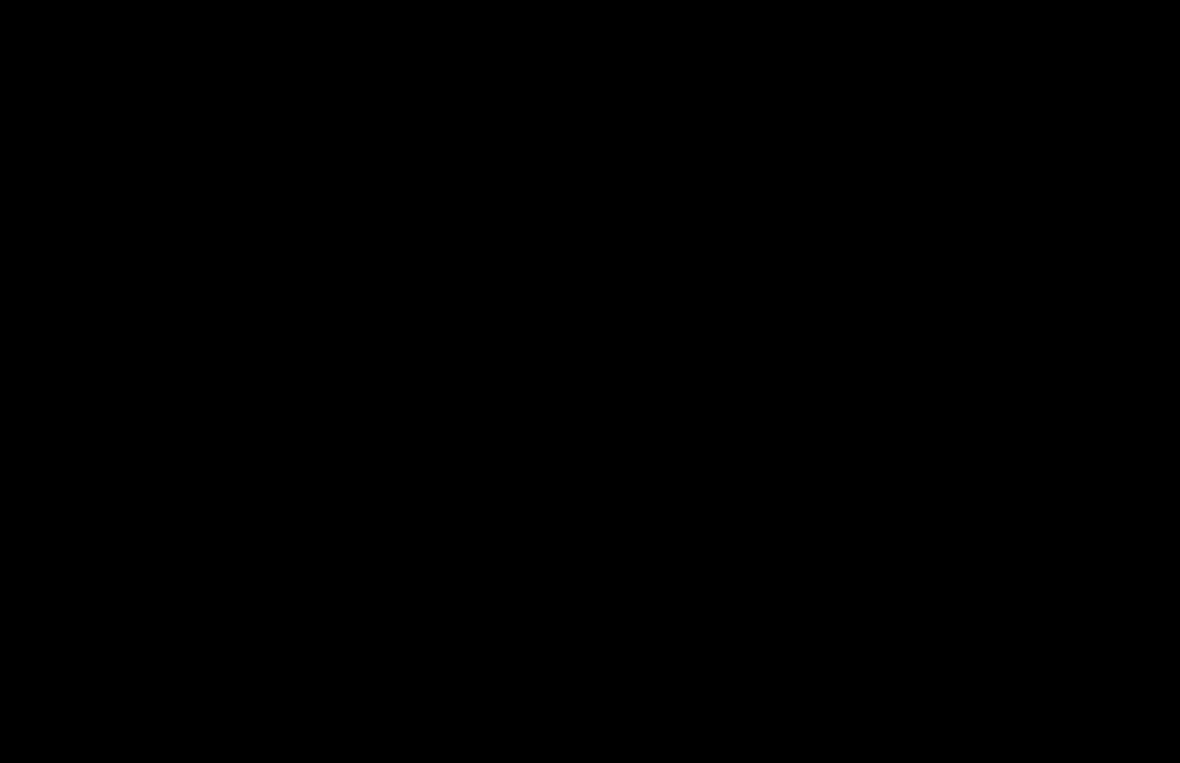 click at bounding box center [590, 381] 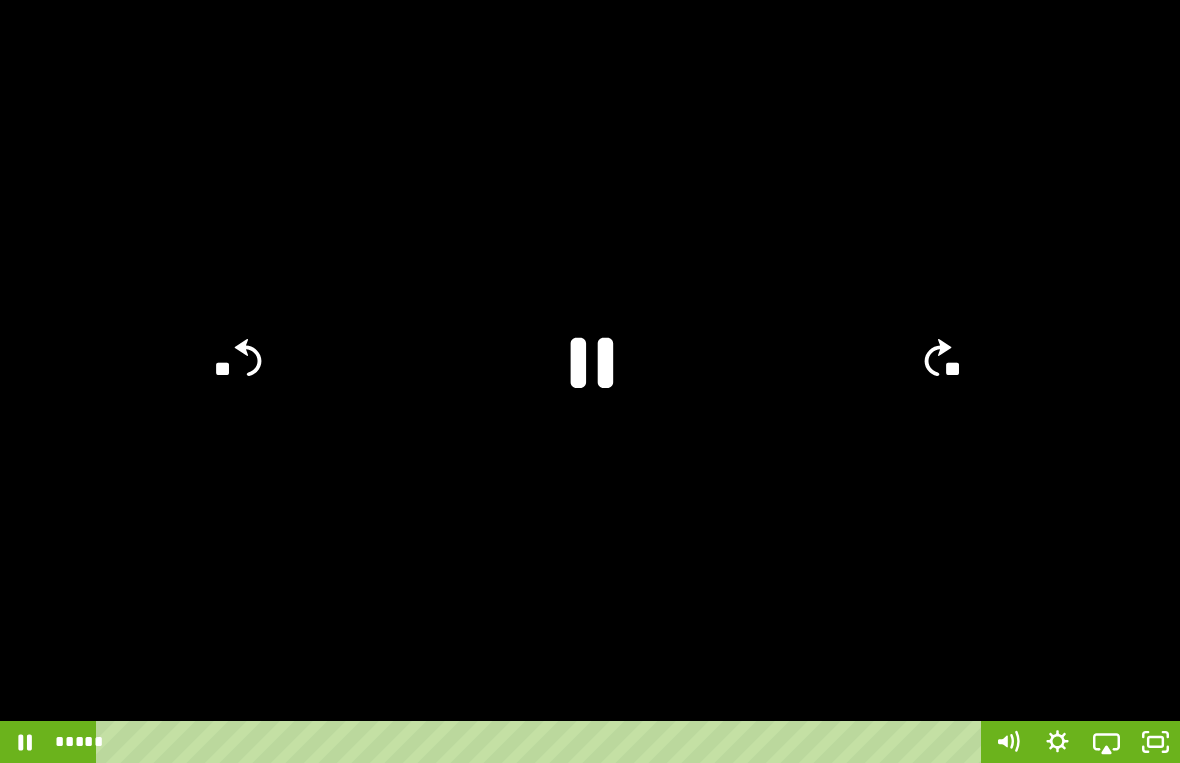 click 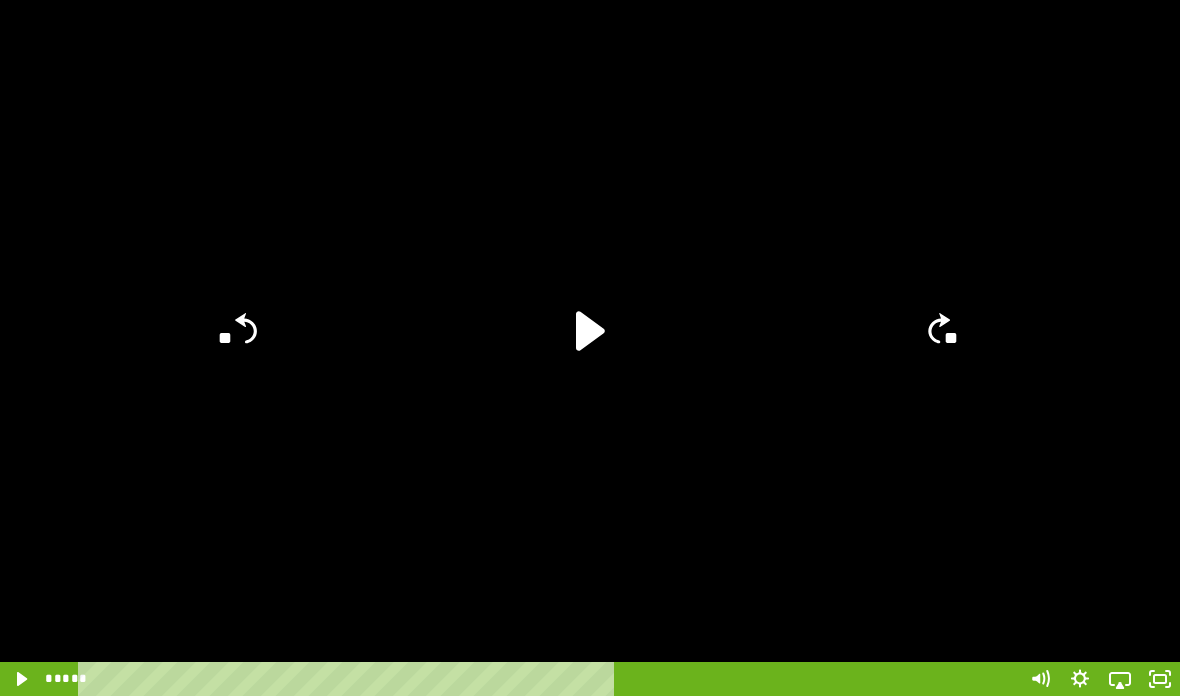 scroll, scrollTop: 566, scrollLeft: 0, axis: vertical 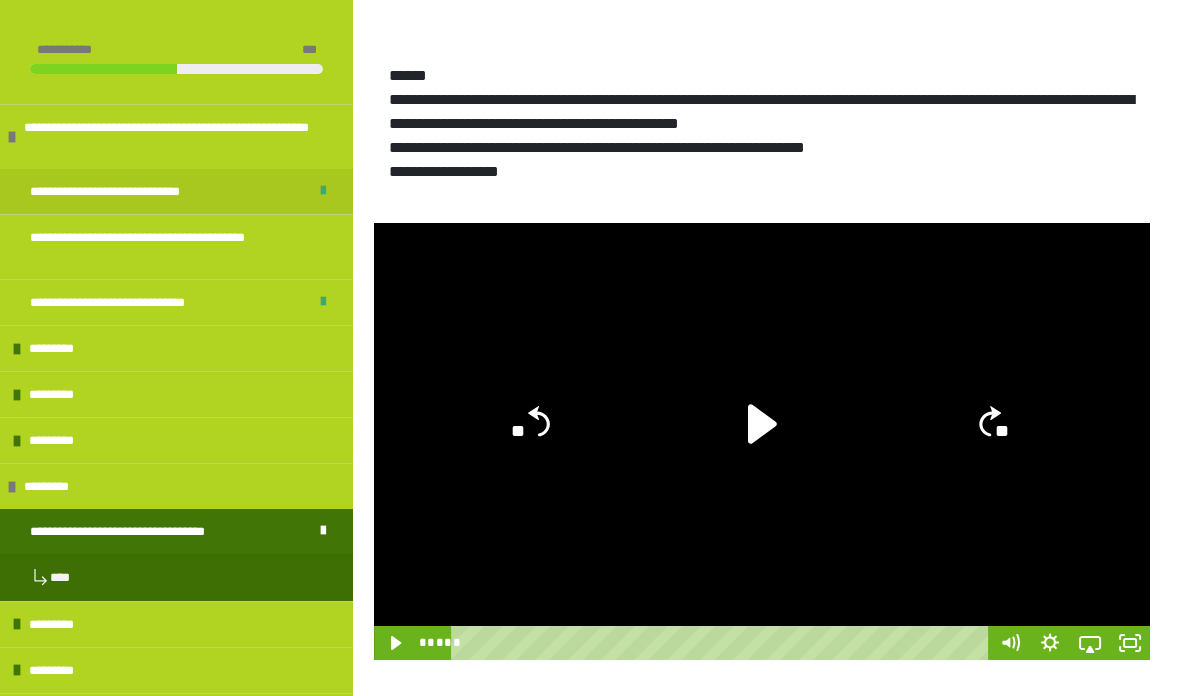 click 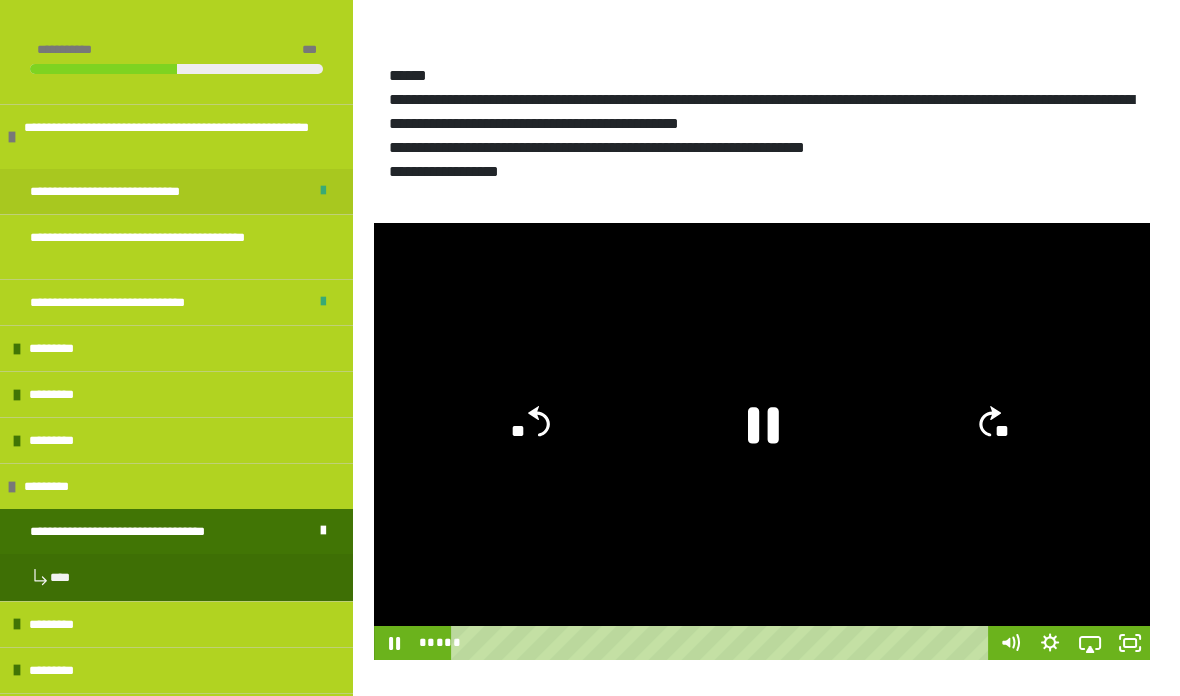 click 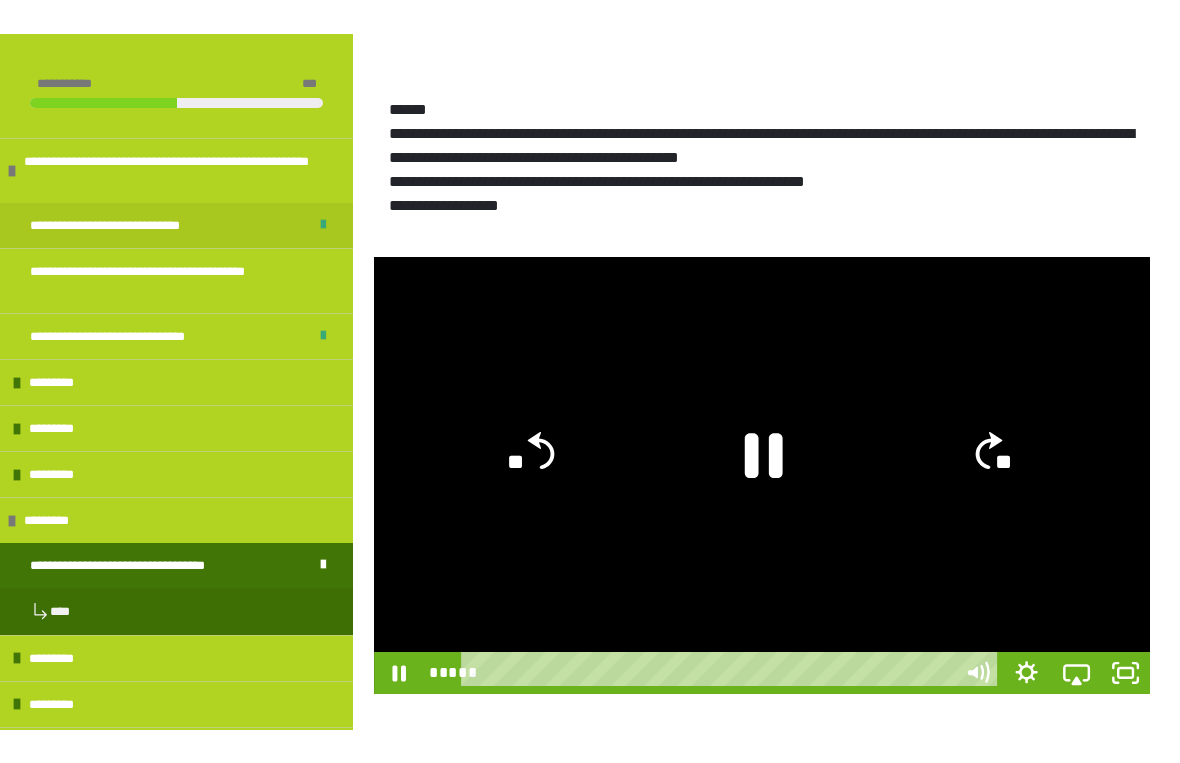 scroll, scrollTop: 24, scrollLeft: 0, axis: vertical 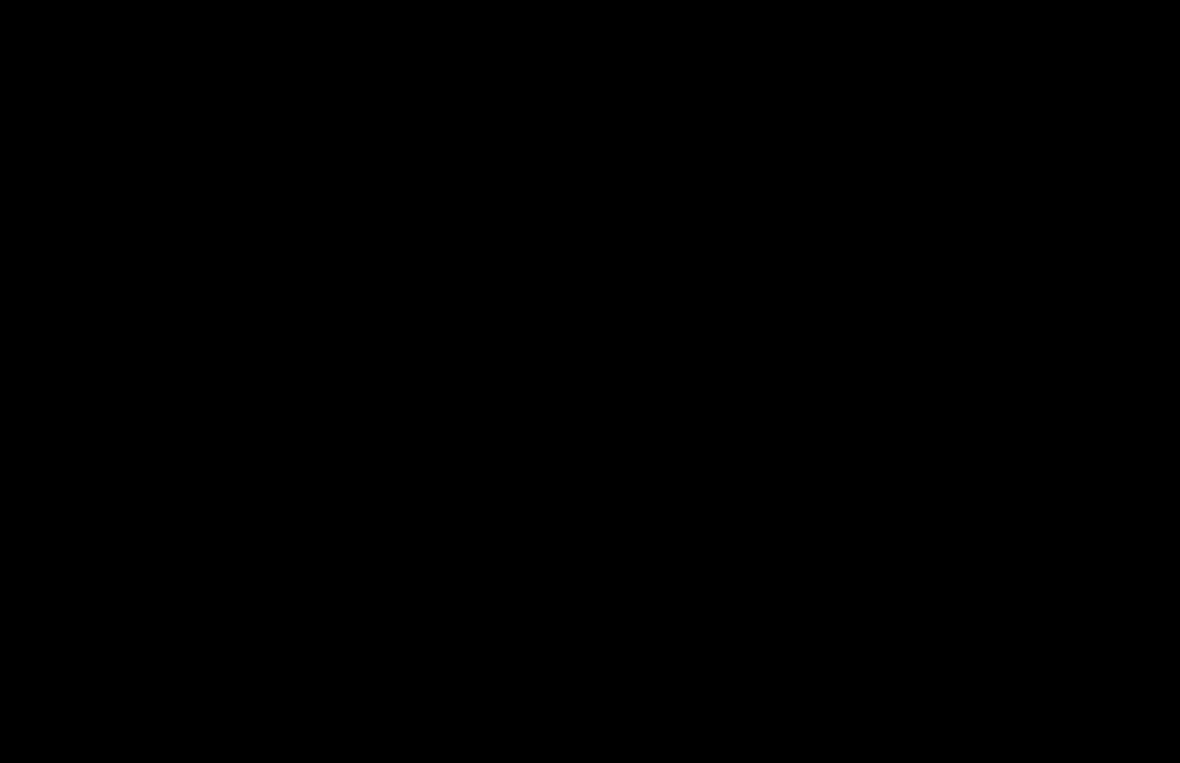 click on "**********" at bounding box center (590, 616) 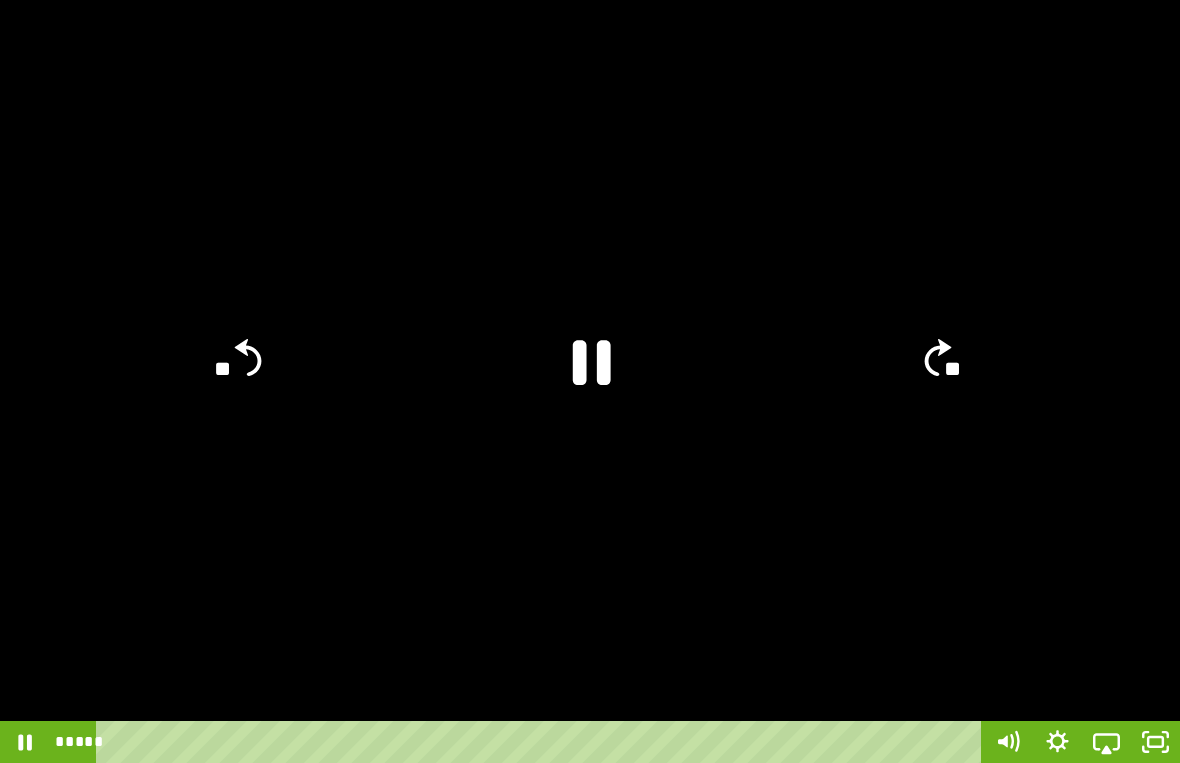 click on "**" 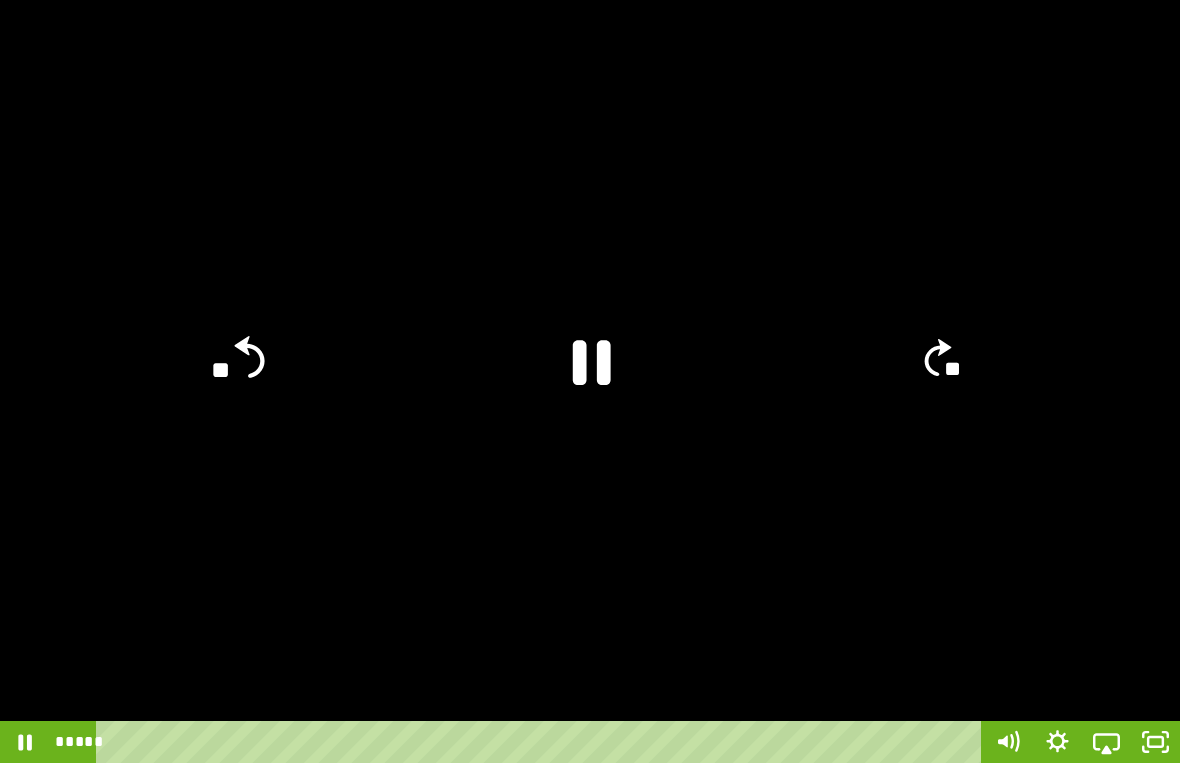 click on "**" 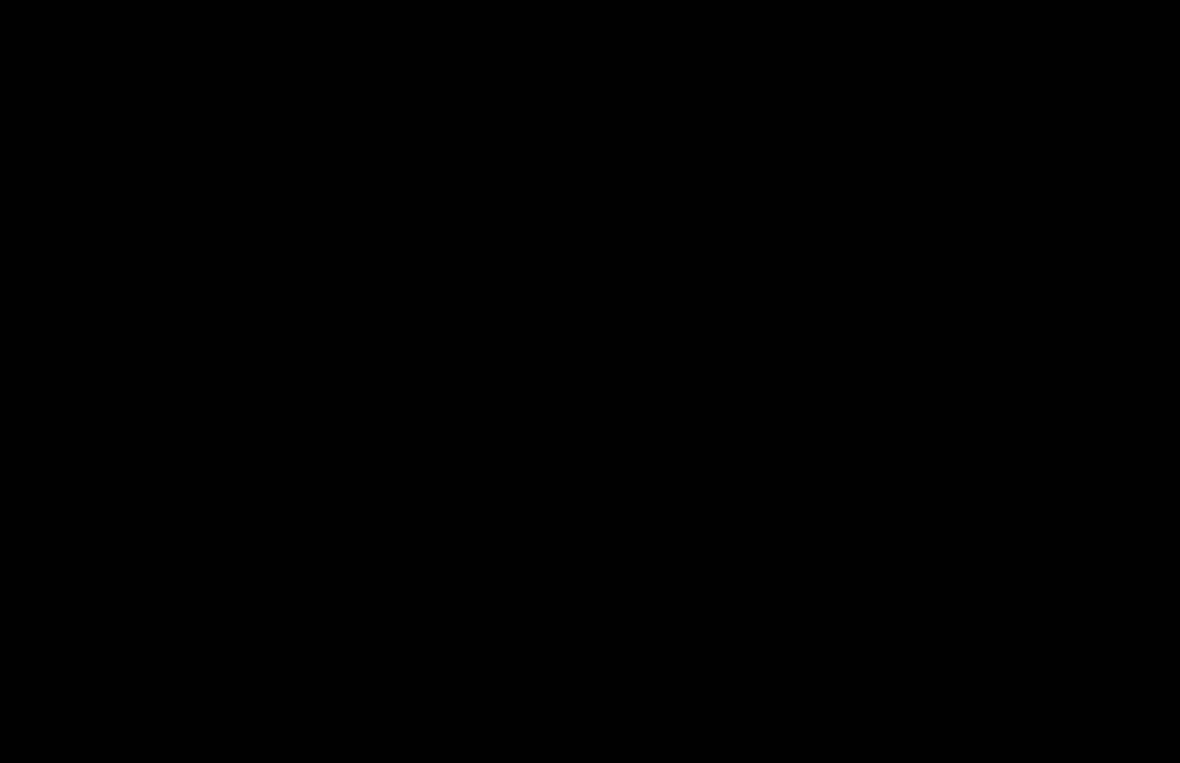 click at bounding box center (590, 381) 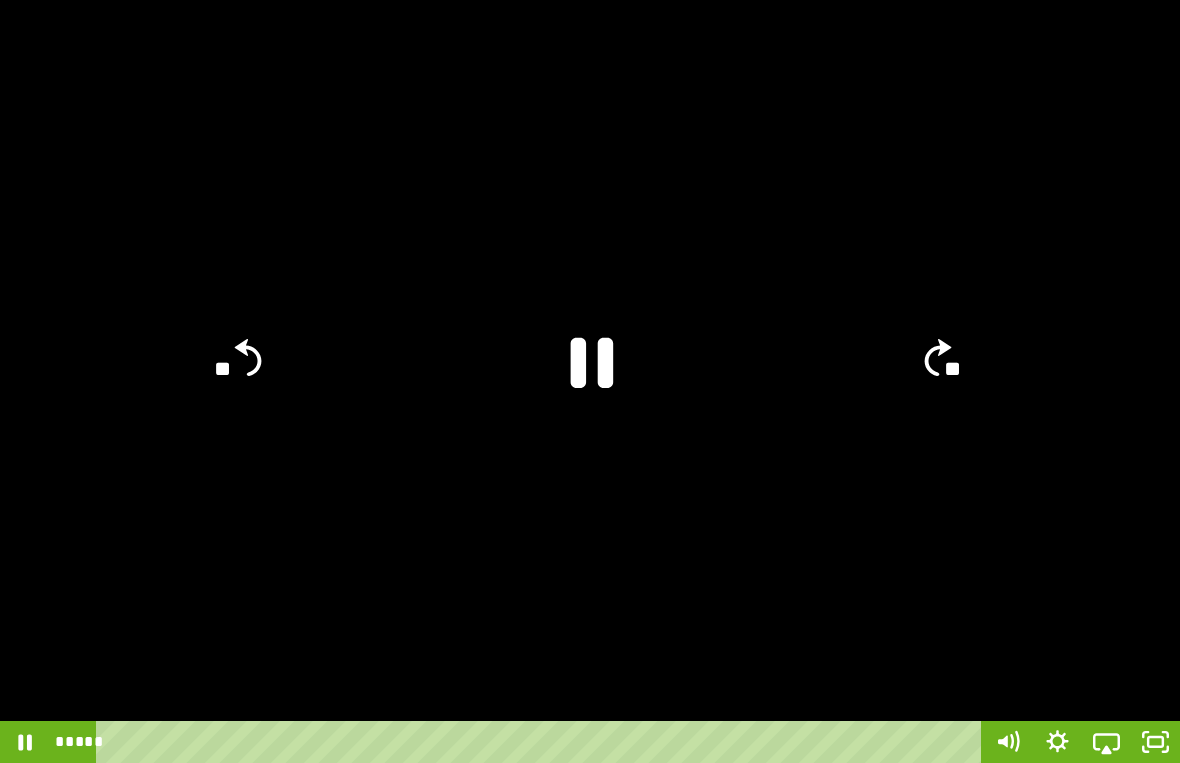 click 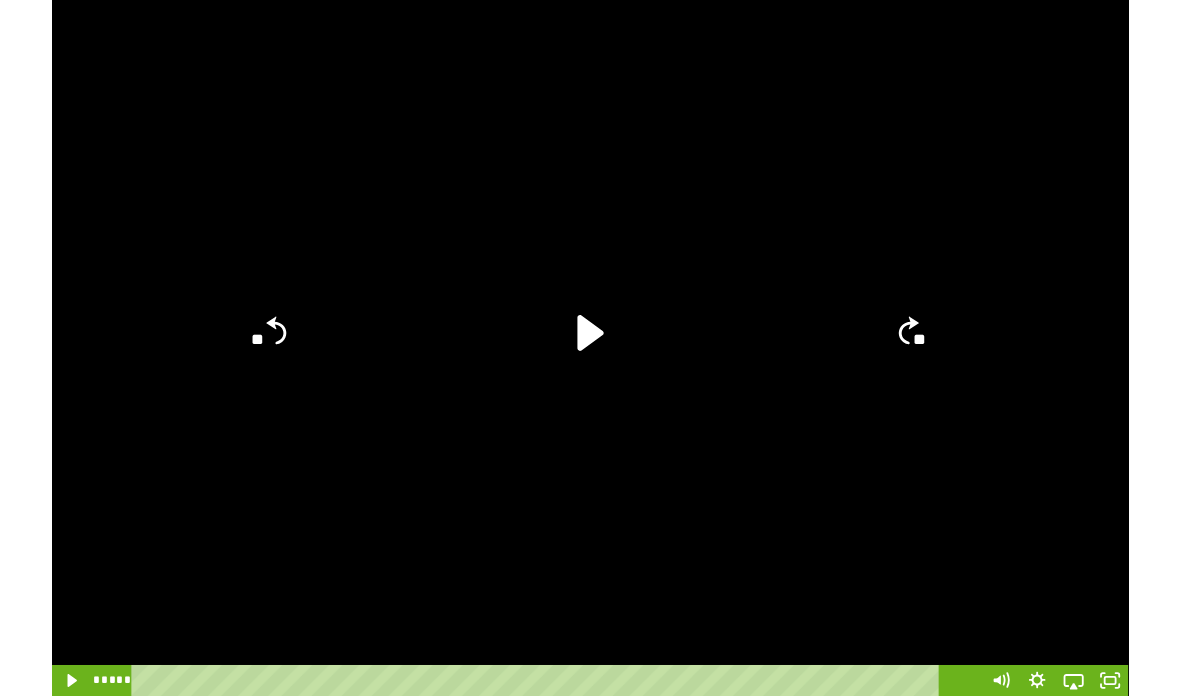 scroll, scrollTop: 517, scrollLeft: 0, axis: vertical 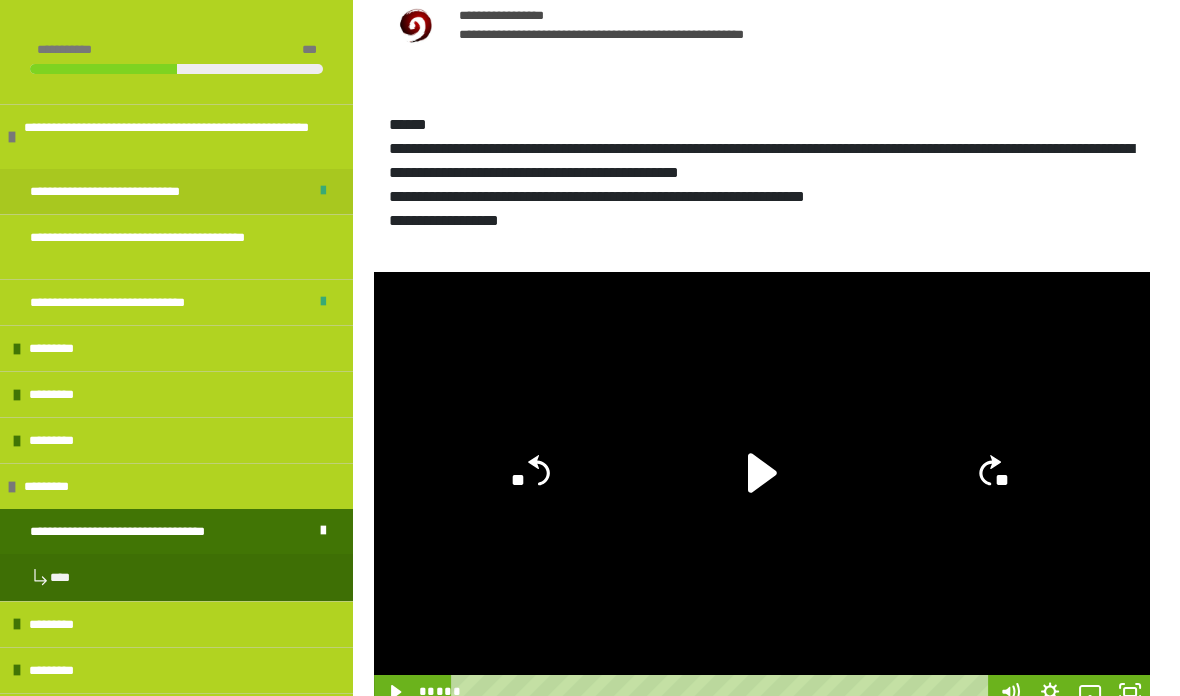 click 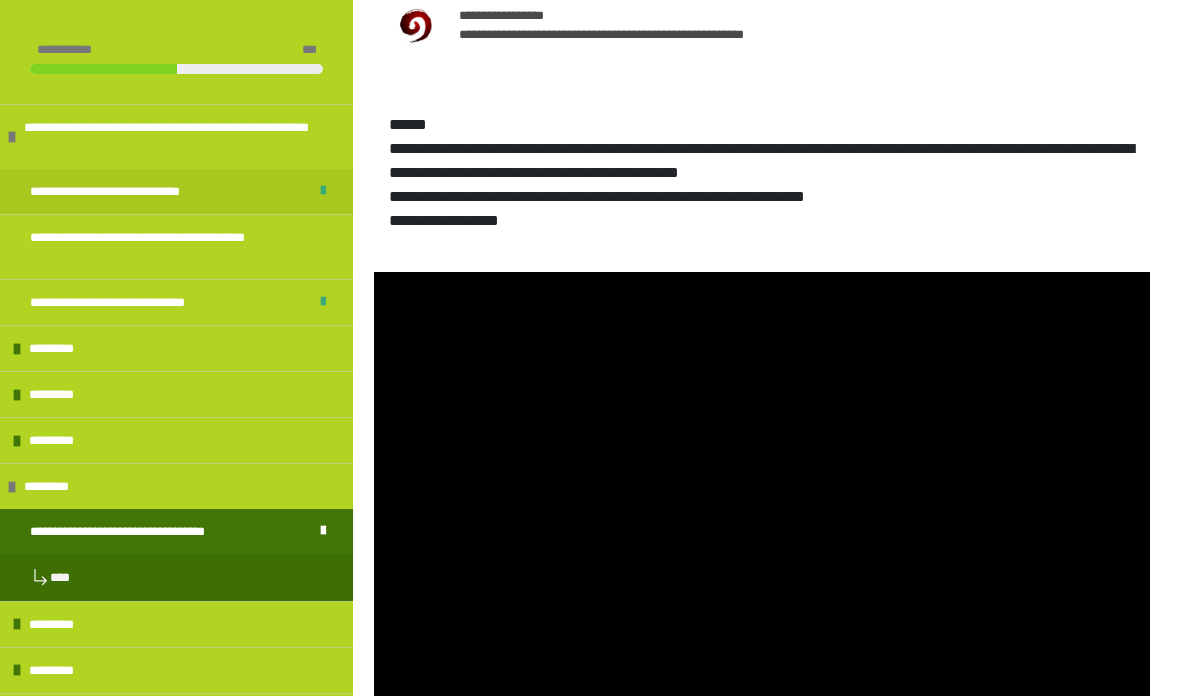 scroll, scrollTop: 590, scrollLeft: 0, axis: vertical 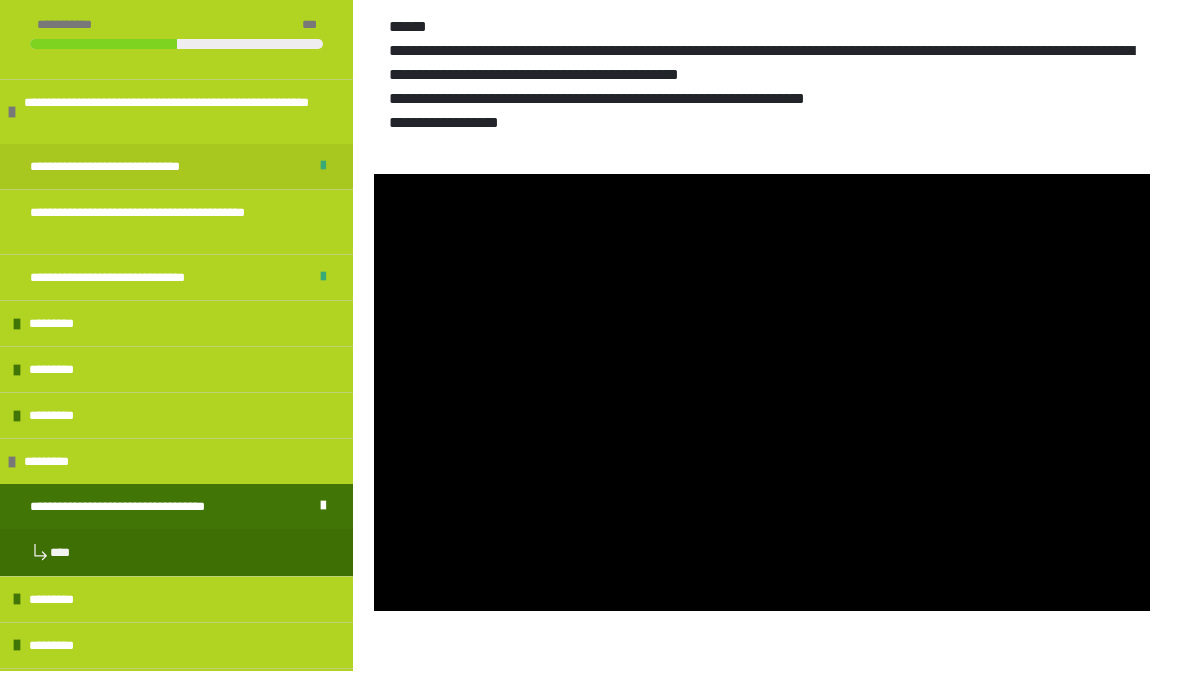 click 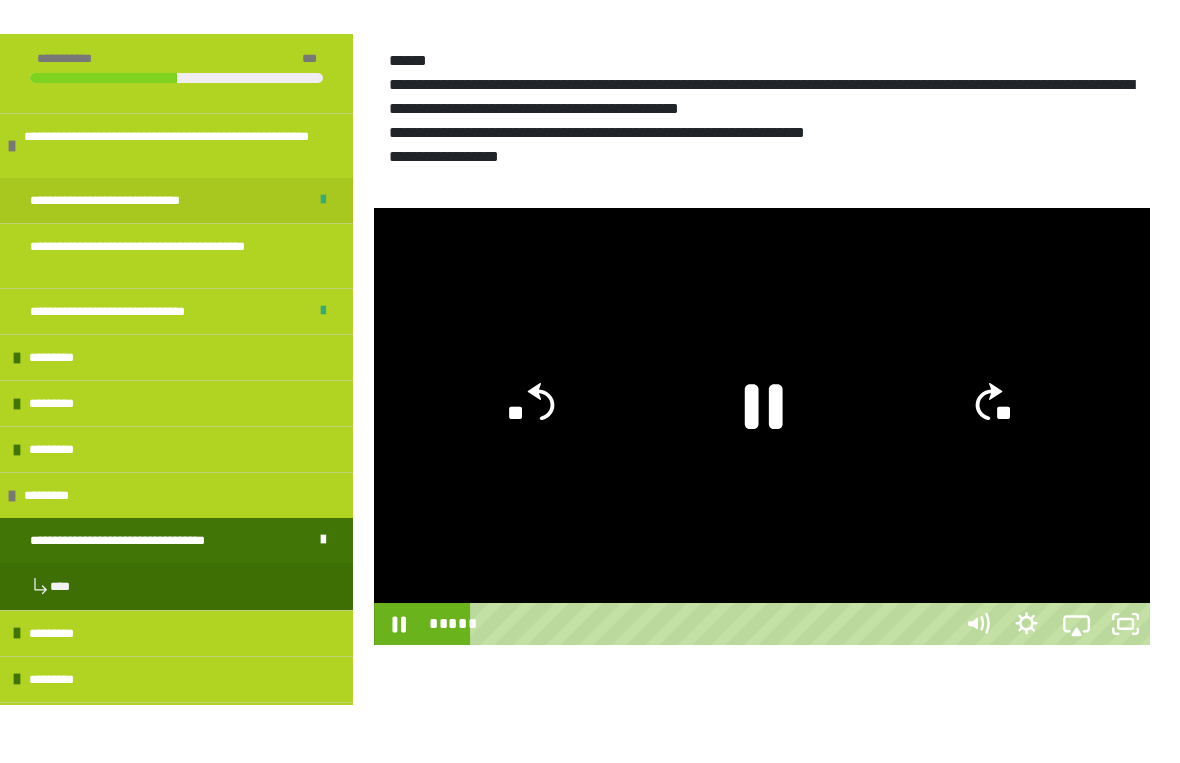 scroll, scrollTop: 24, scrollLeft: 0, axis: vertical 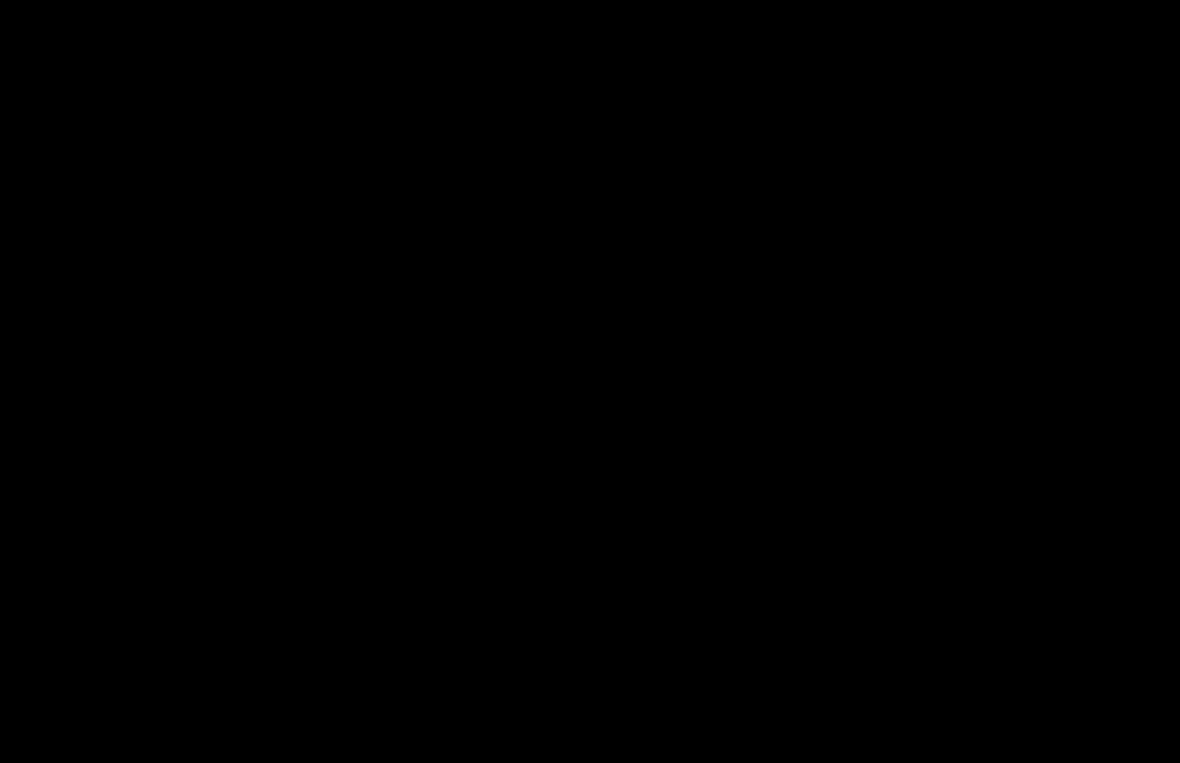 click at bounding box center (590, 381) 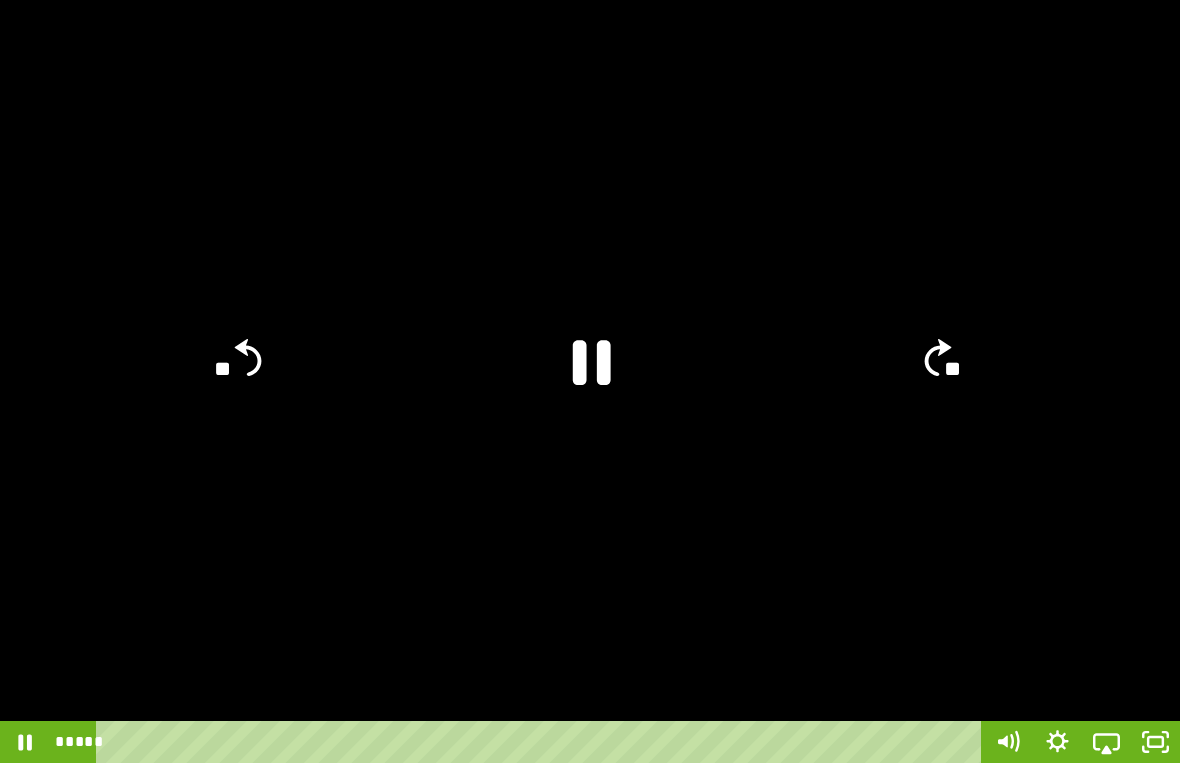 click on "**" 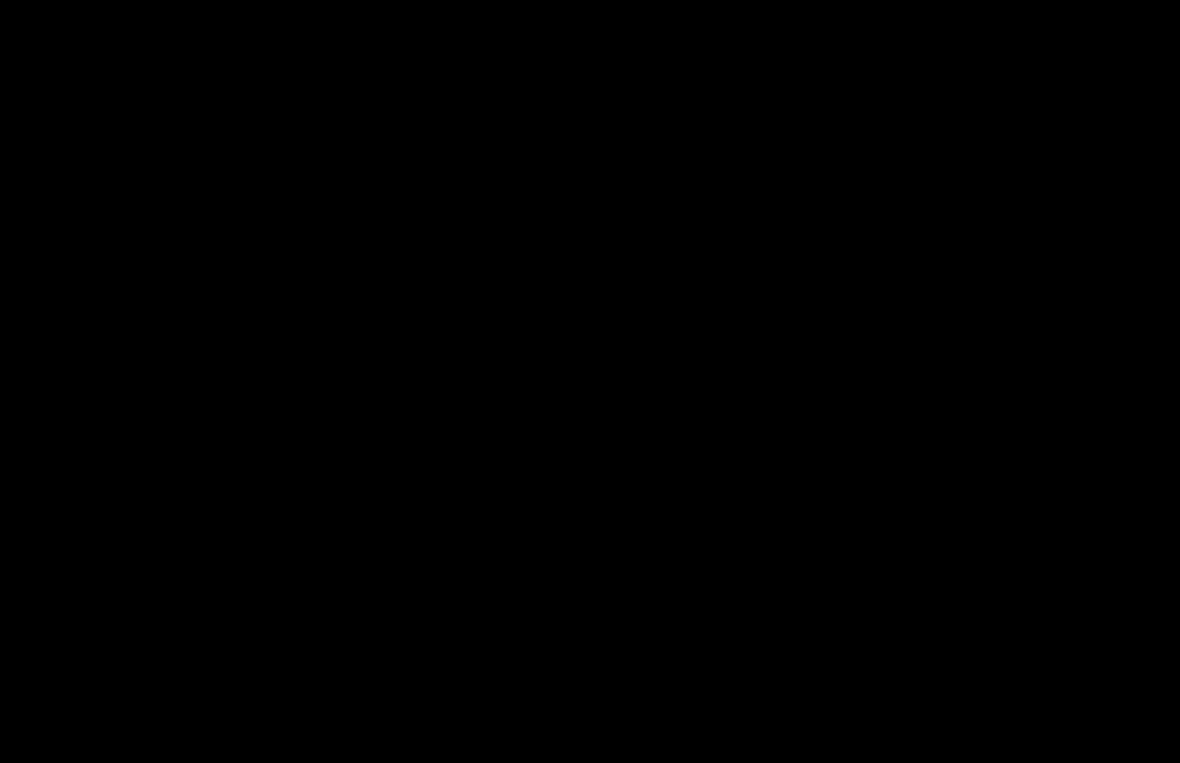 click at bounding box center (590, 381) 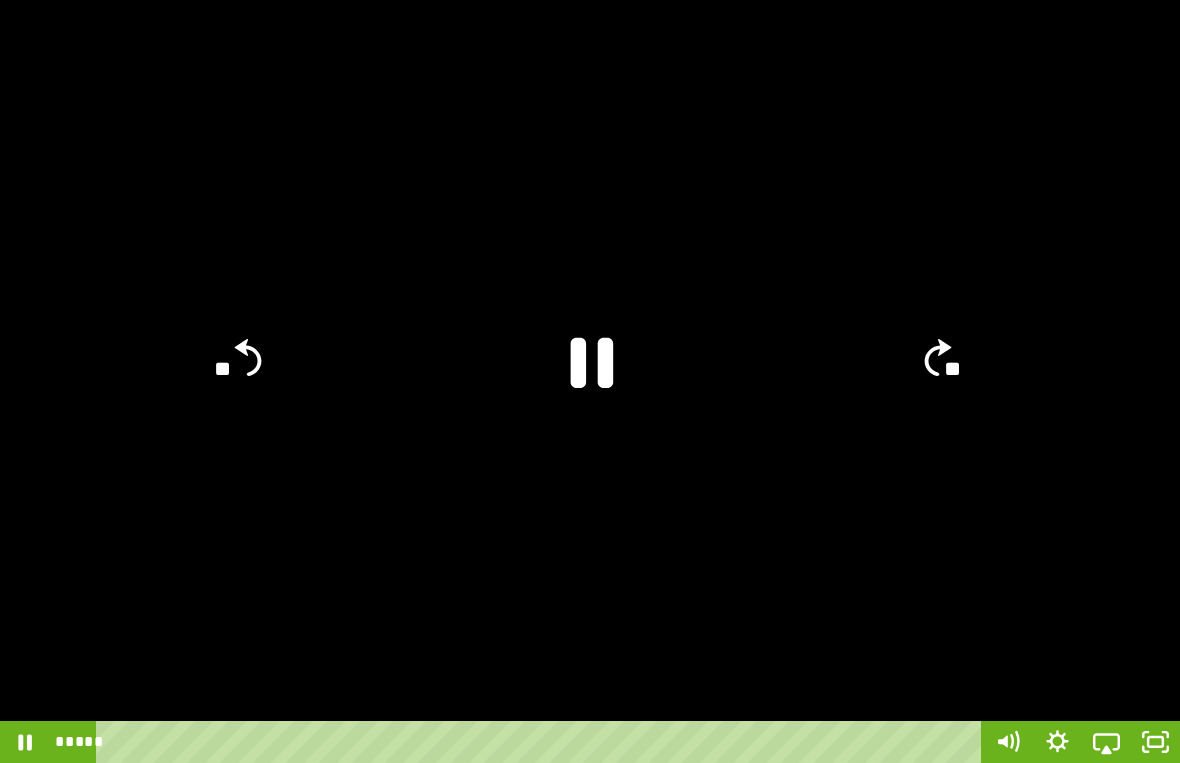 click 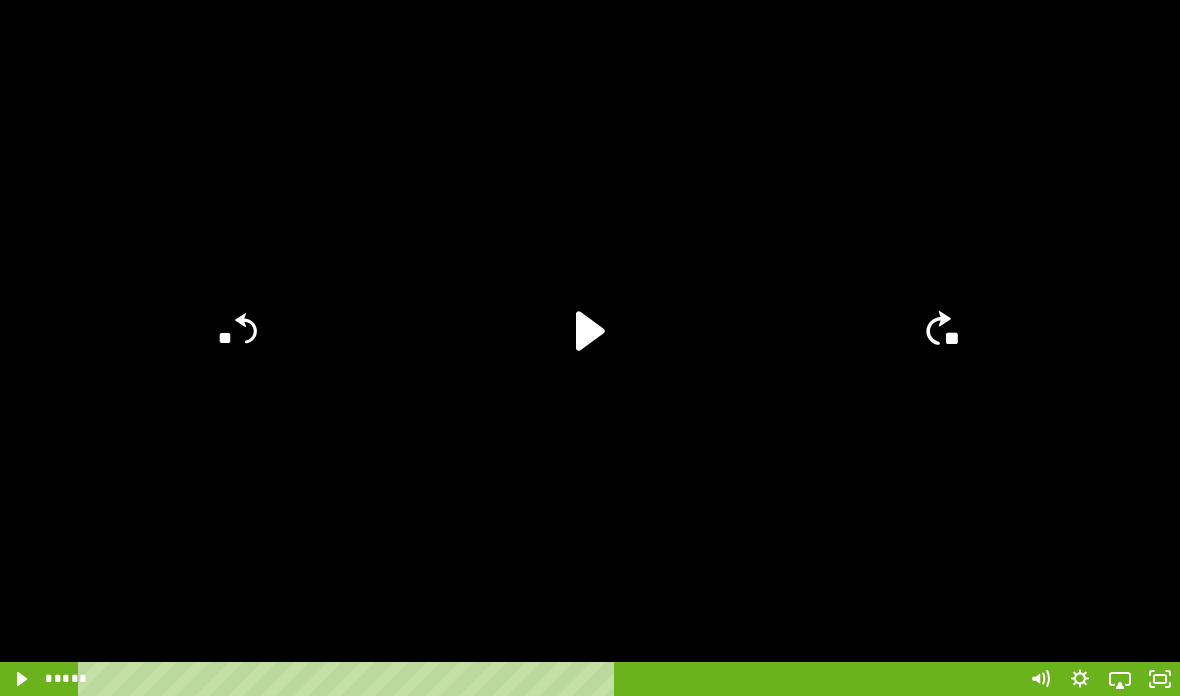 scroll, scrollTop: 510, scrollLeft: 0, axis: vertical 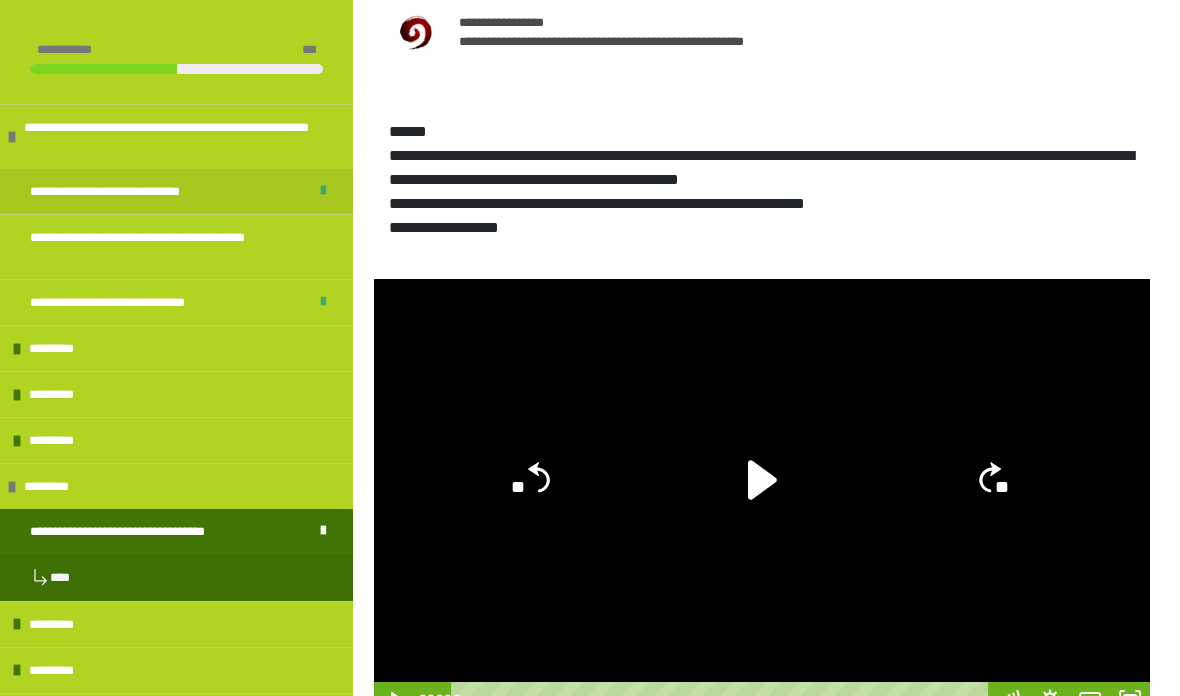 click 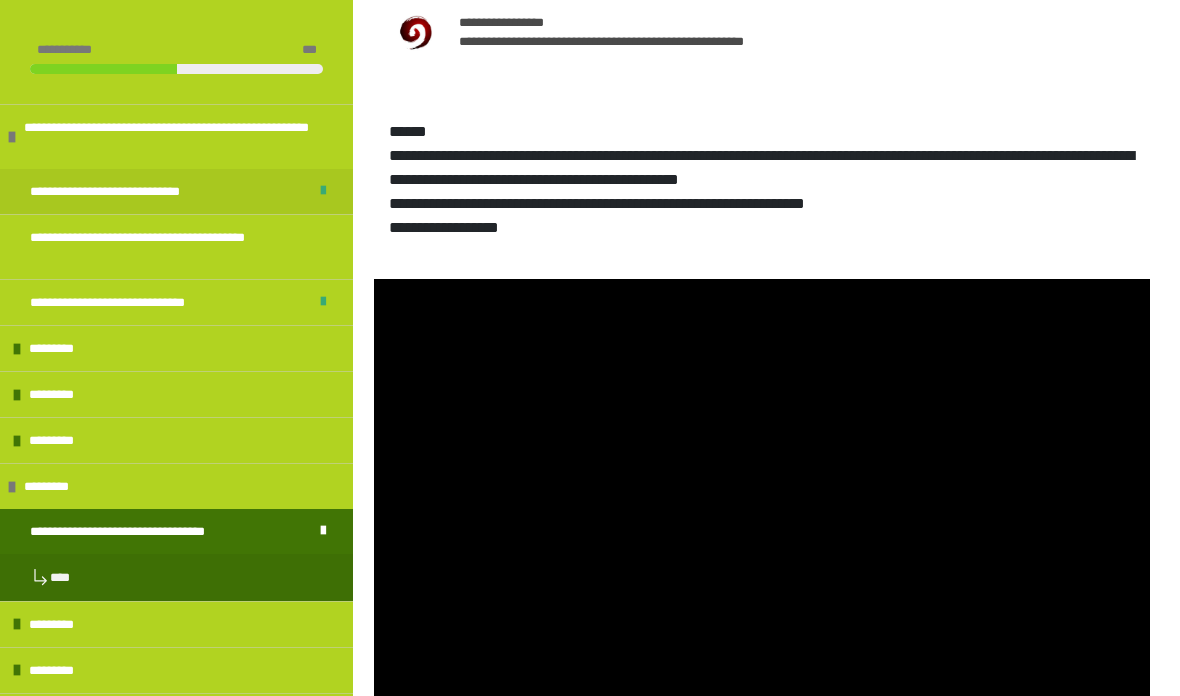 click at bounding box center [762, 497] 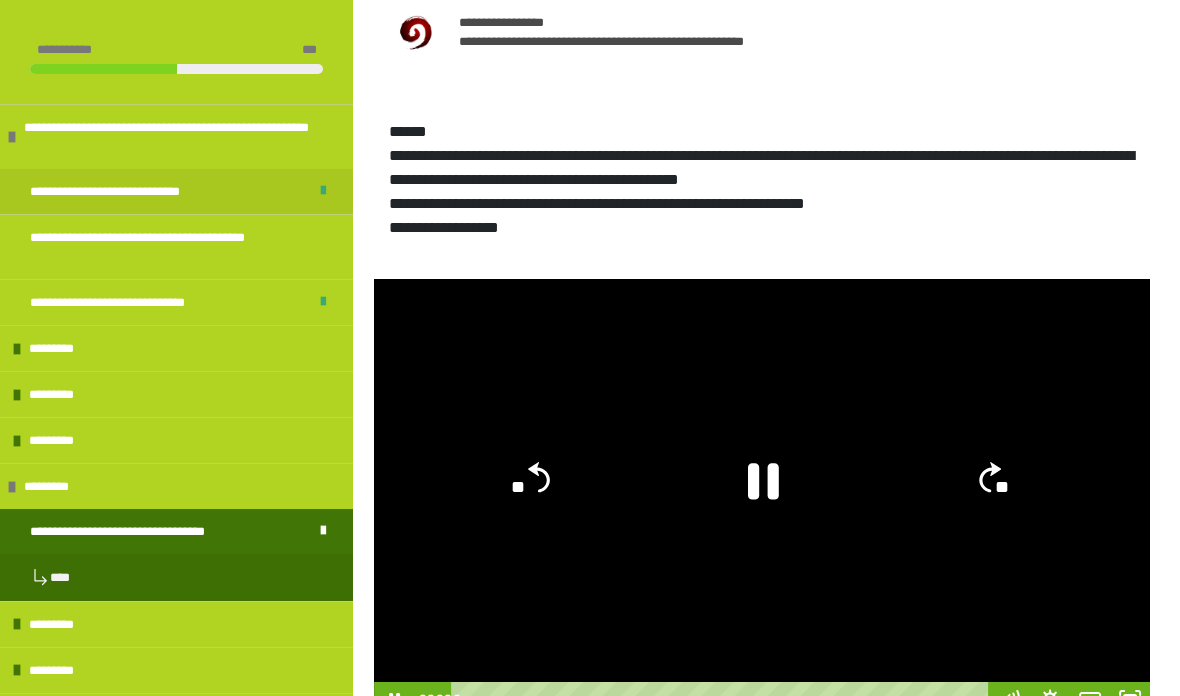 click 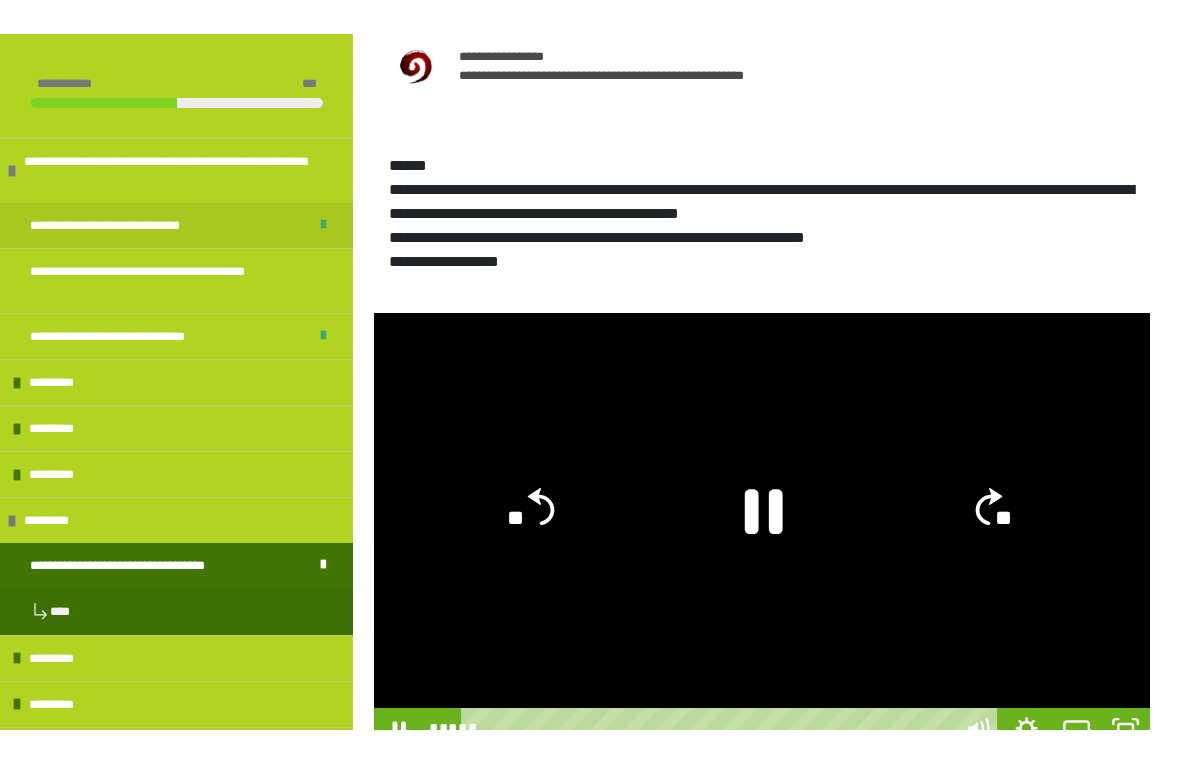 scroll, scrollTop: 24, scrollLeft: 0, axis: vertical 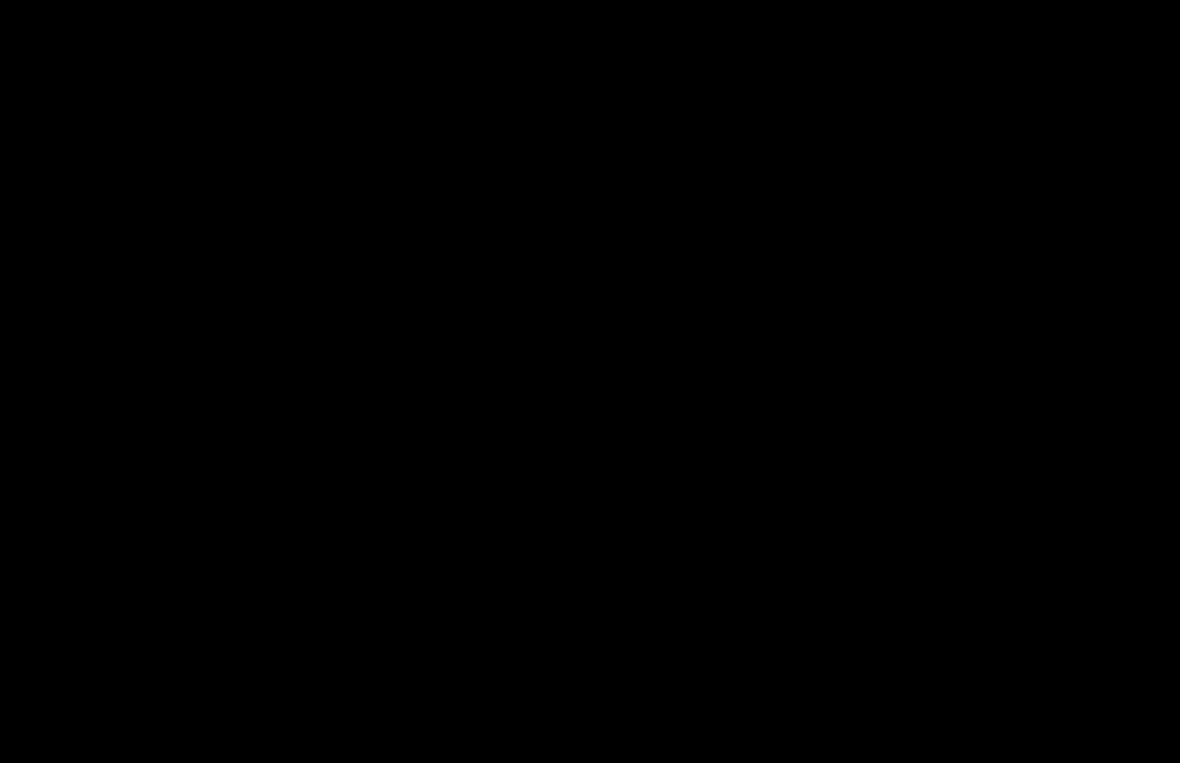 click at bounding box center [590, 381] 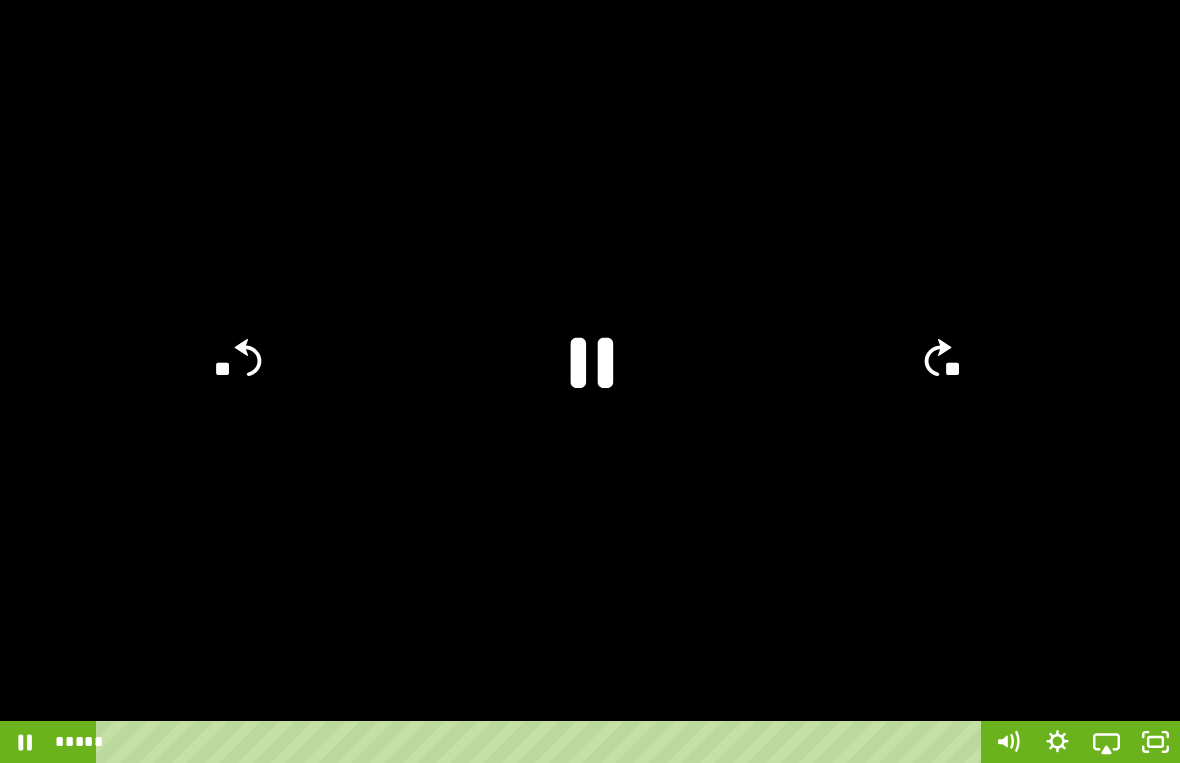 click 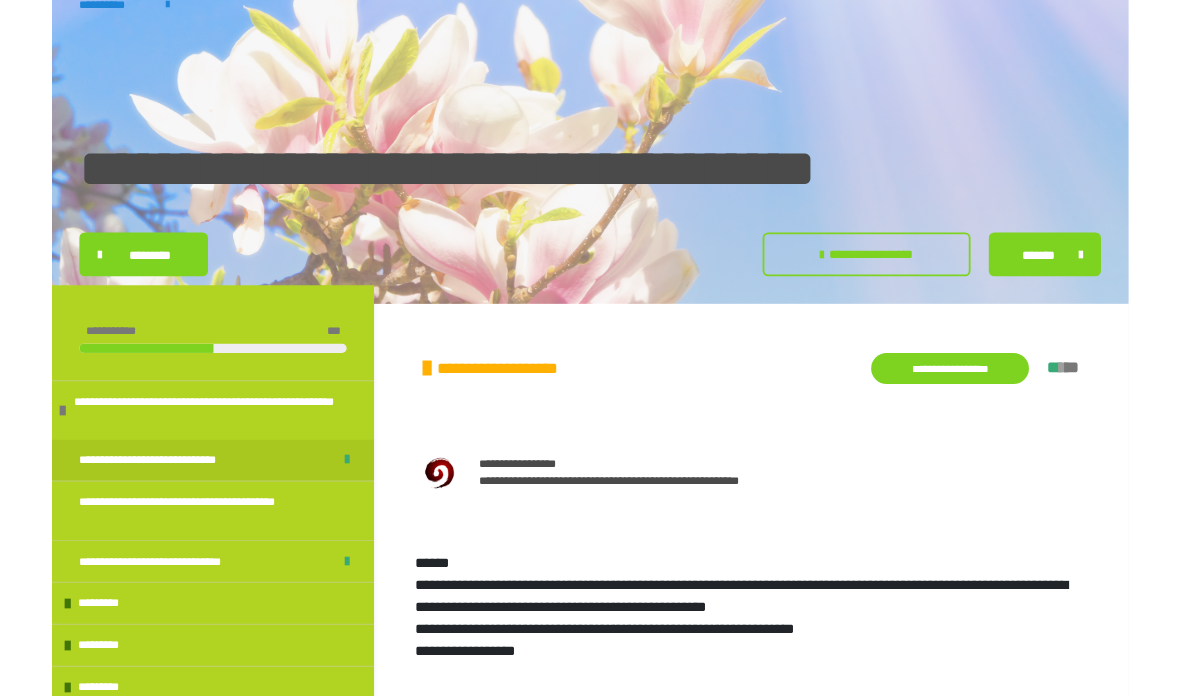 scroll, scrollTop: 510, scrollLeft: 0, axis: vertical 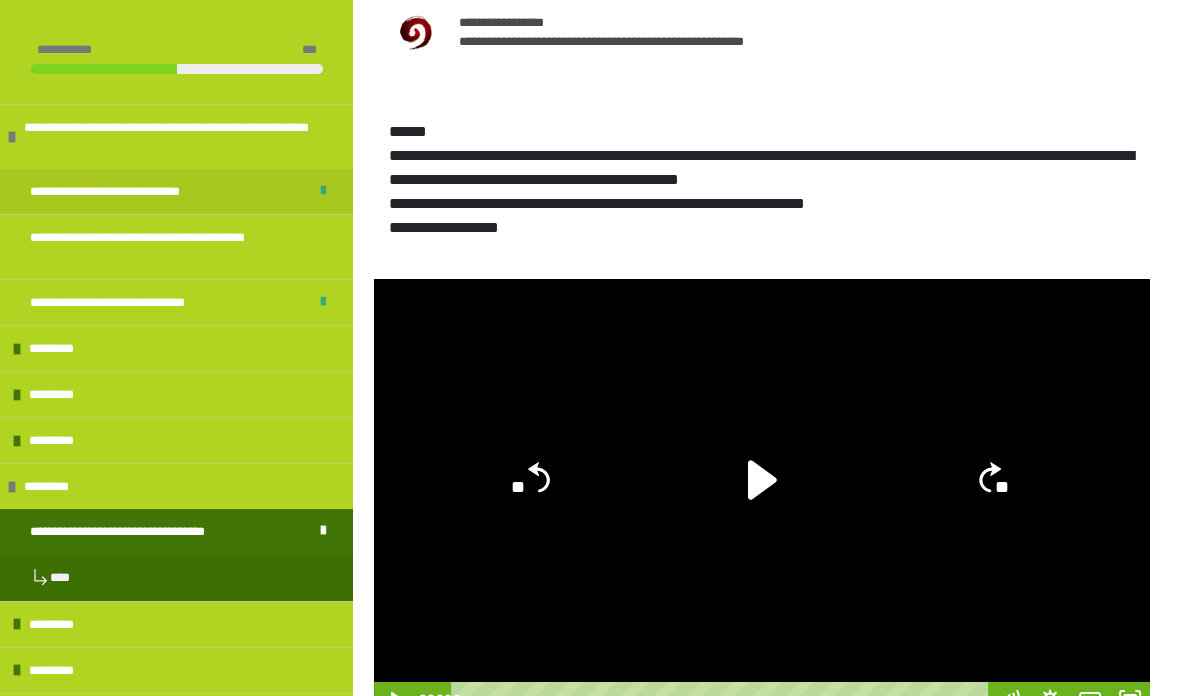 click 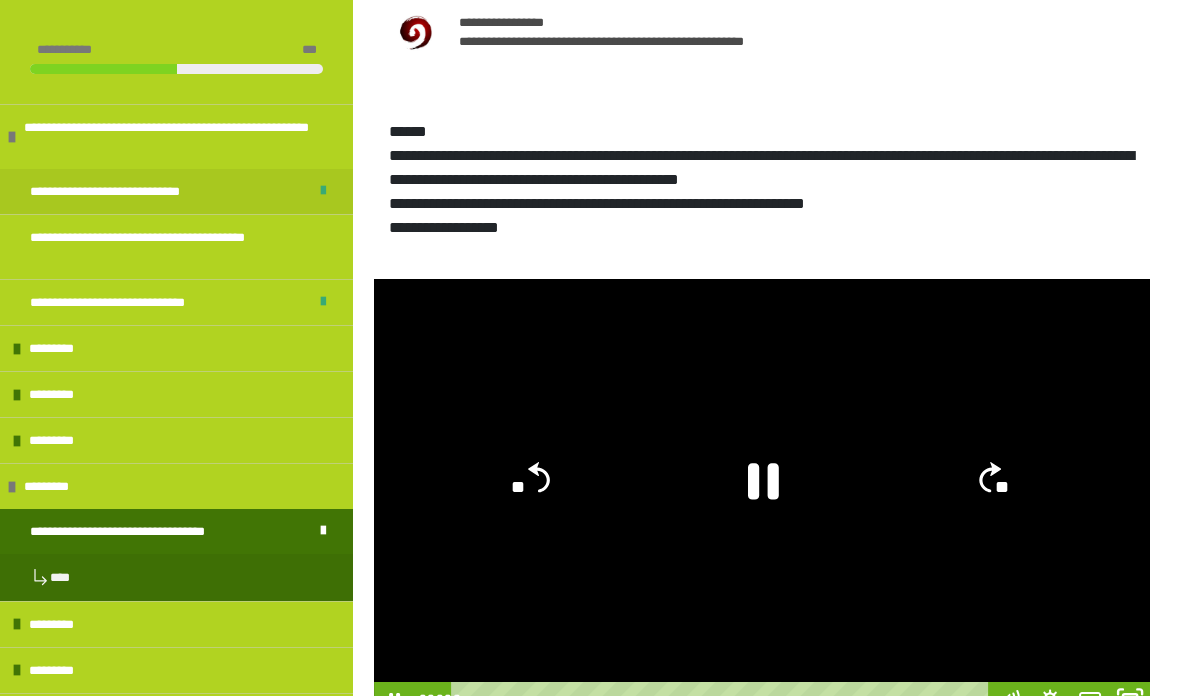click 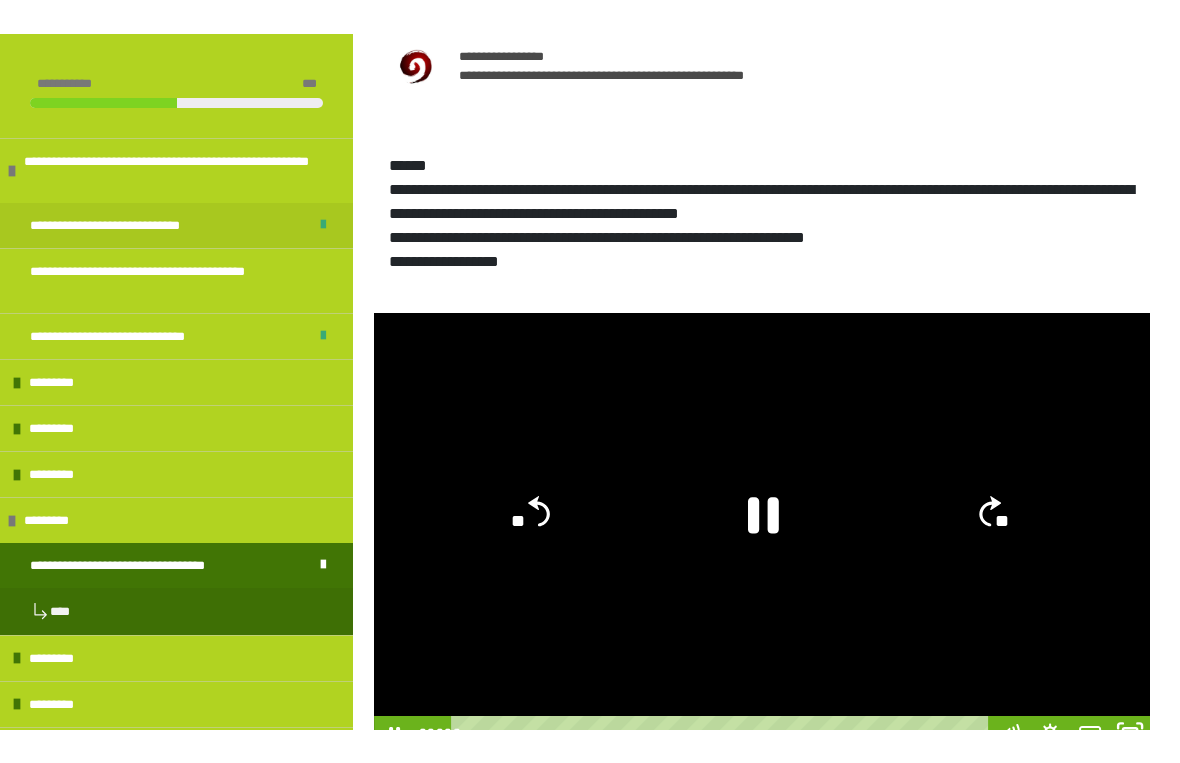 scroll, scrollTop: 24, scrollLeft: 0, axis: vertical 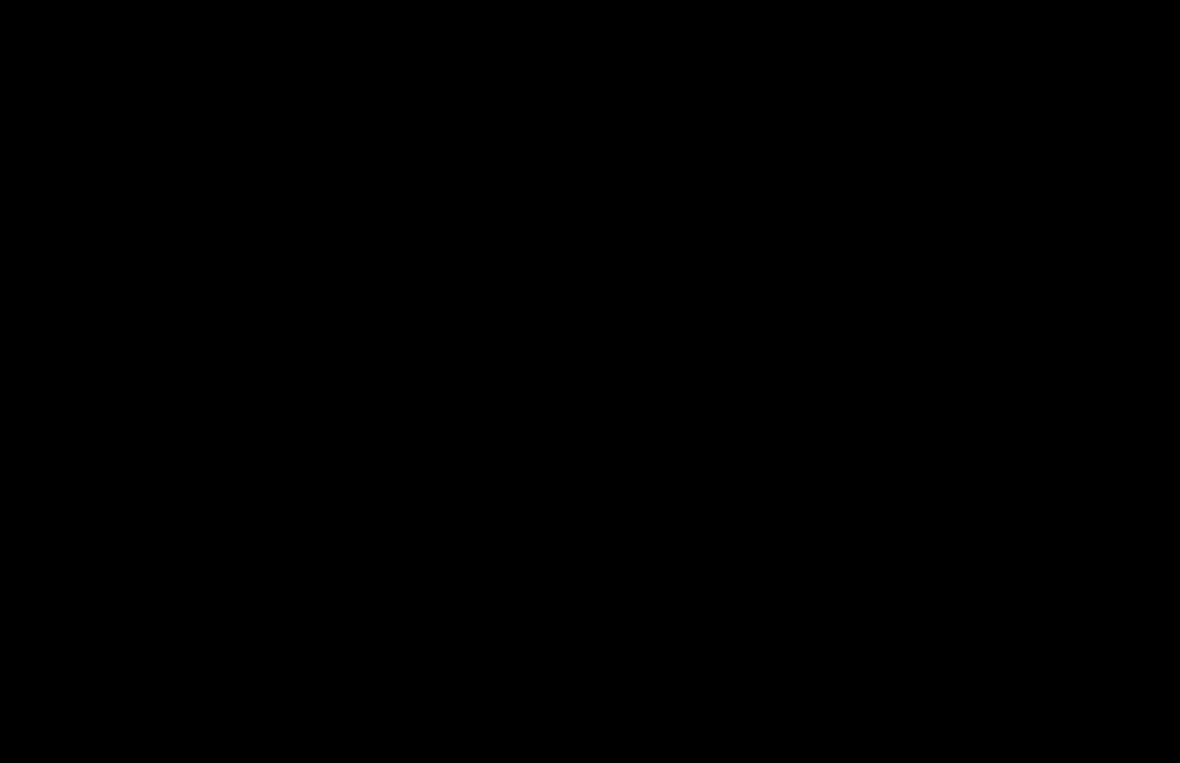 click at bounding box center [590, 381] 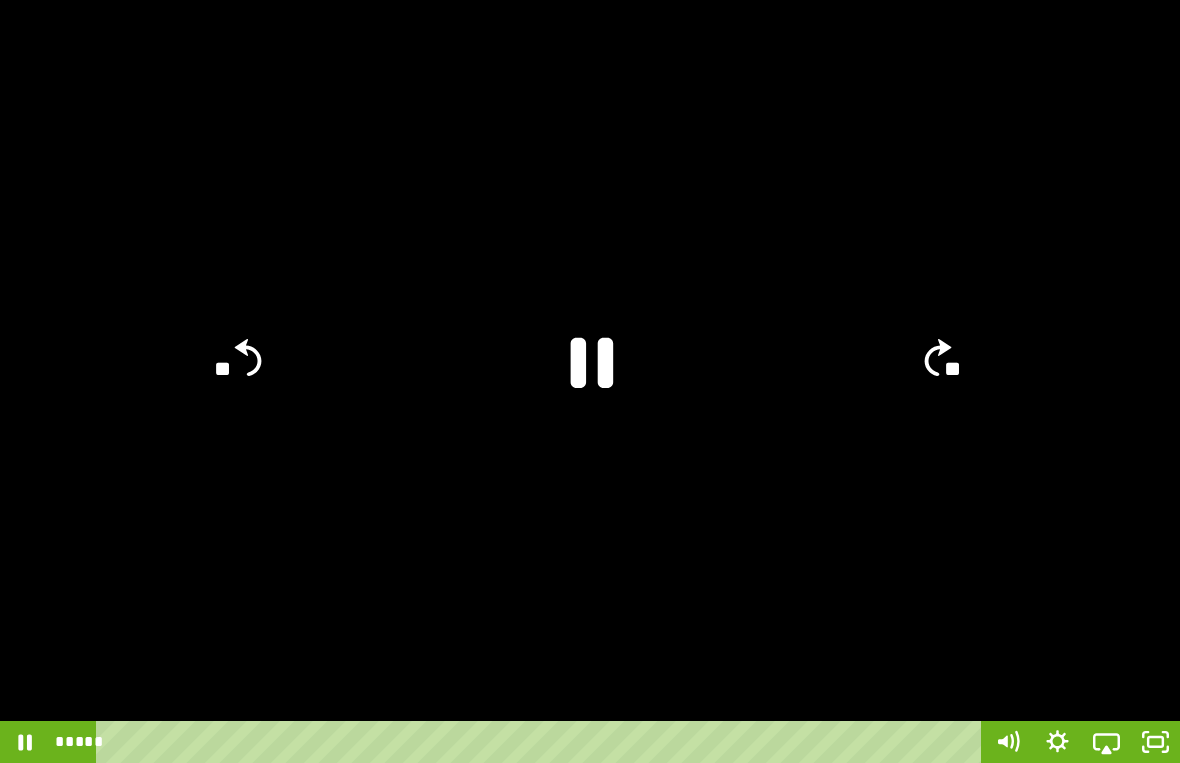 click 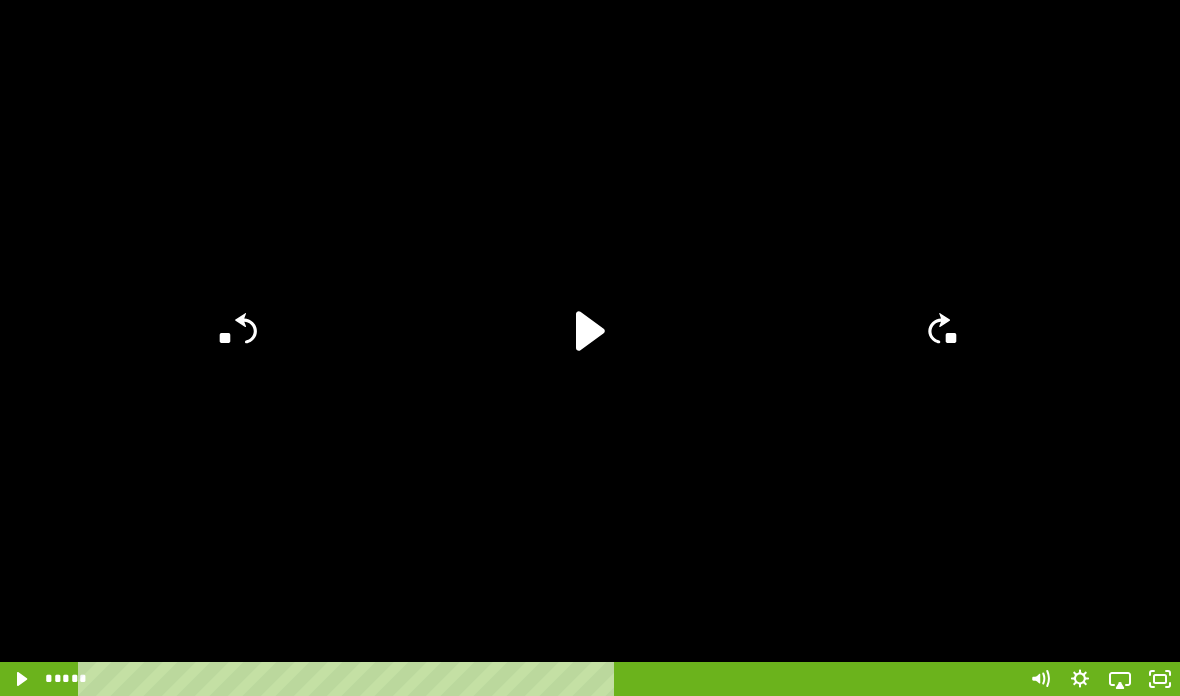 scroll, scrollTop: 590, scrollLeft: 0, axis: vertical 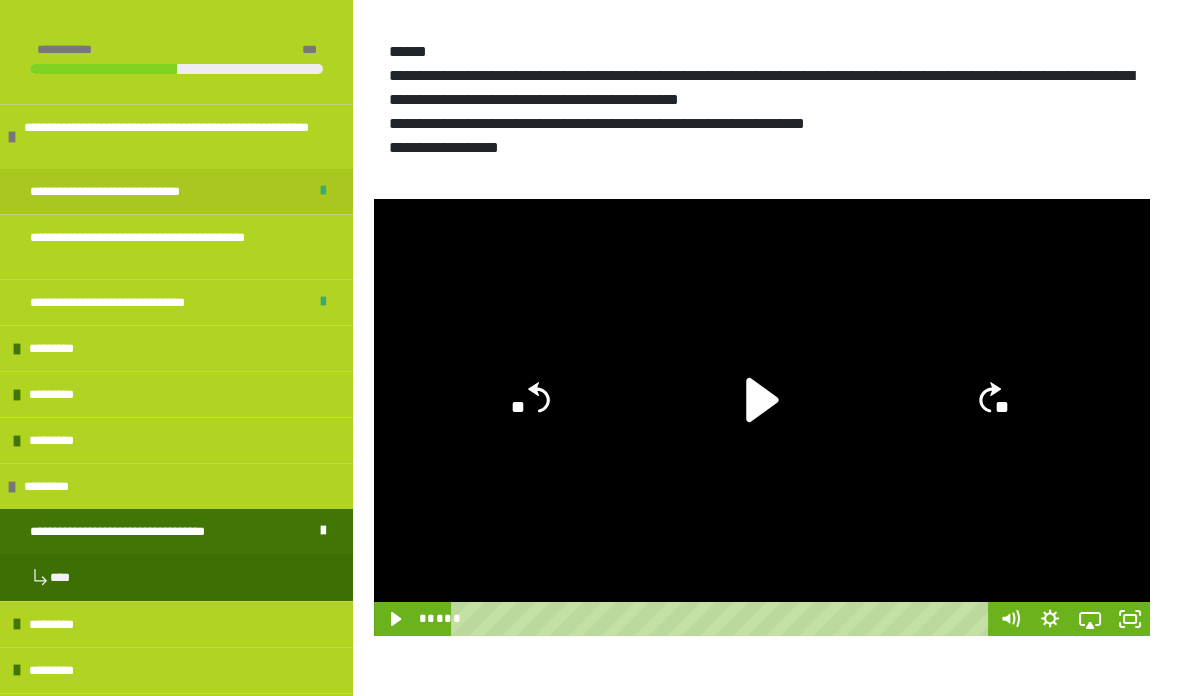 click 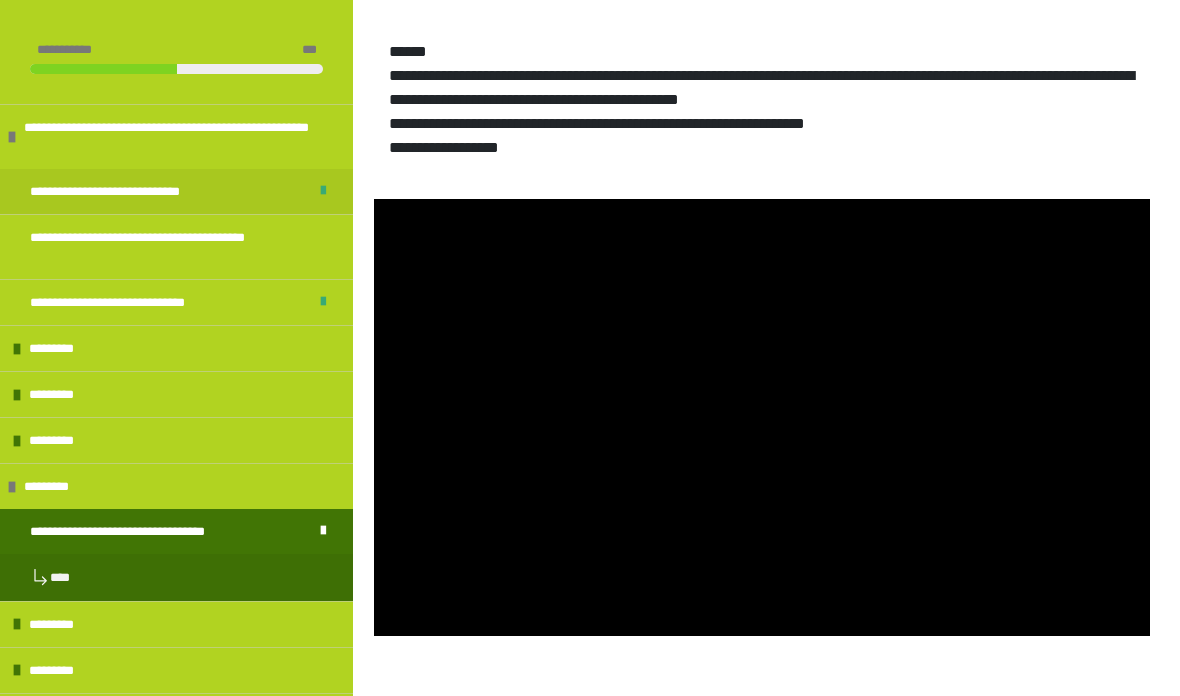 click at bounding box center [762, 417] 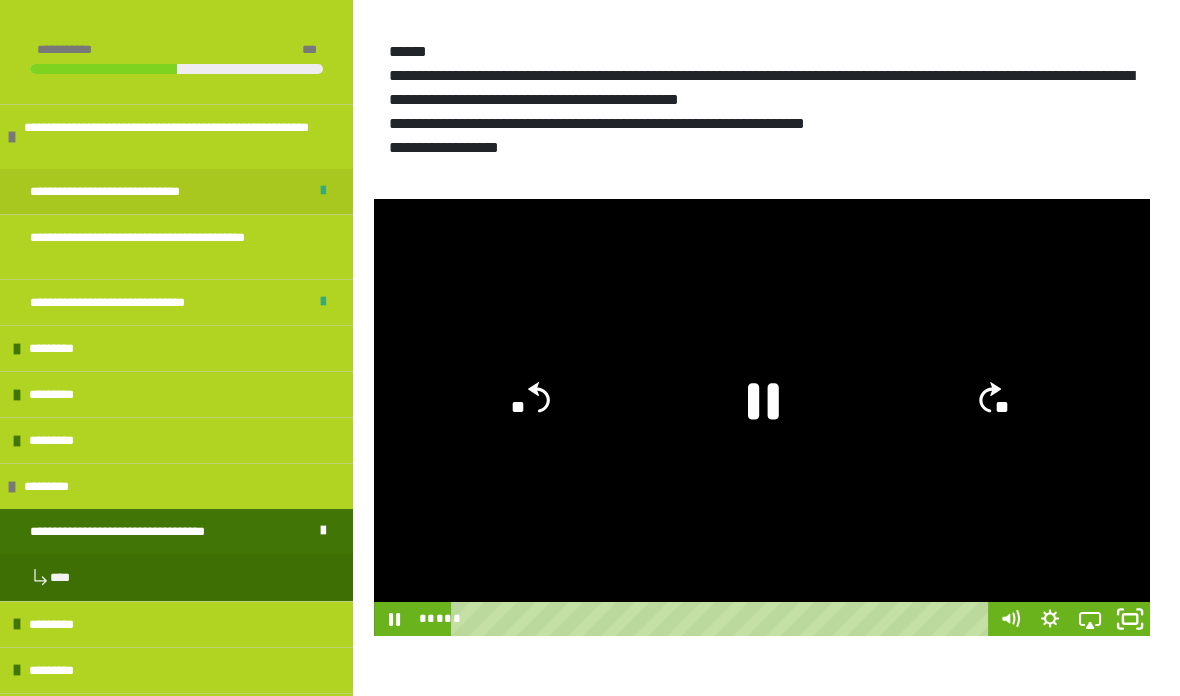 click 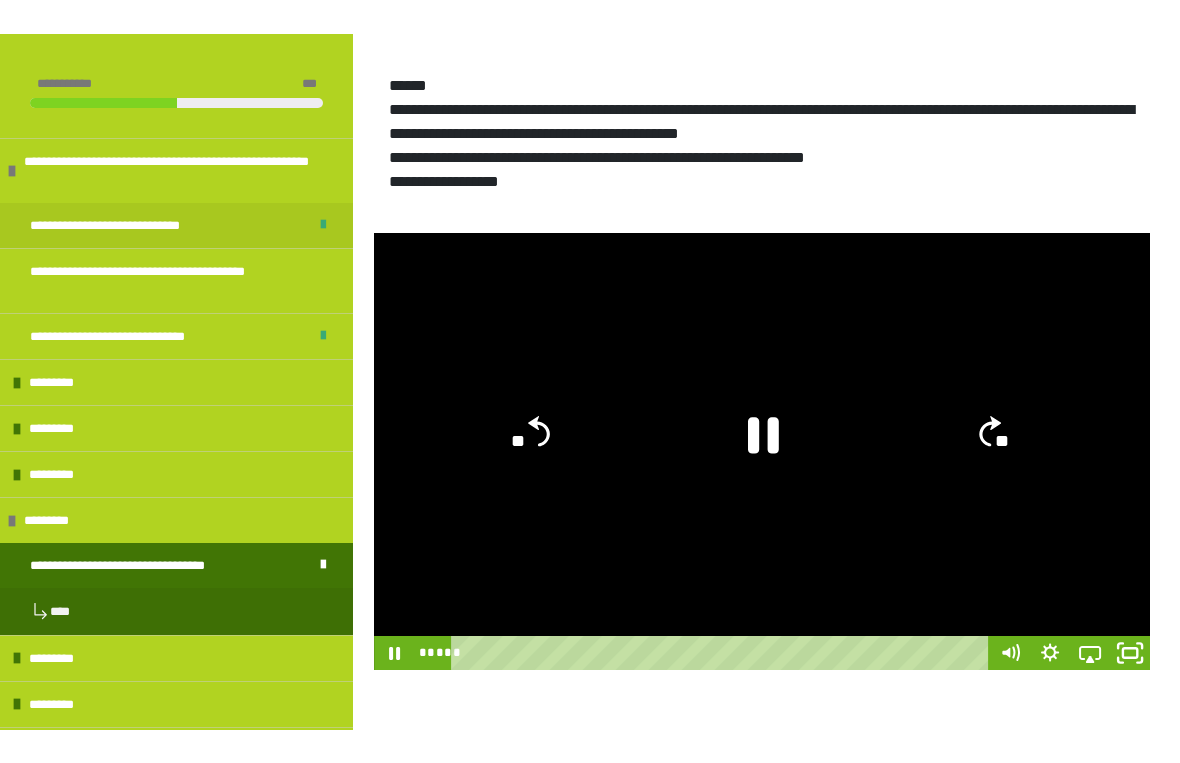 scroll, scrollTop: 24, scrollLeft: 0, axis: vertical 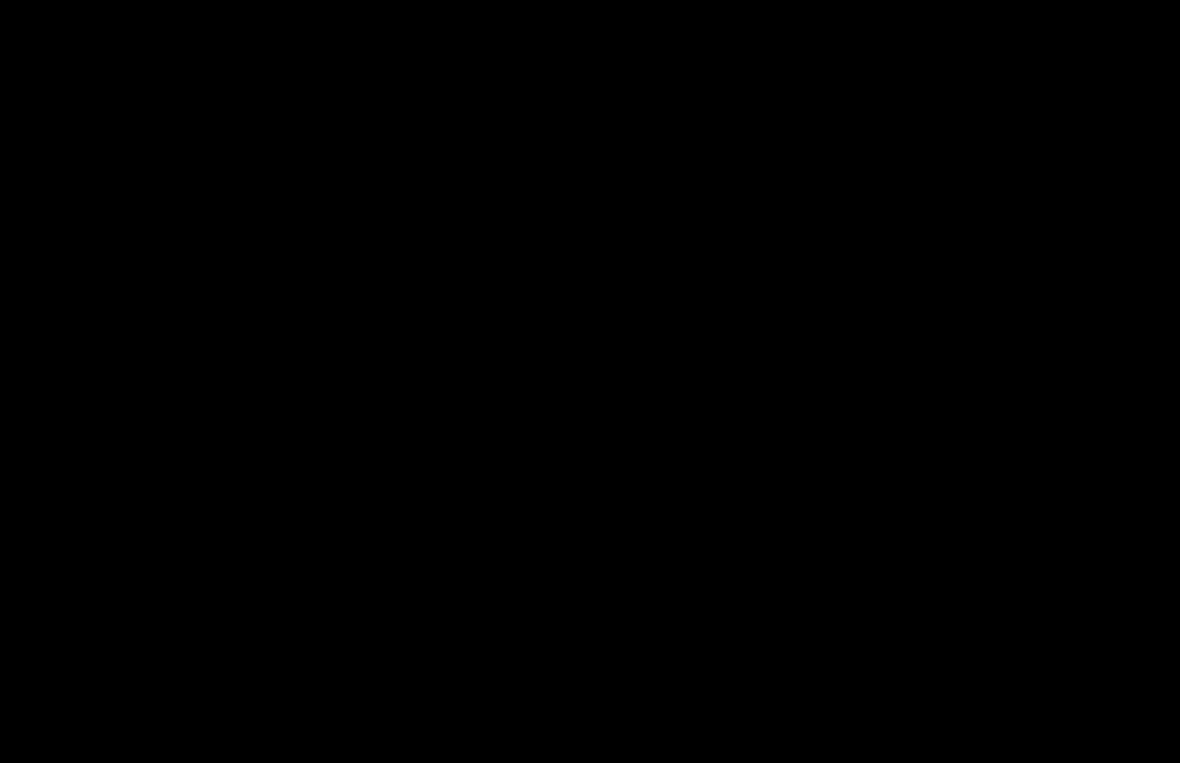 click at bounding box center (590, 381) 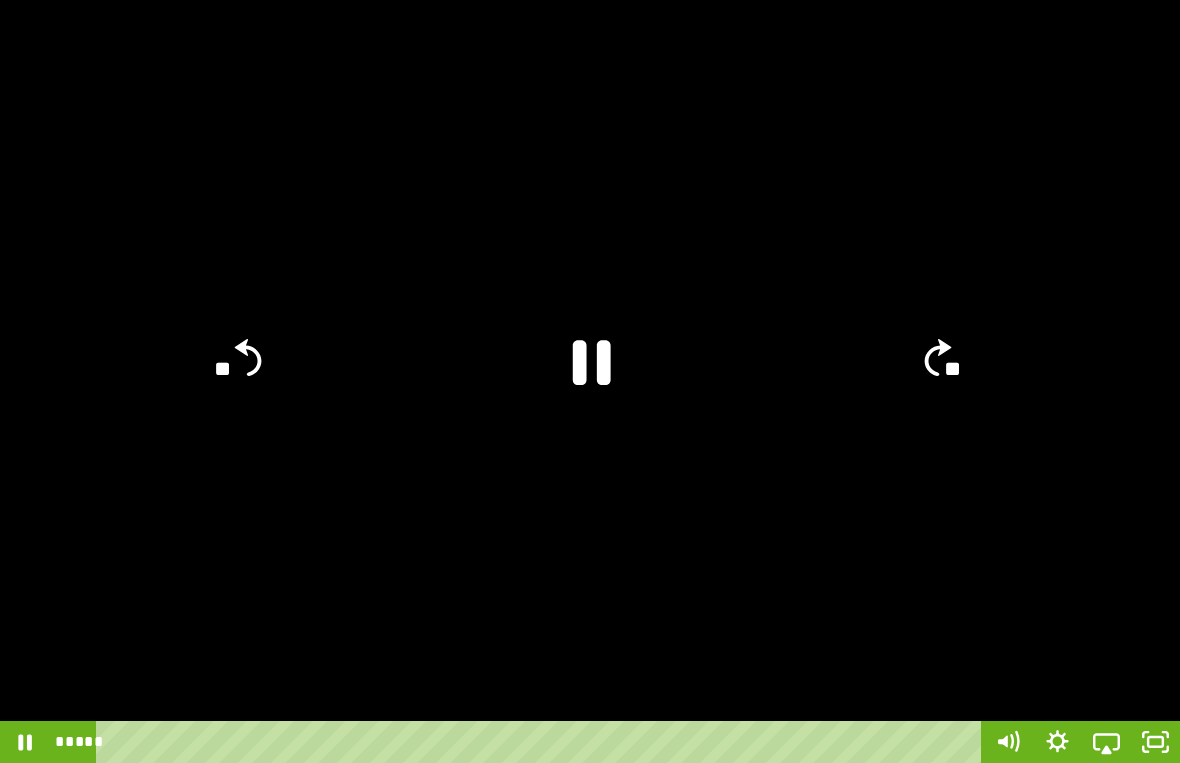 click on "**" 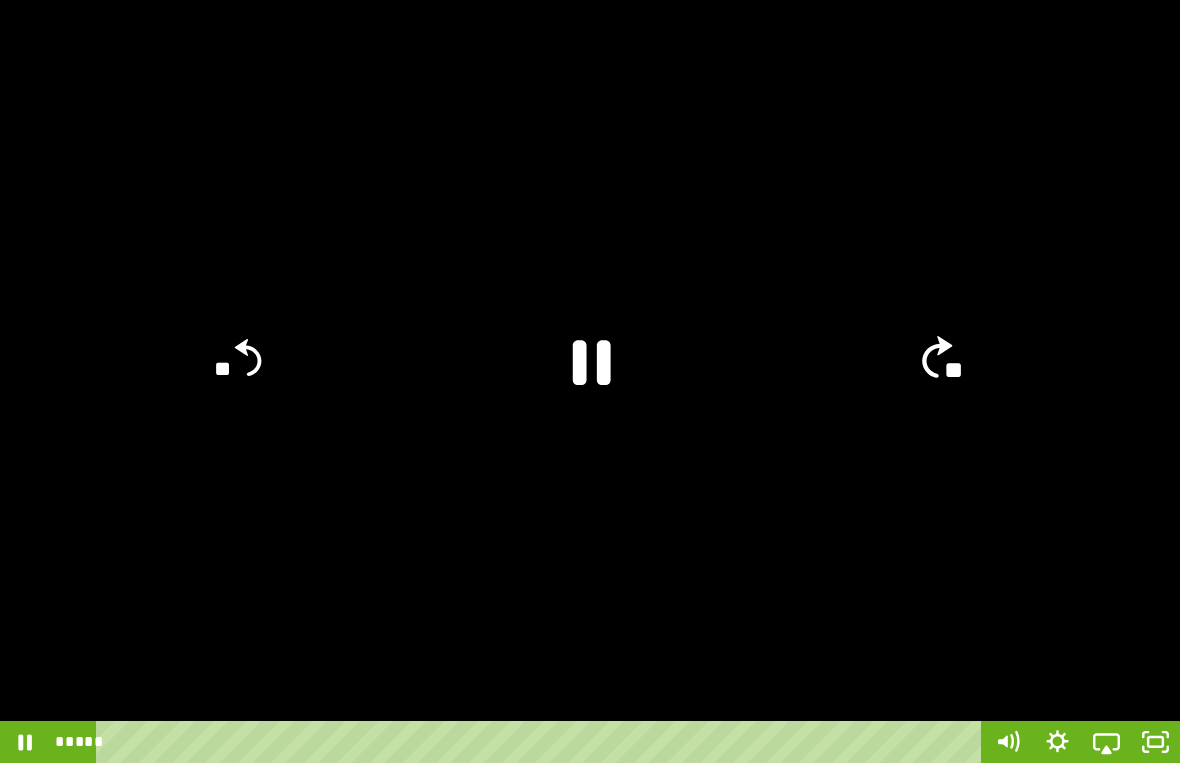 click on "**" 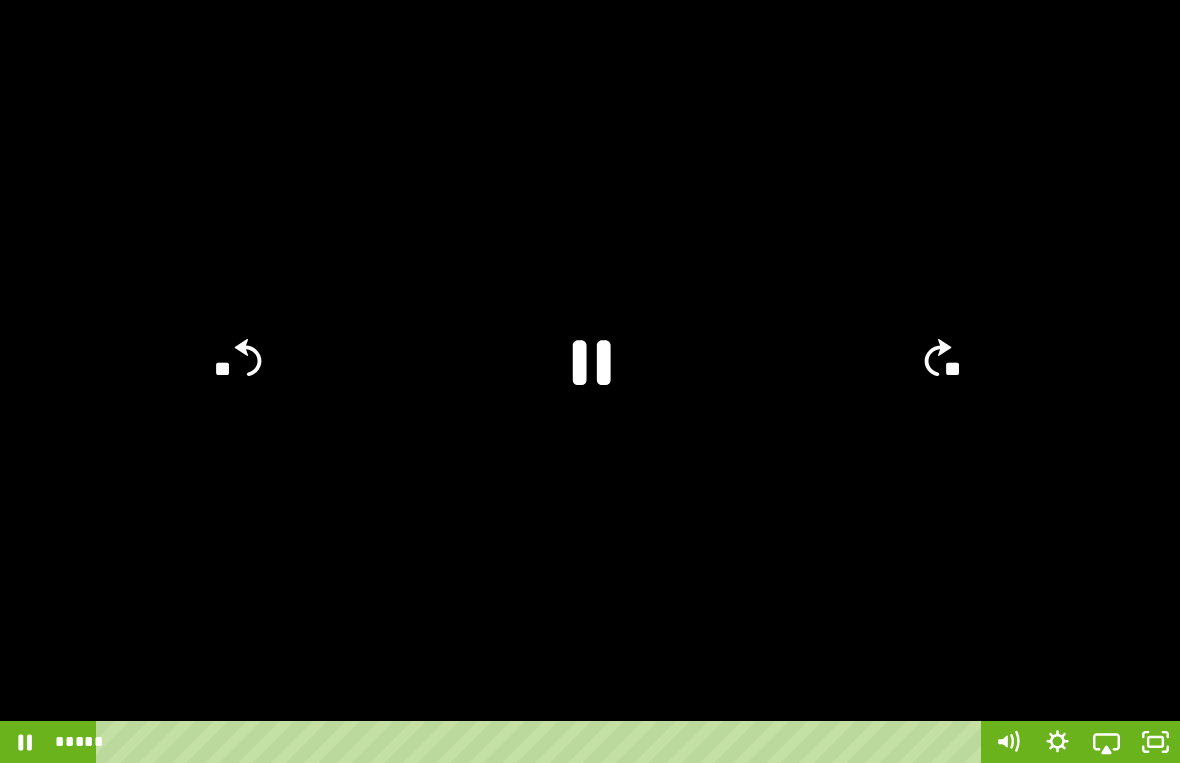 click on "**" 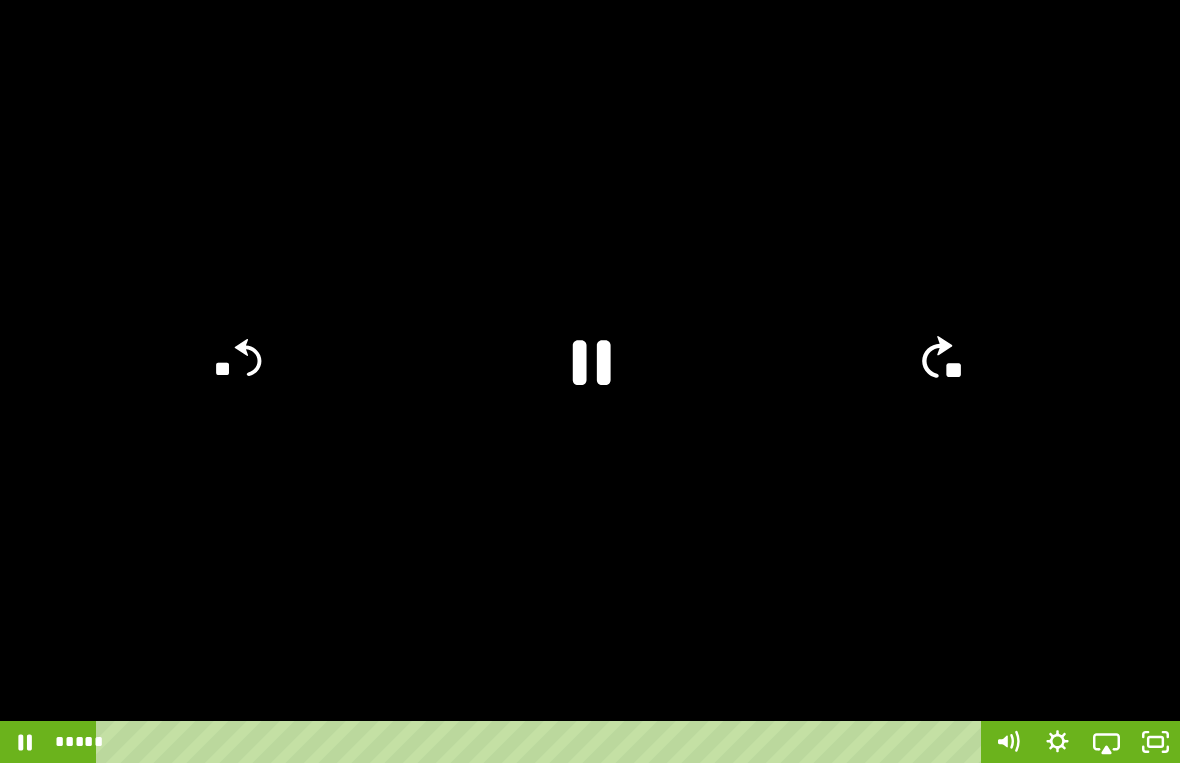 click on "**" 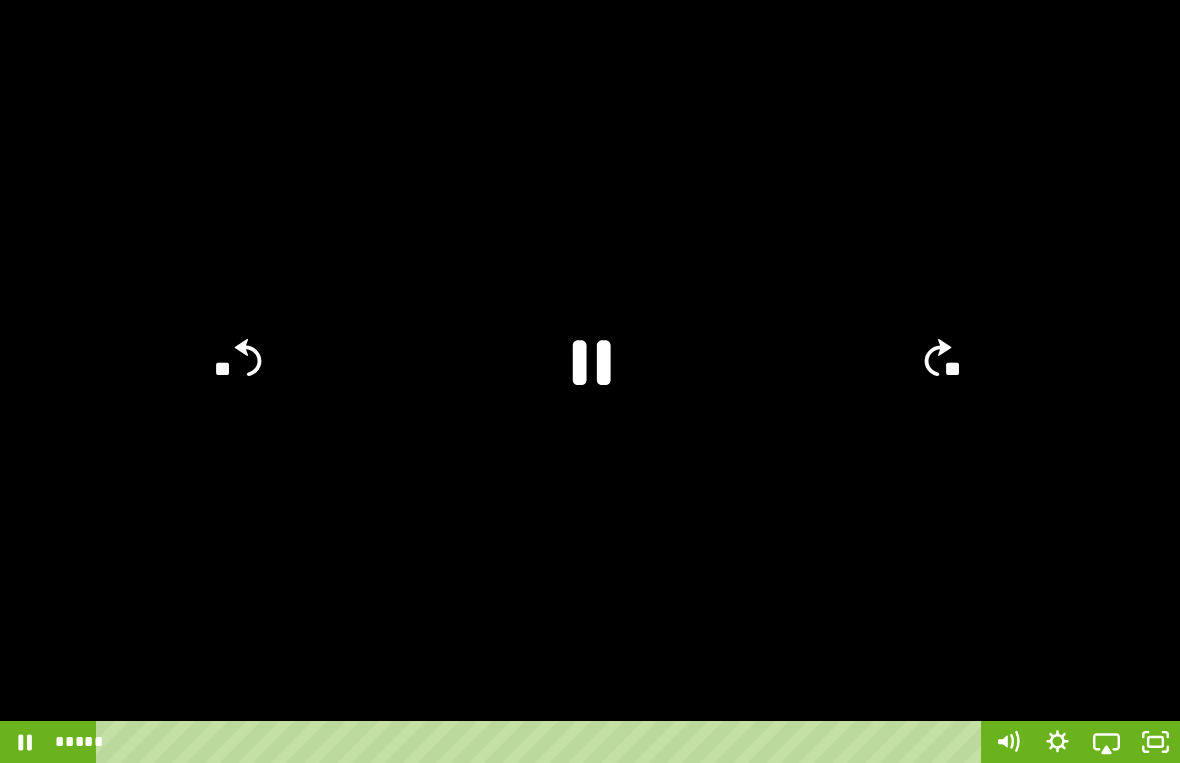 click on "**" 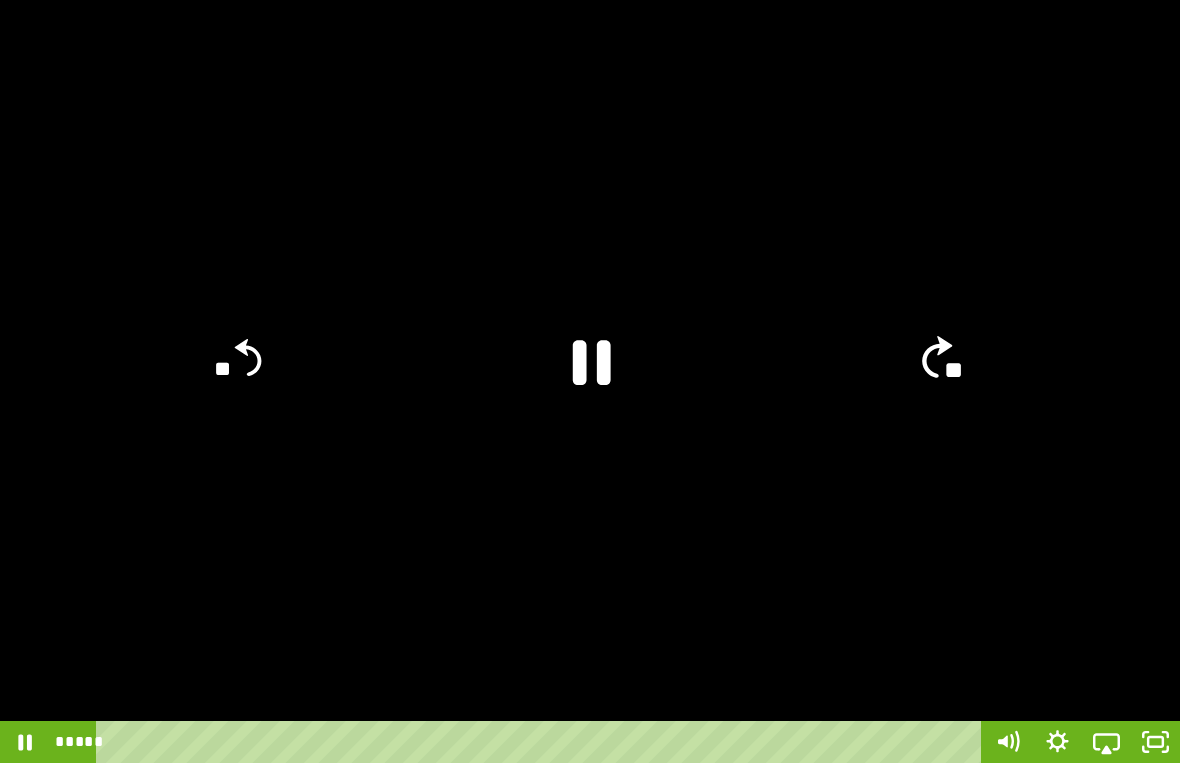 click on "**" 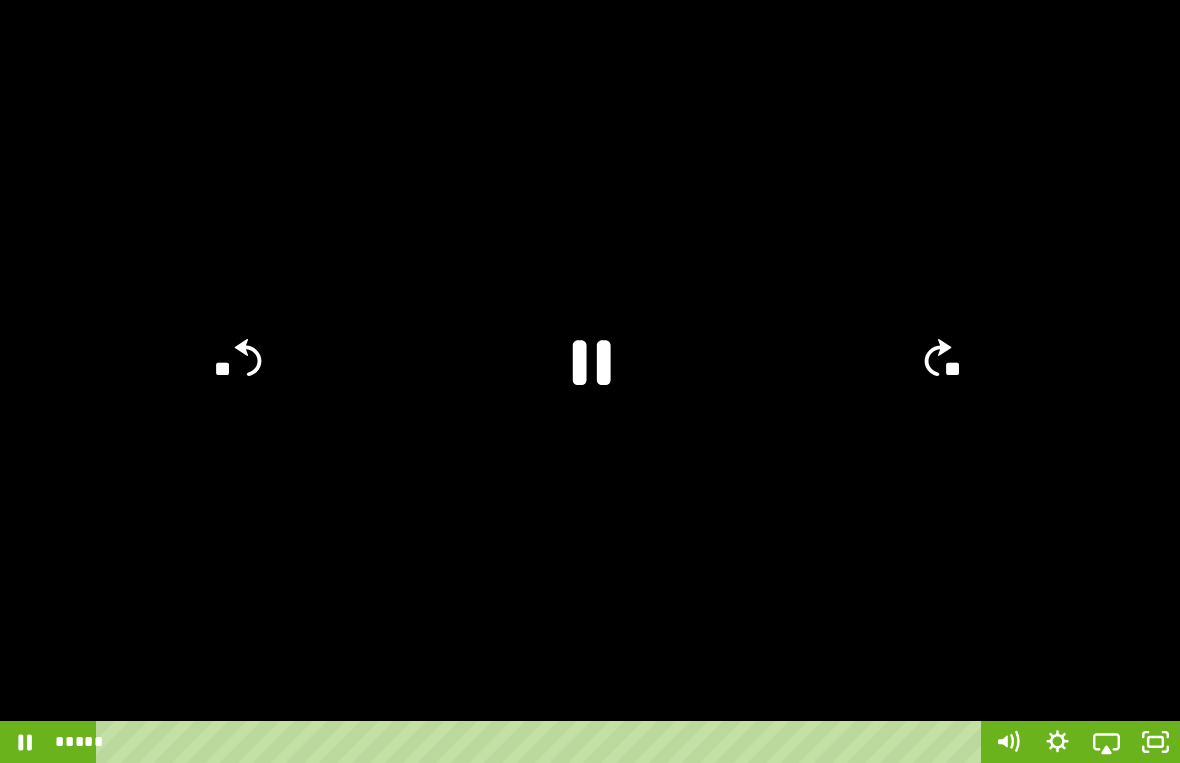click on "**" 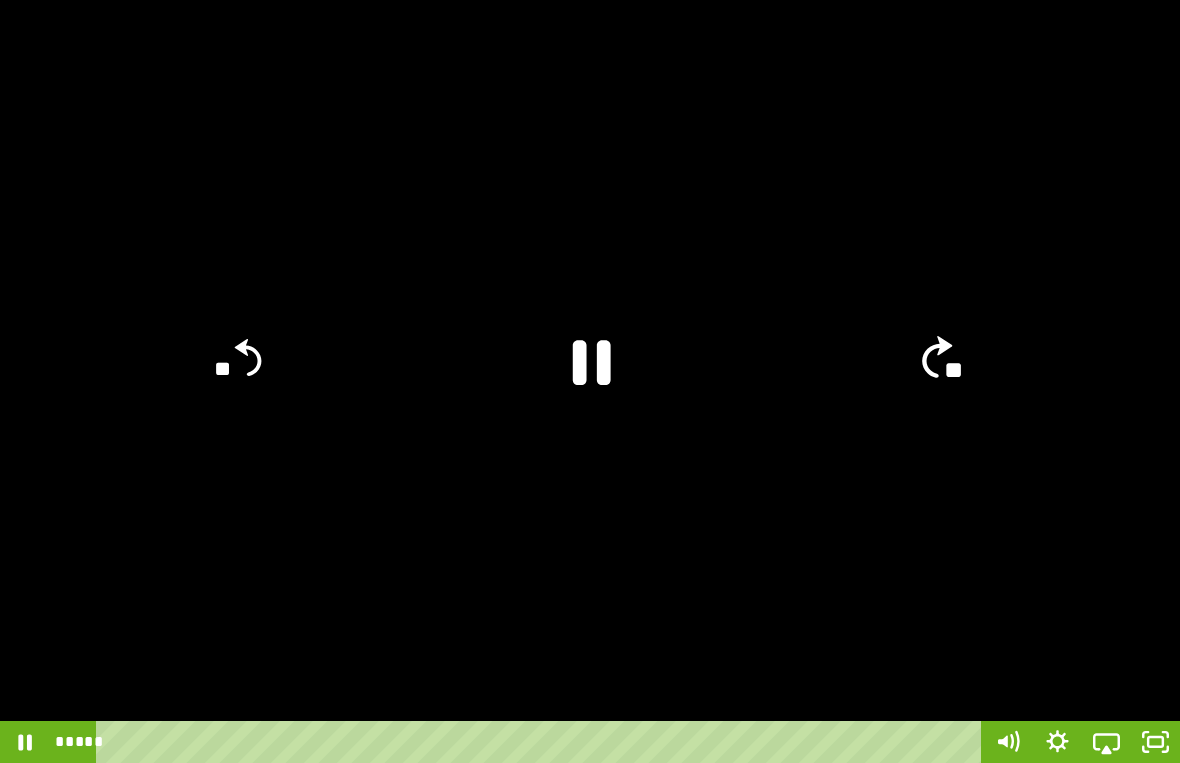 click on "**" 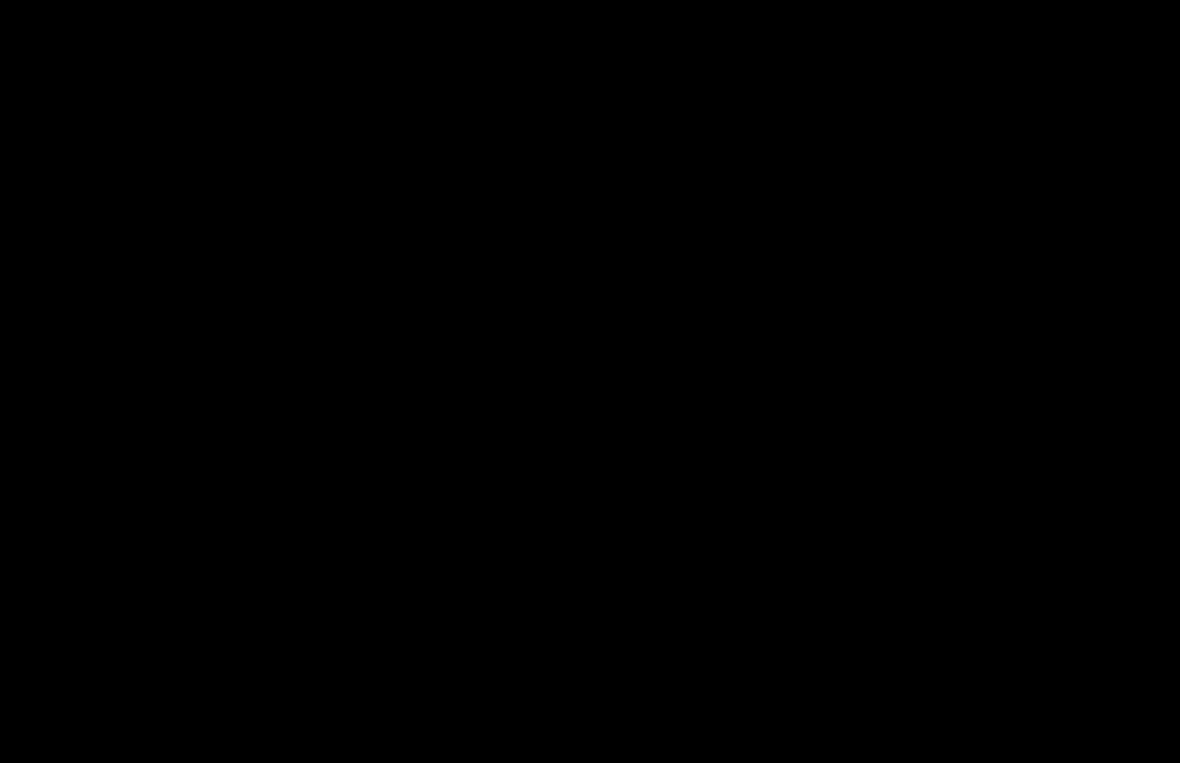click at bounding box center [590, 381] 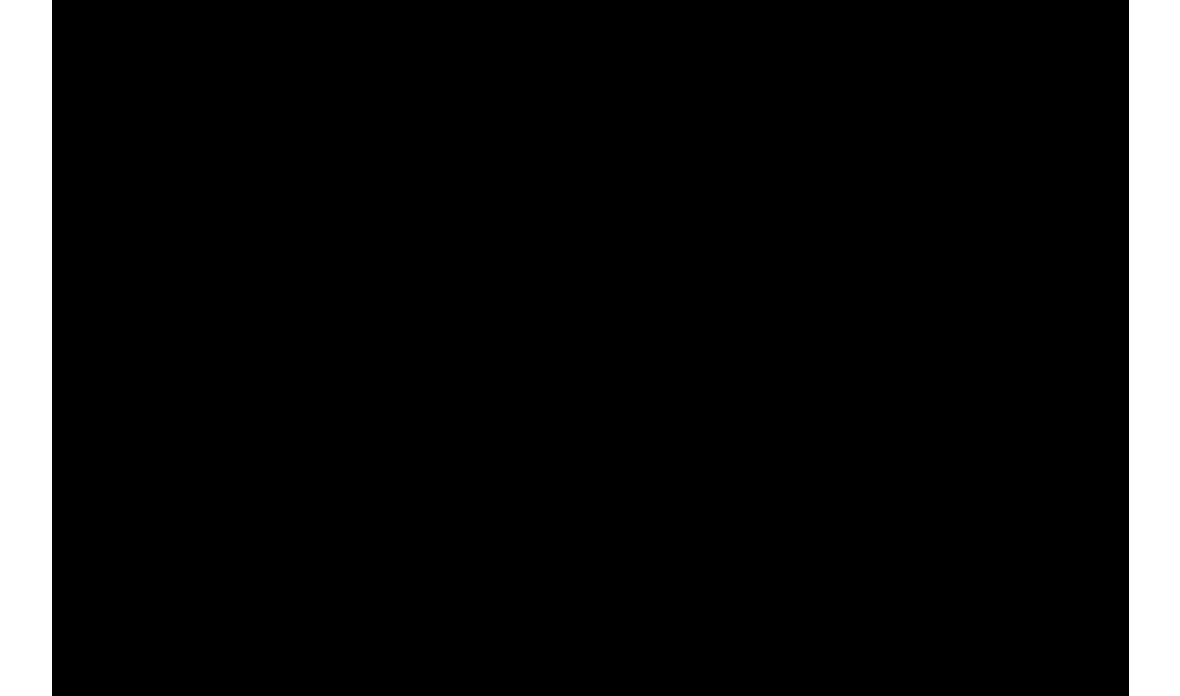 scroll, scrollTop: 517, scrollLeft: 0, axis: vertical 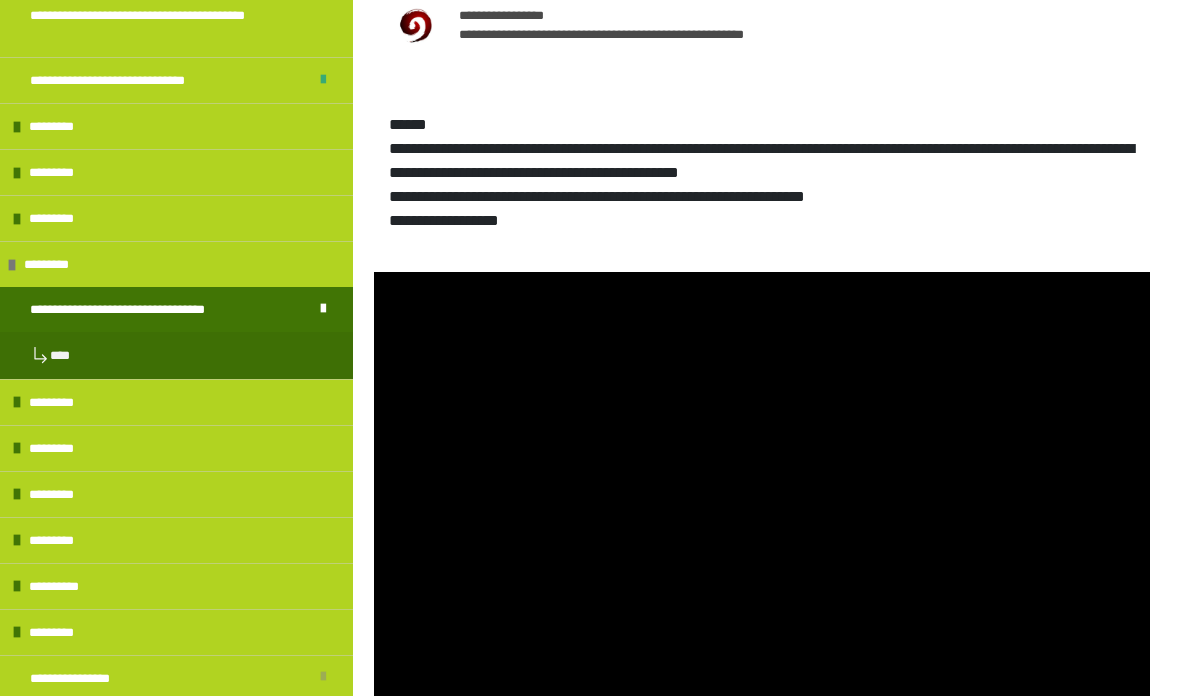 click on "*********" at bounding box center (59, 402) 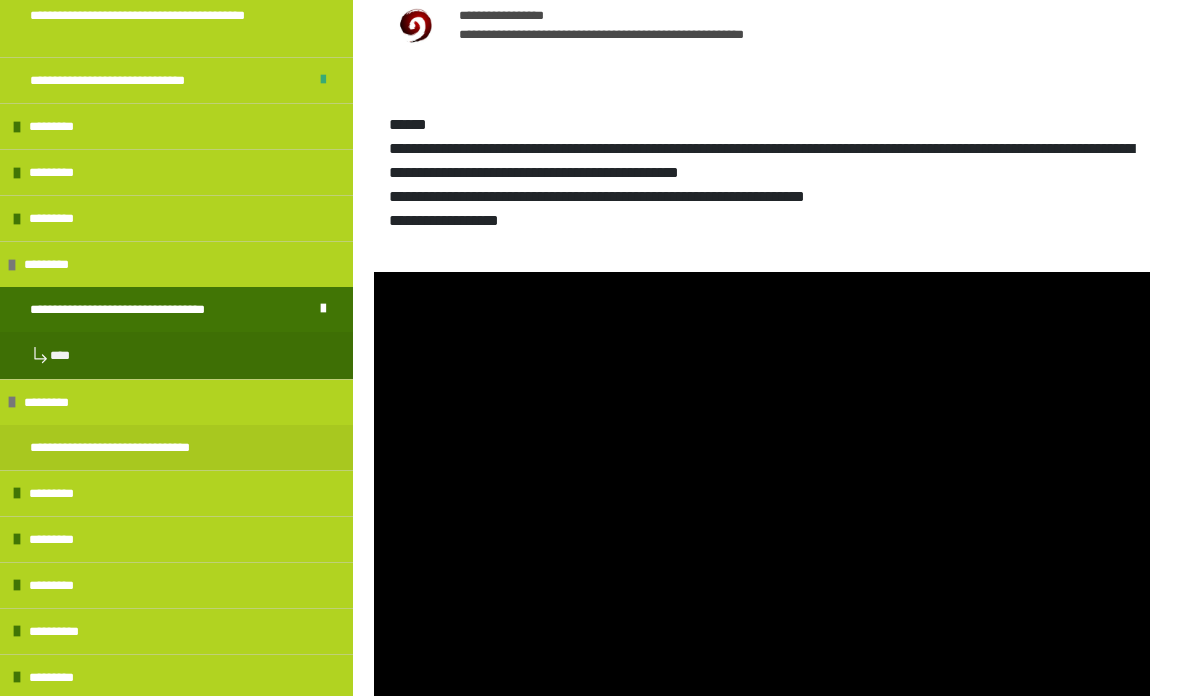 click on "**********" at bounding box center [137, 447] 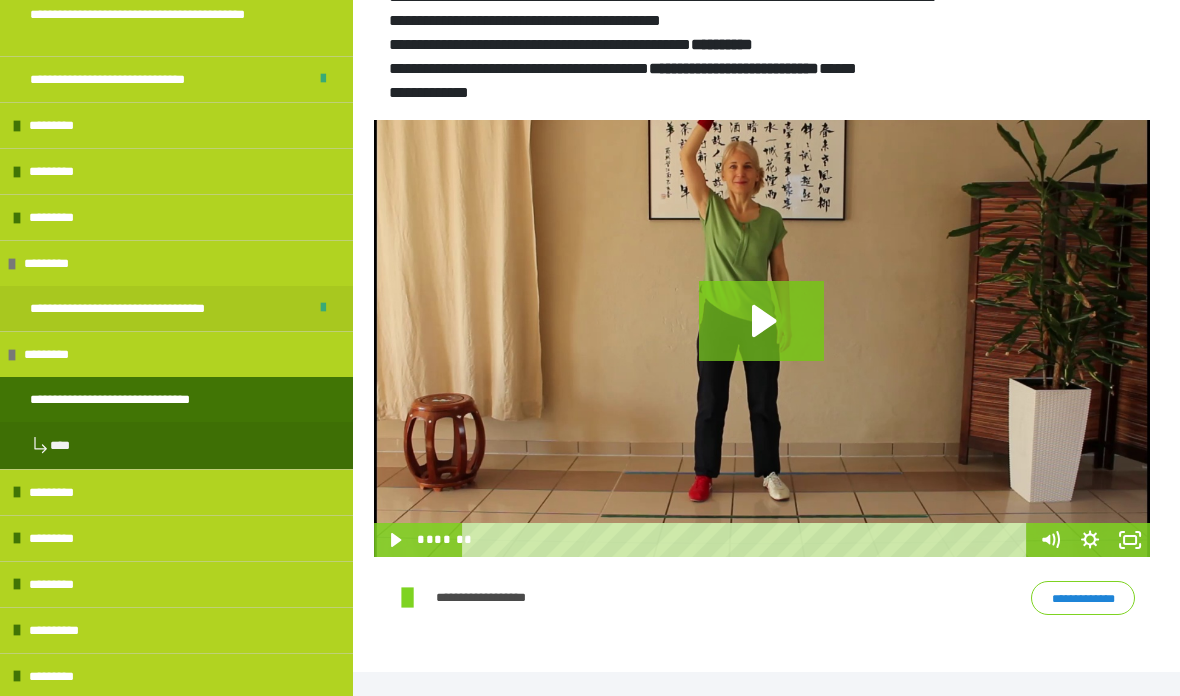 scroll, scrollTop: 441, scrollLeft: 0, axis: vertical 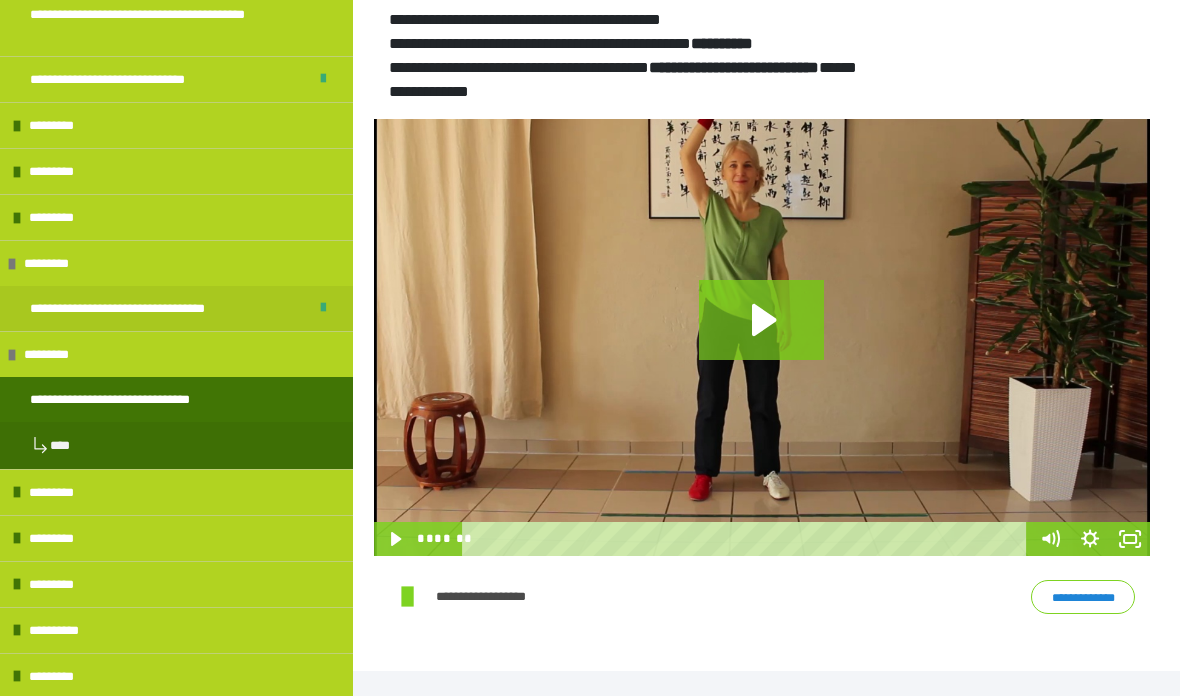click 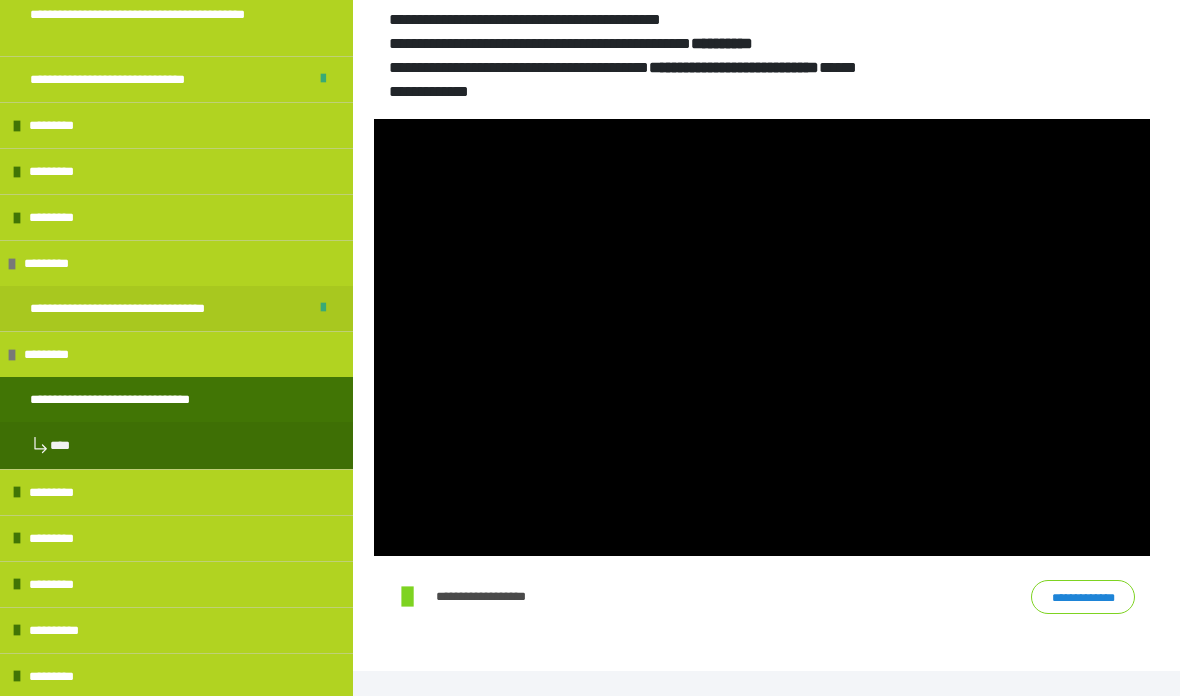 scroll, scrollTop: 442, scrollLeft: 0, axis: vertical 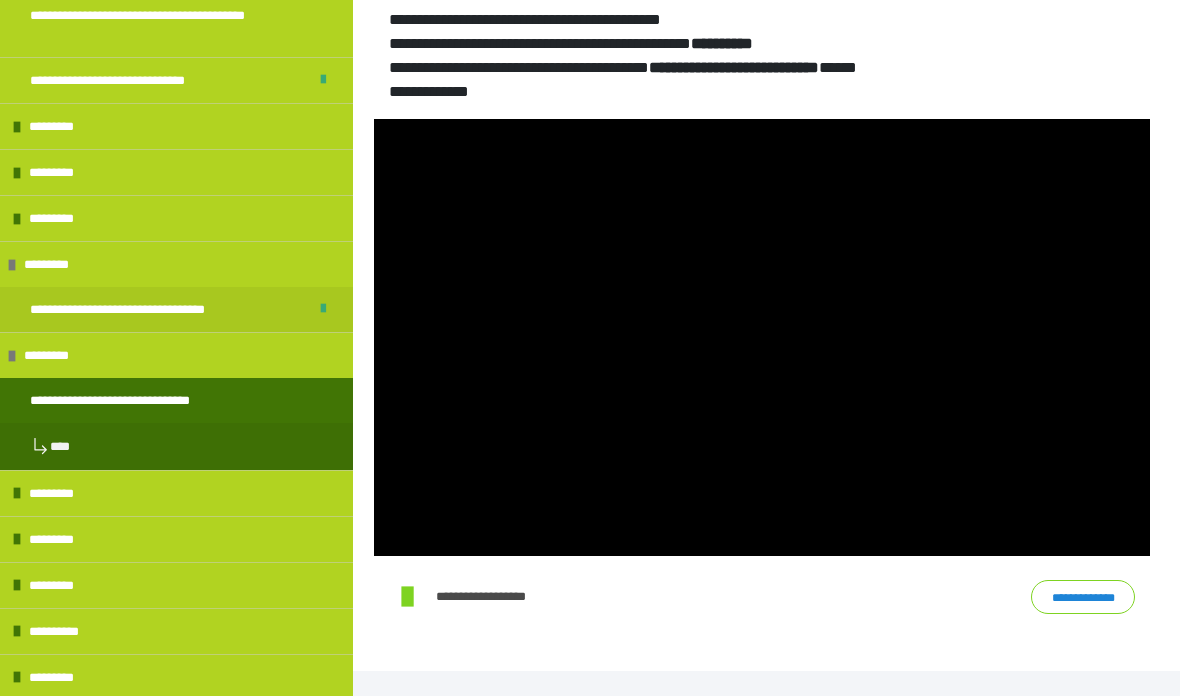 click at bounding box center [762, 337] 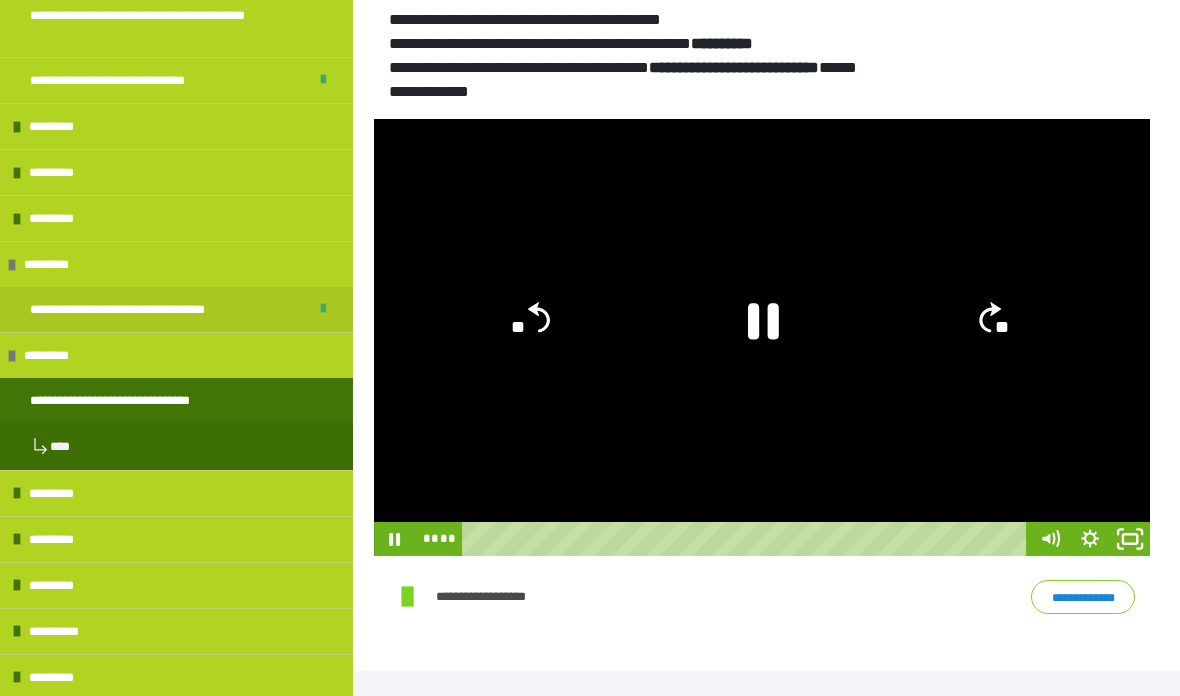 click 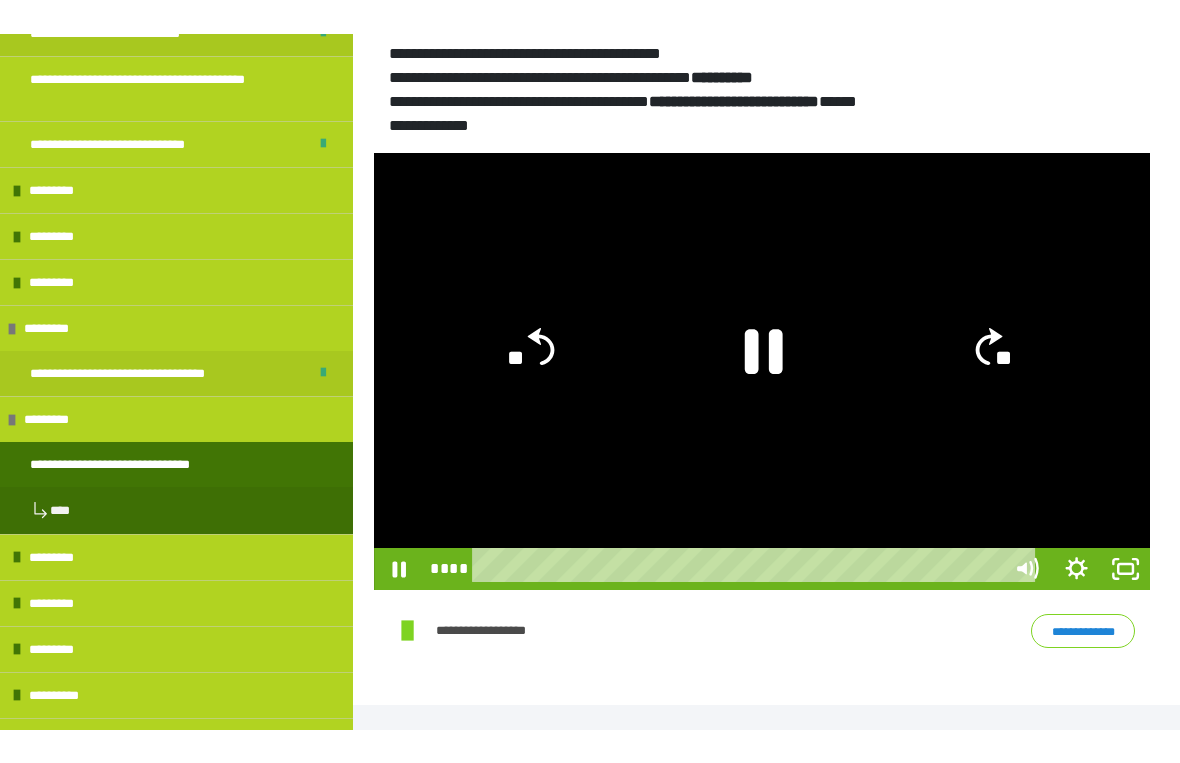 scroll, scrollTop: 24, scrollLeft: 0, axis: vertical 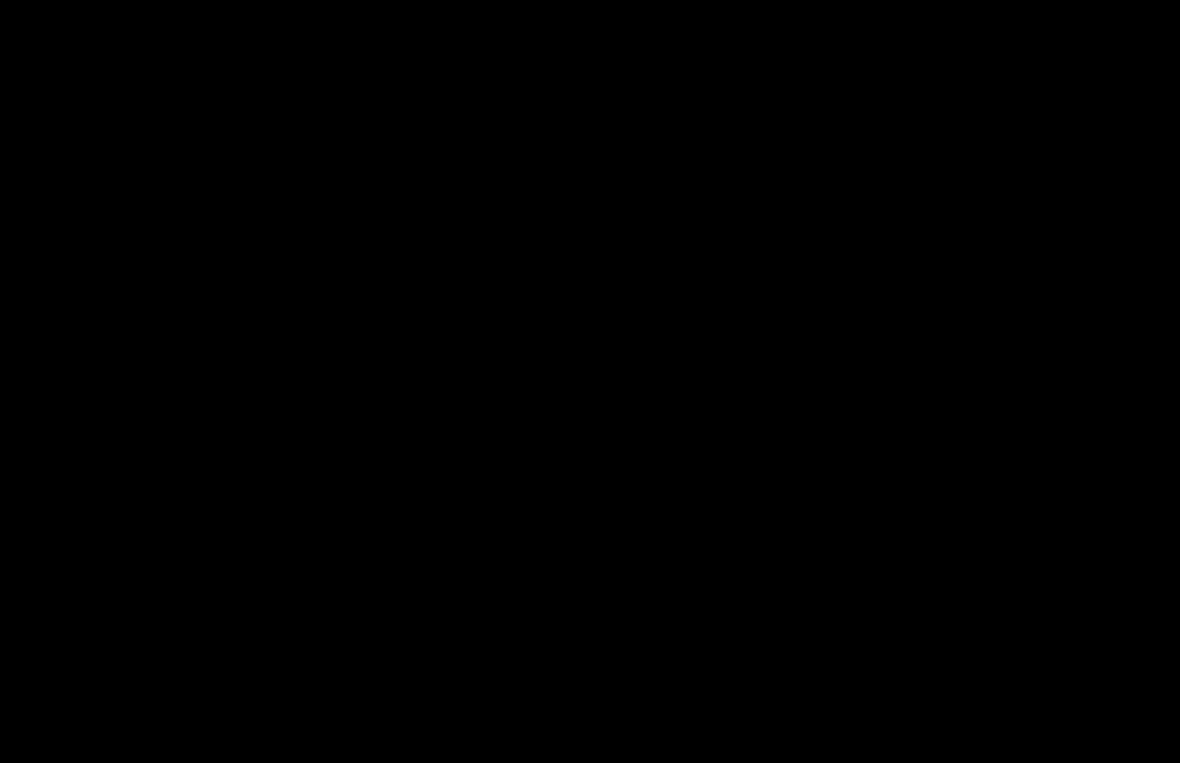 click at bounding box center [590, 381] 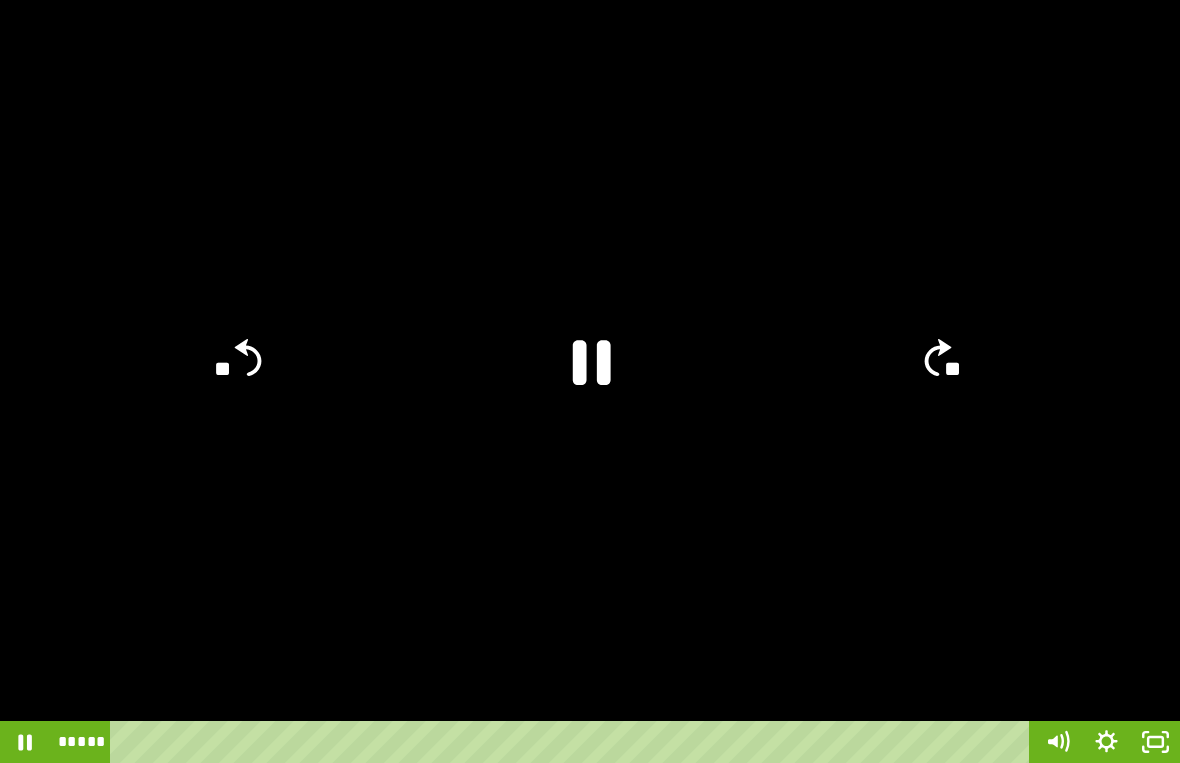 click on "**" 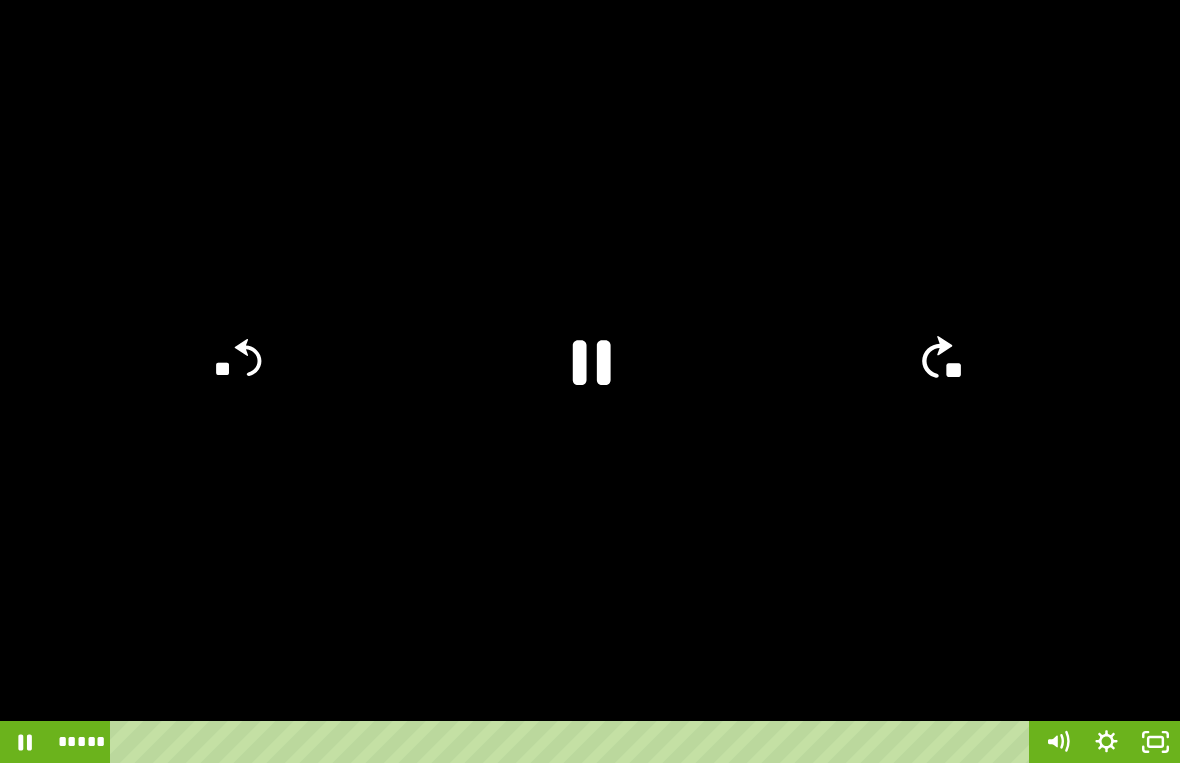 click on "**" 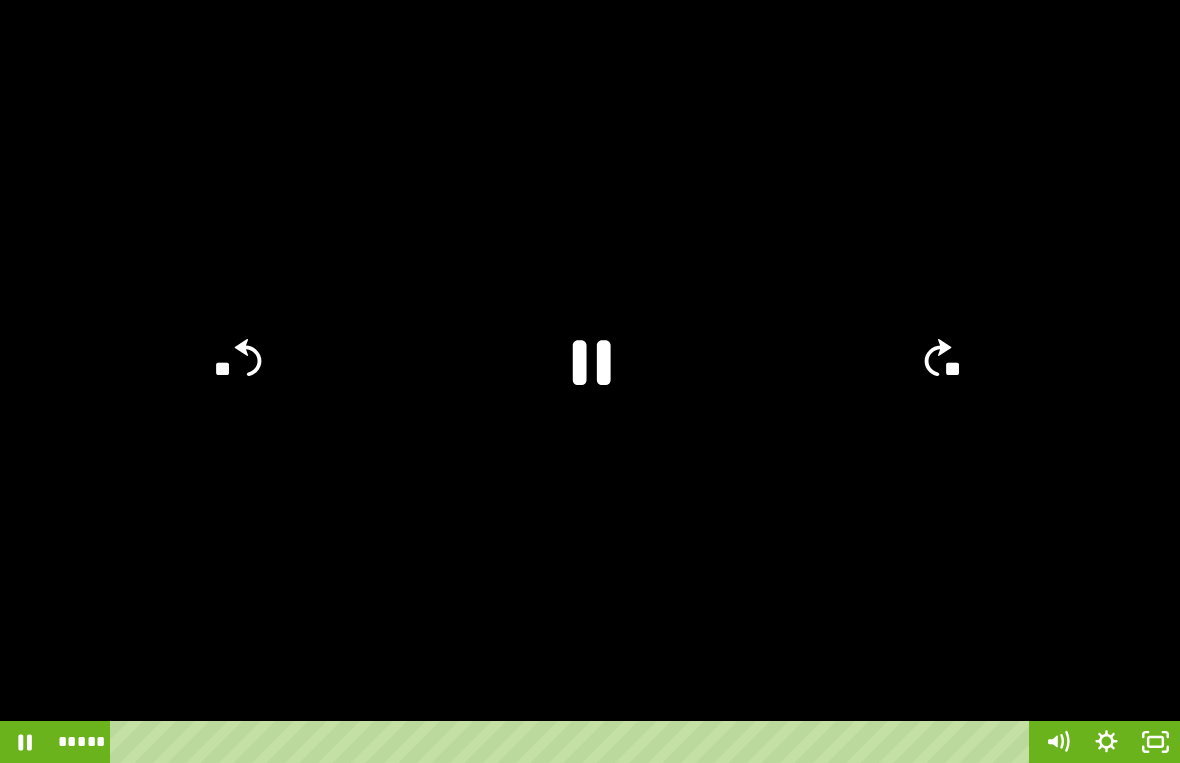 click on "**" 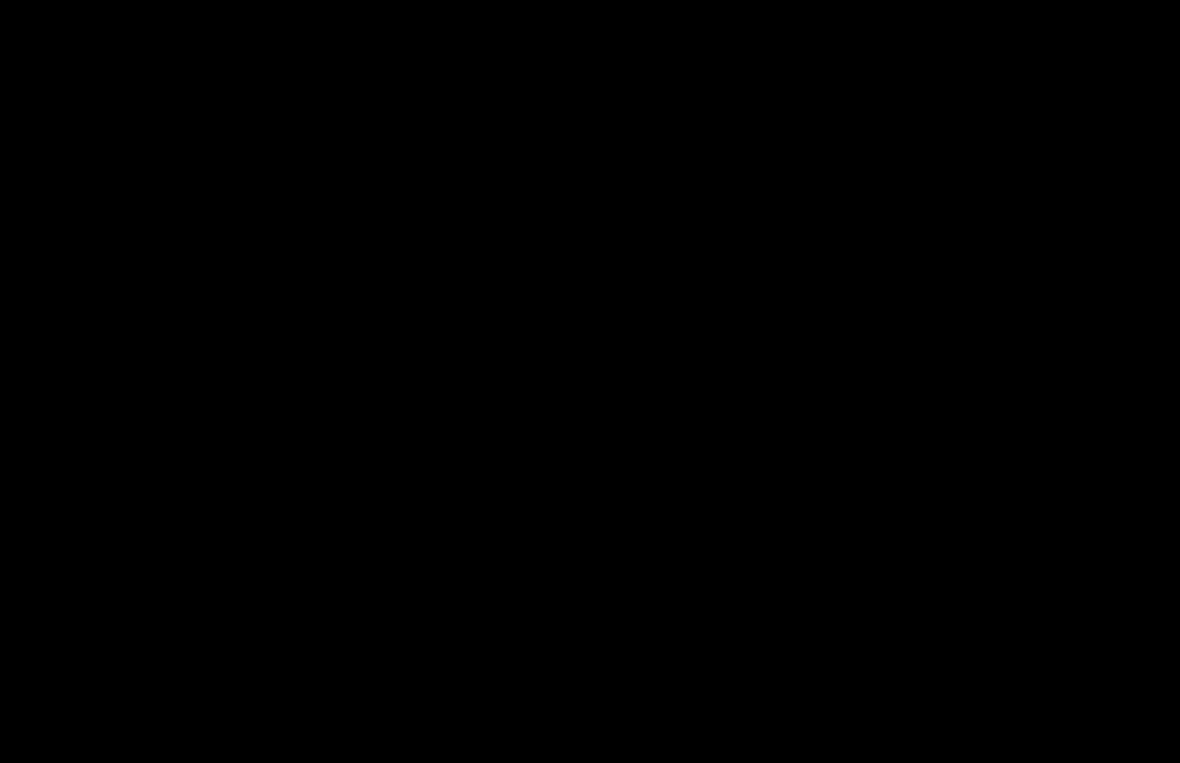 click at bounding box center (590, 381) 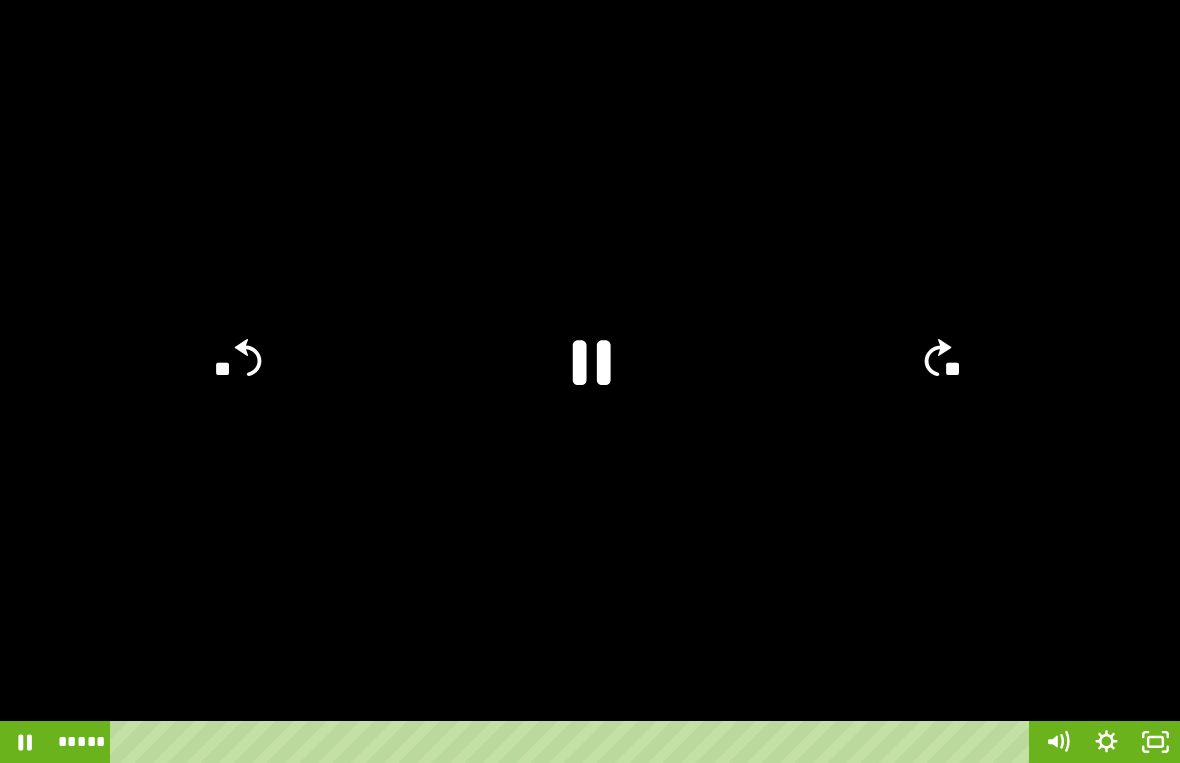 click on "**" 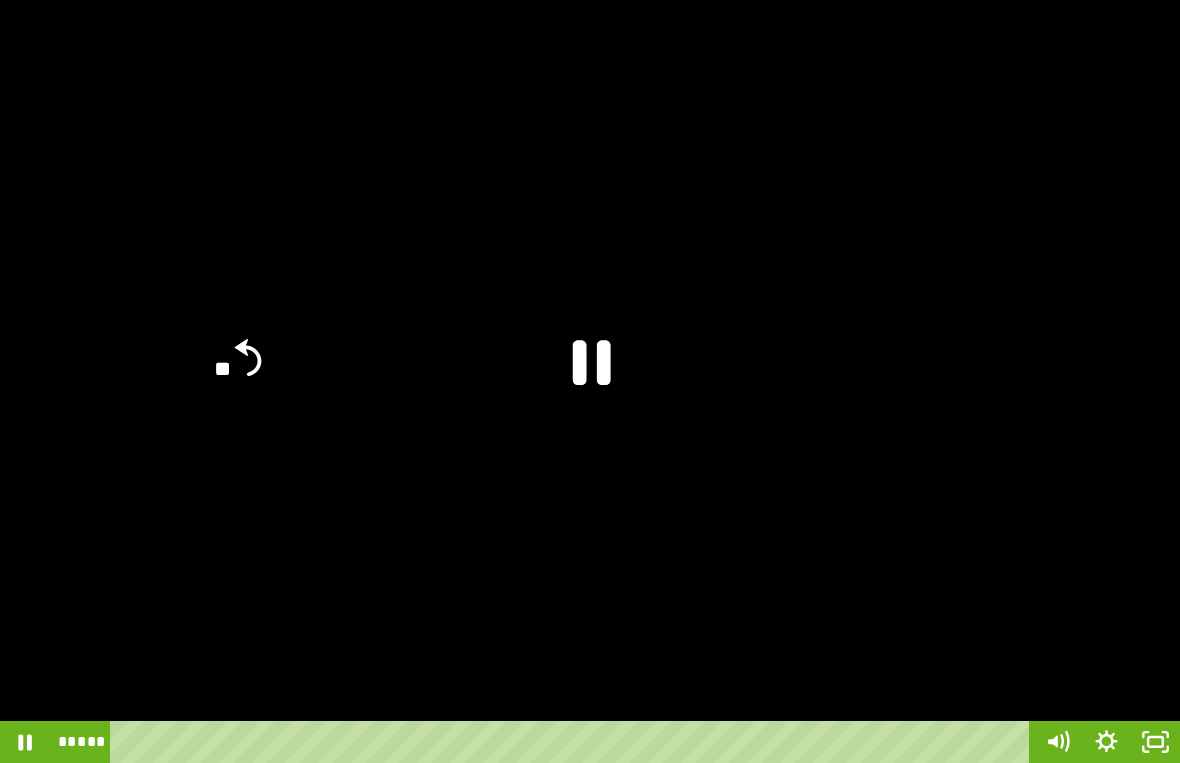 click 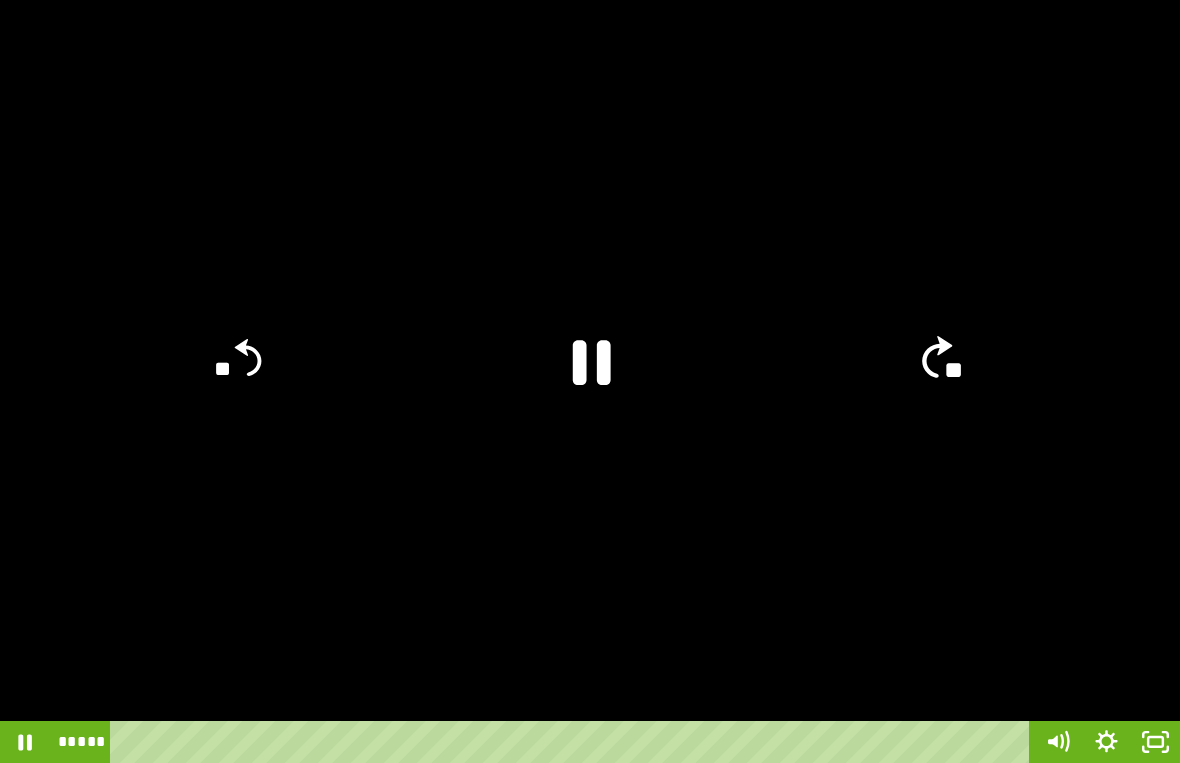 click on "**" 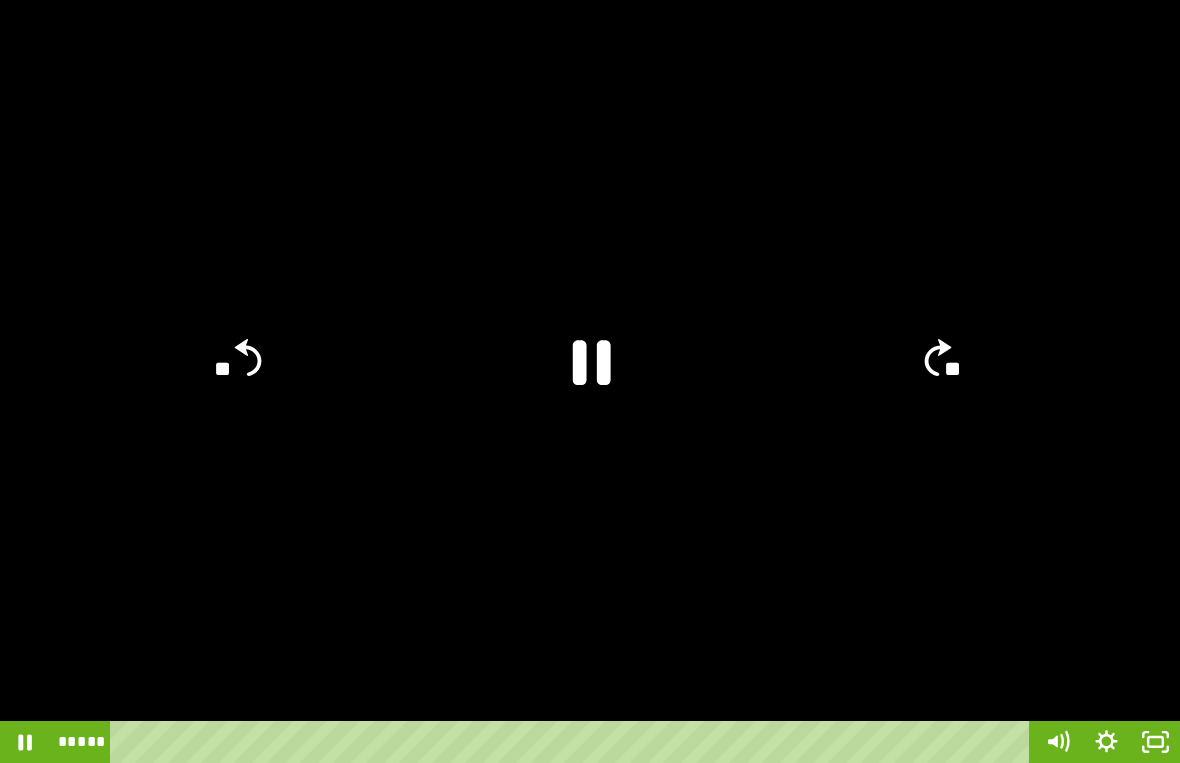 click on "**" 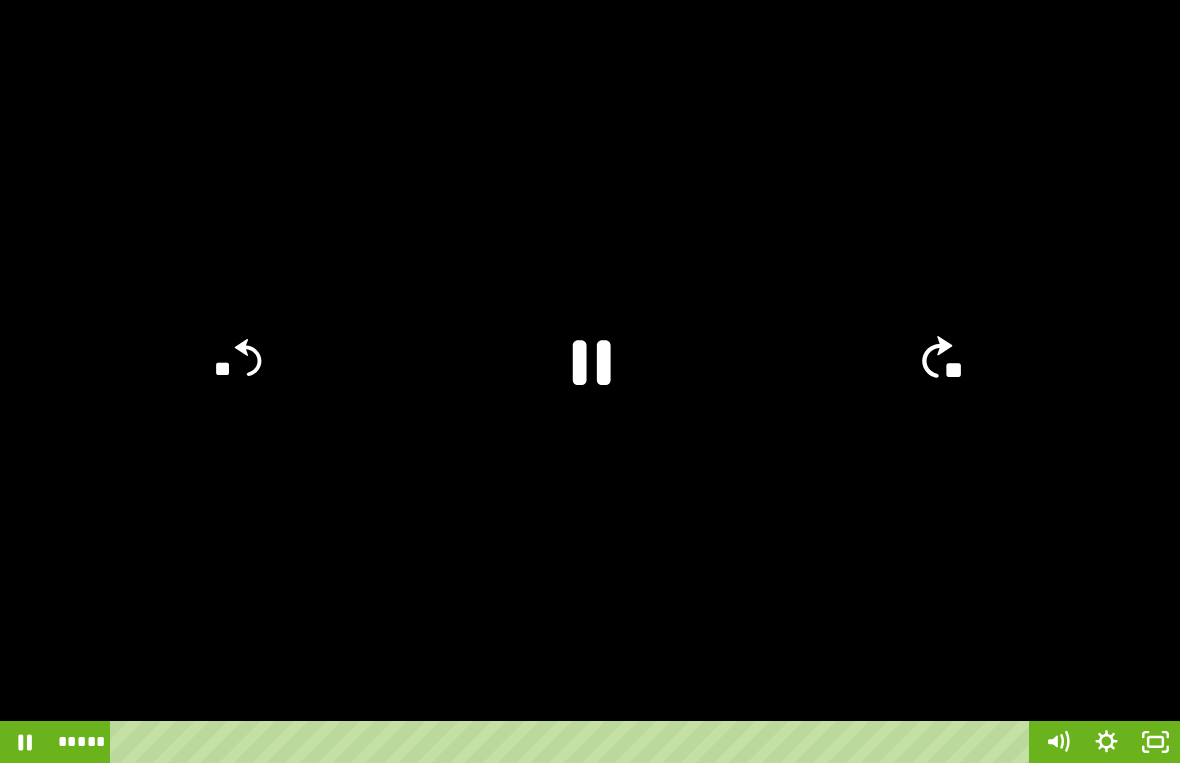 click on "**" 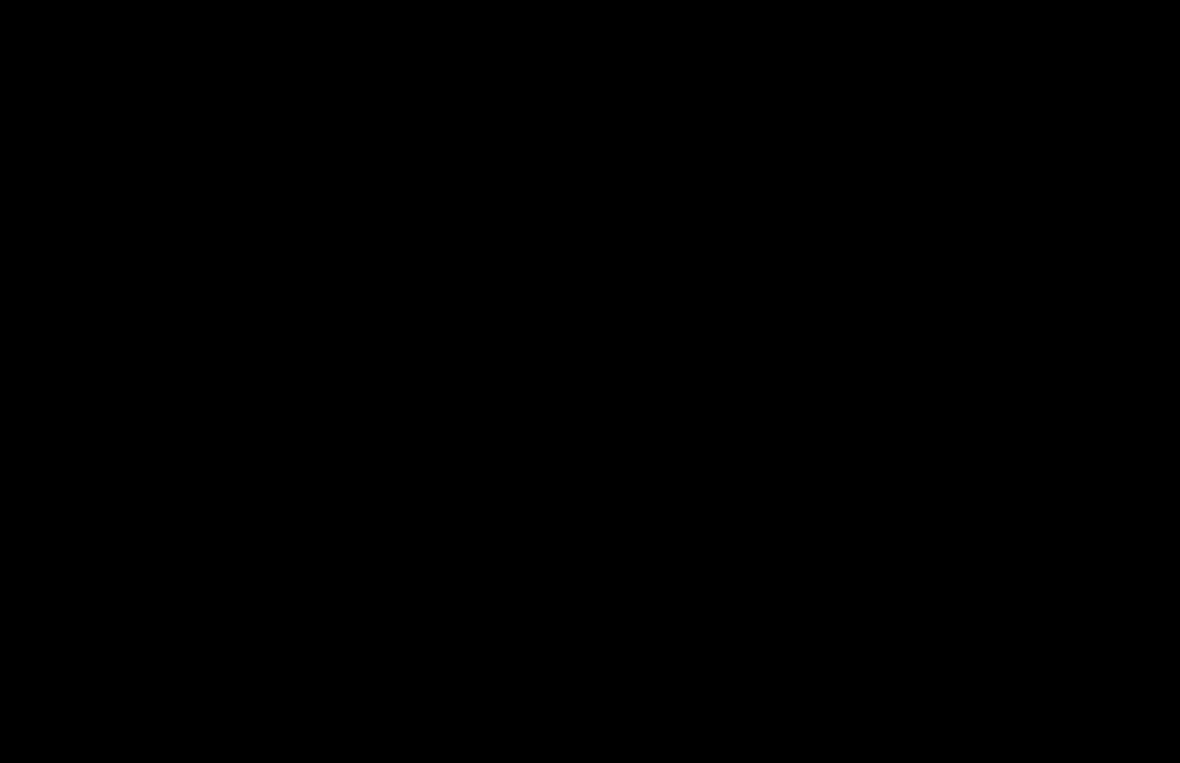click at bounding box center (590, 381) 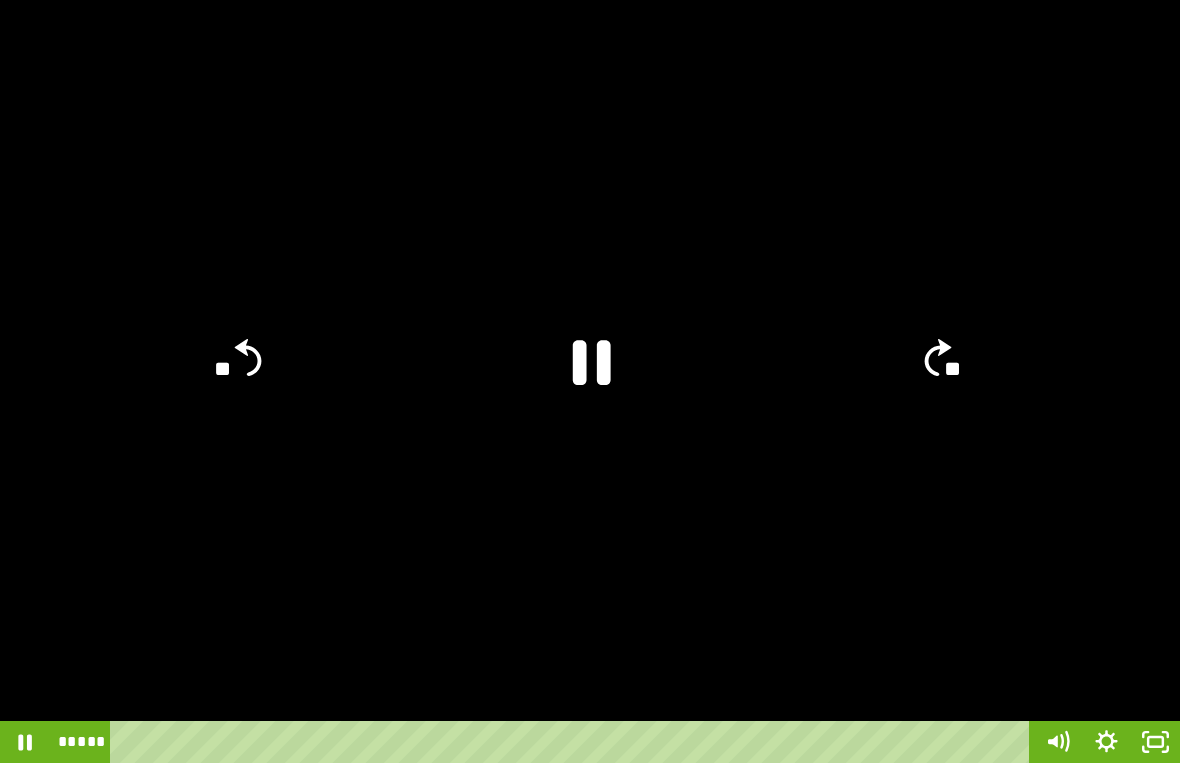click on "**" 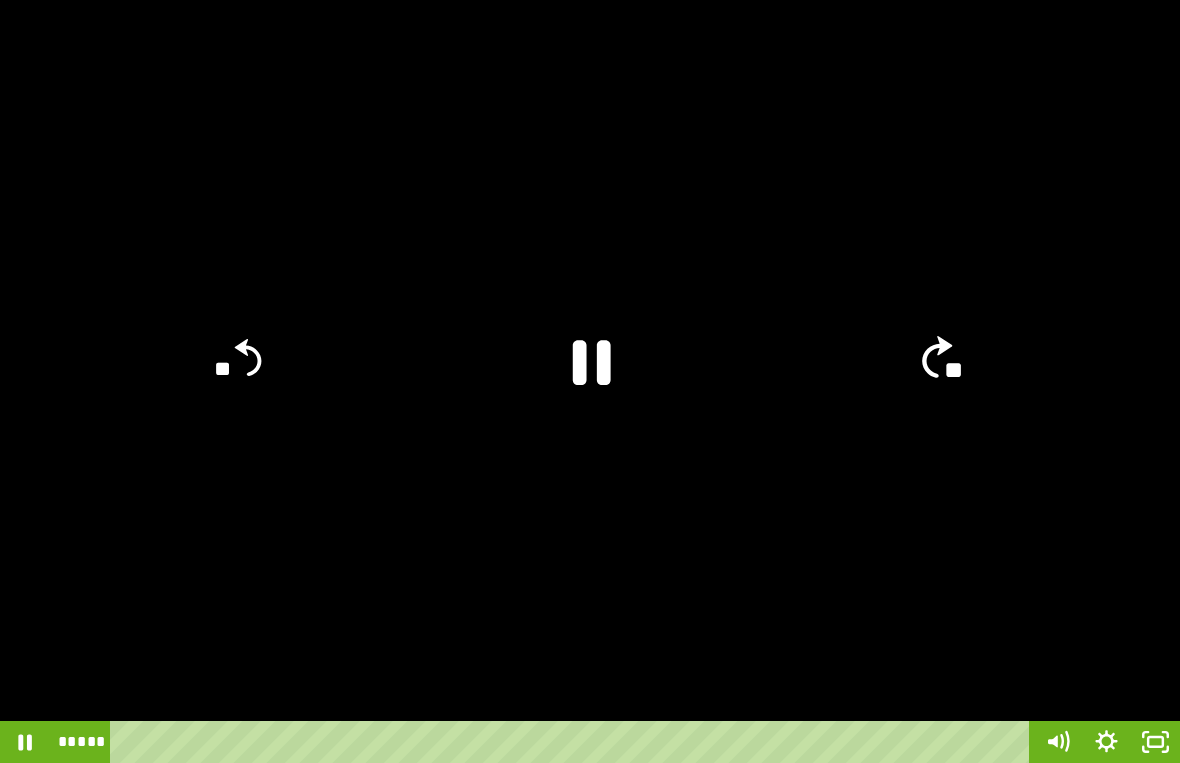 click 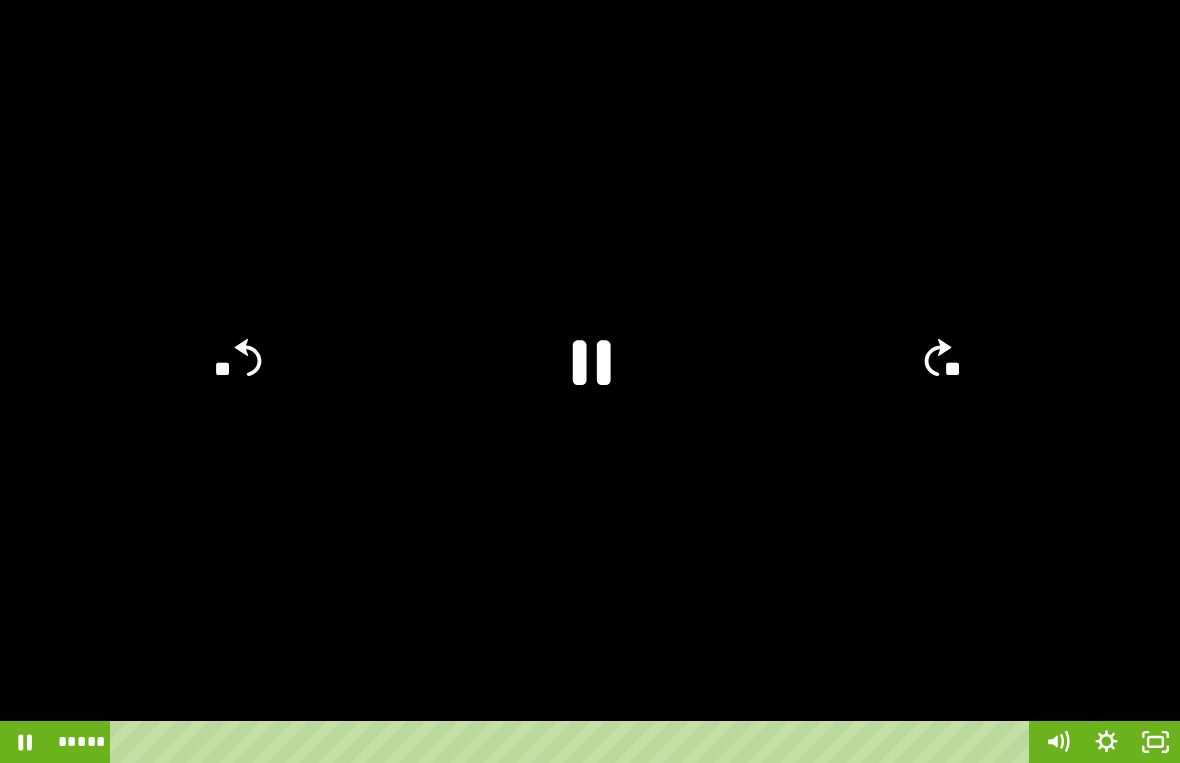 click on "**" 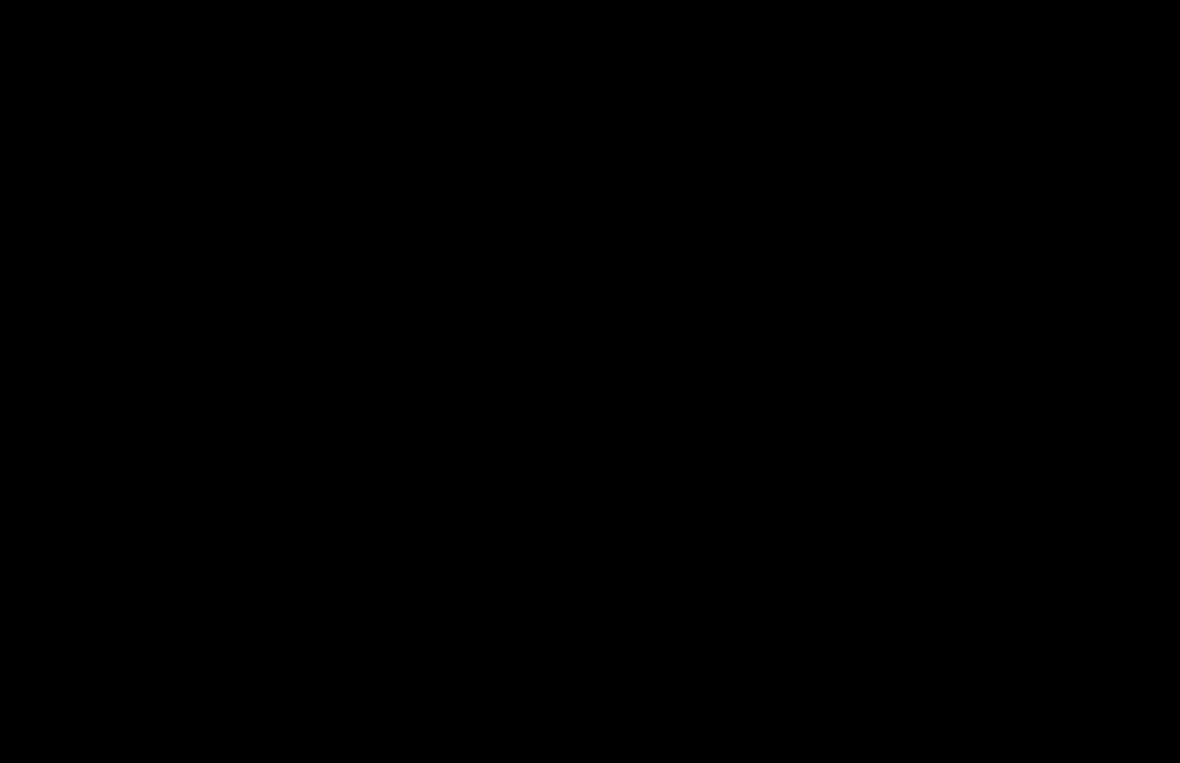 click at bounding box center (590, 381) 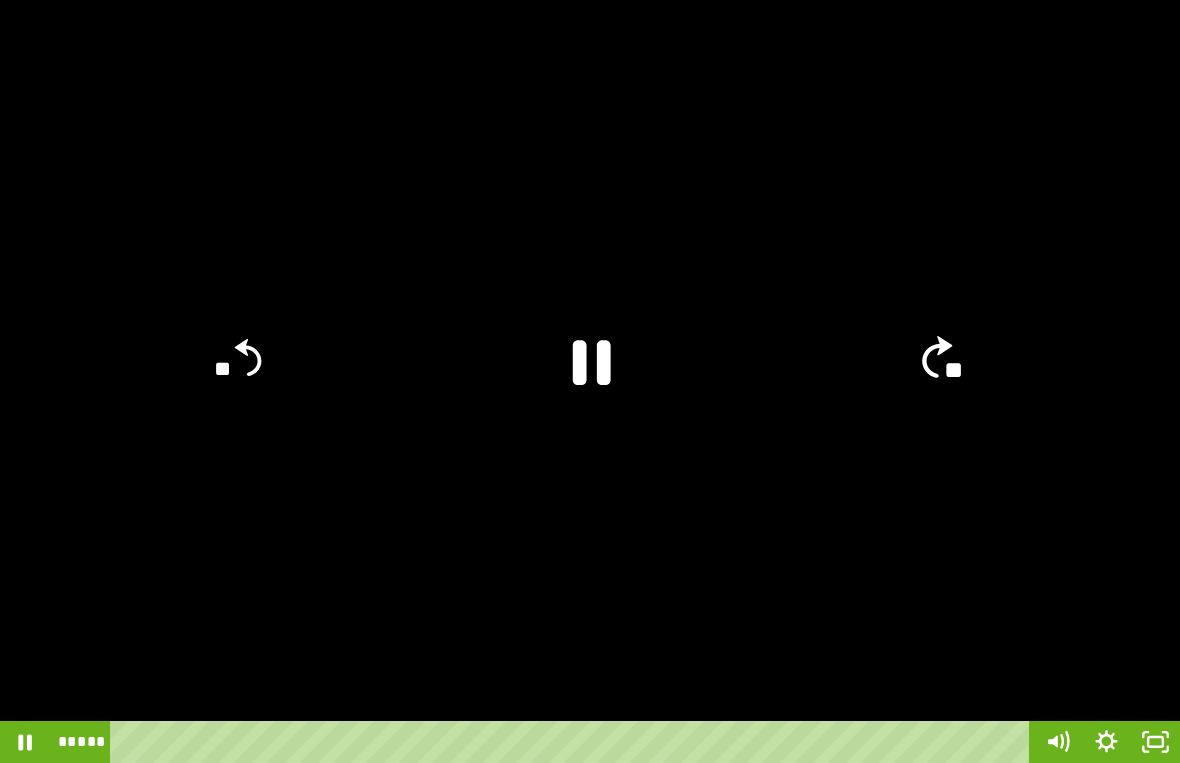 click on "**" 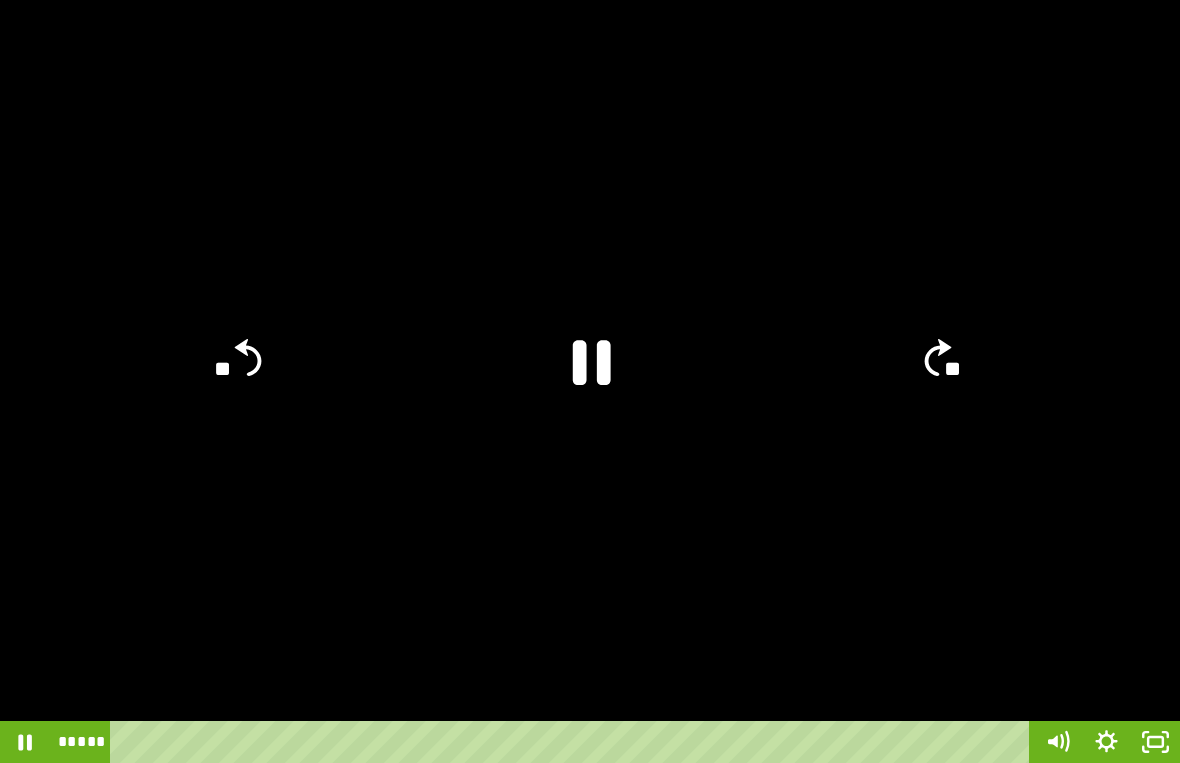 click on "**" 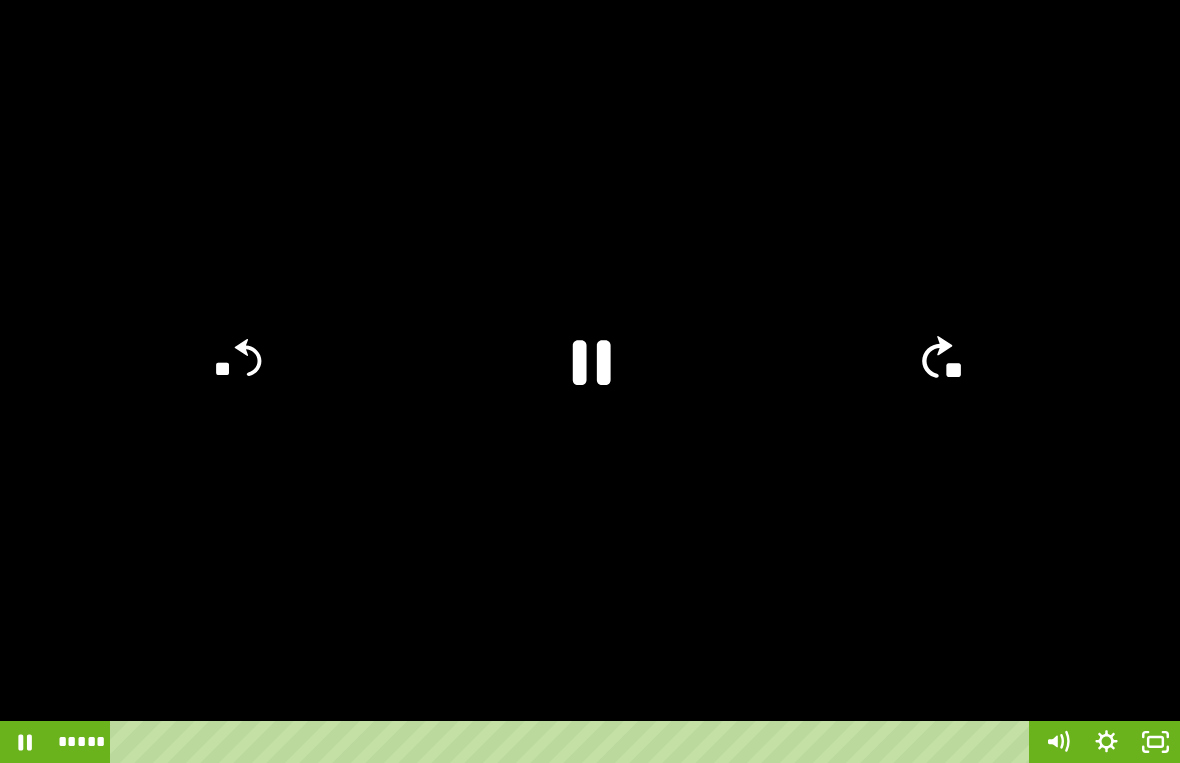 click on "**" 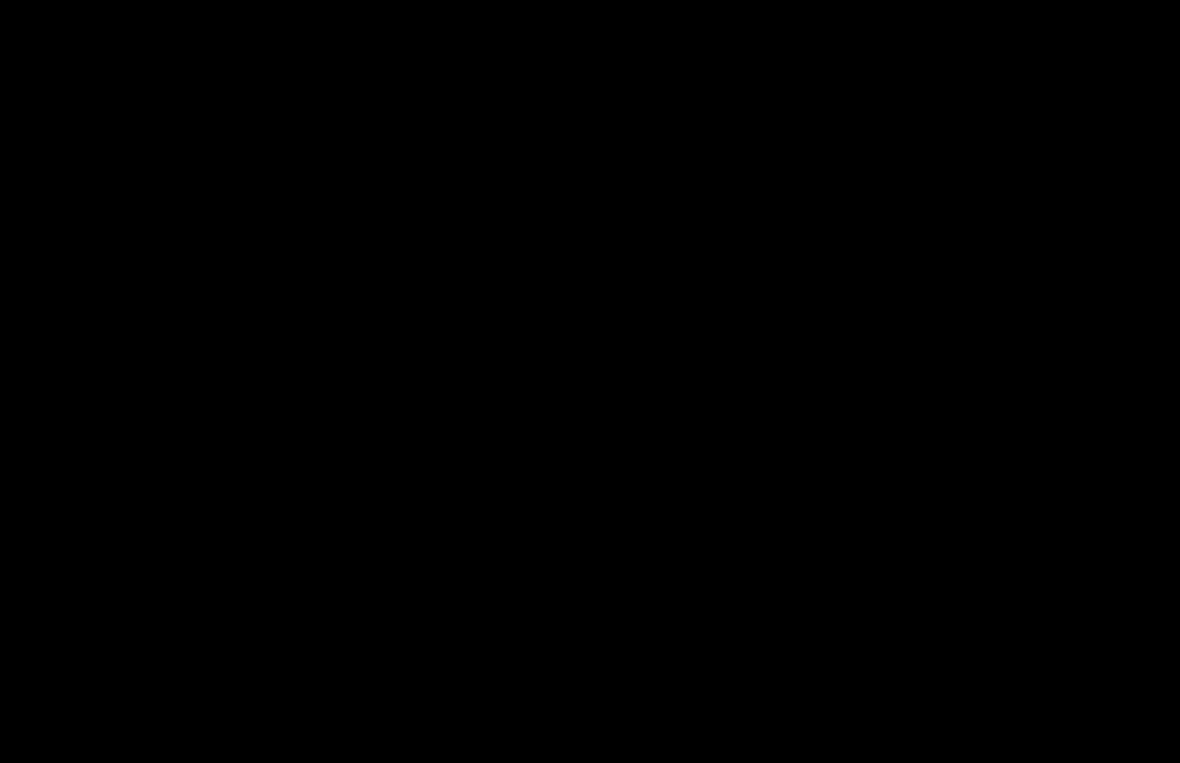 click at bounding box center (590, 381) 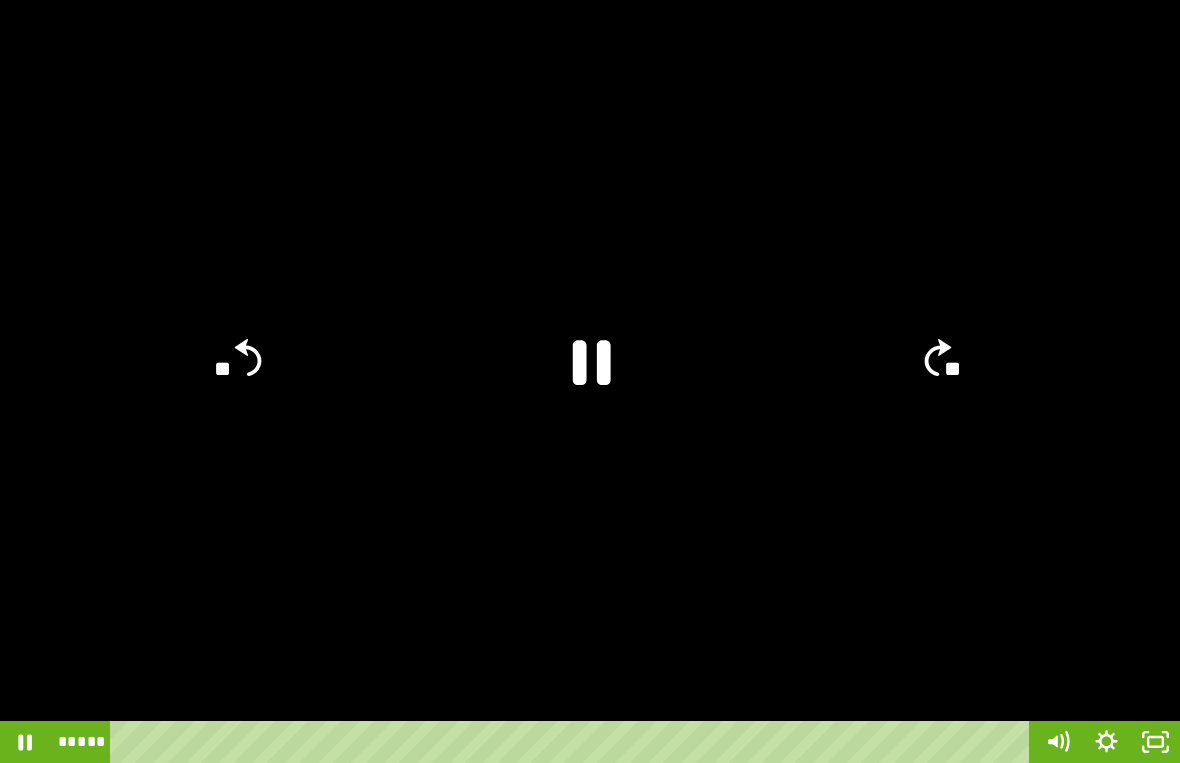 click on "**" 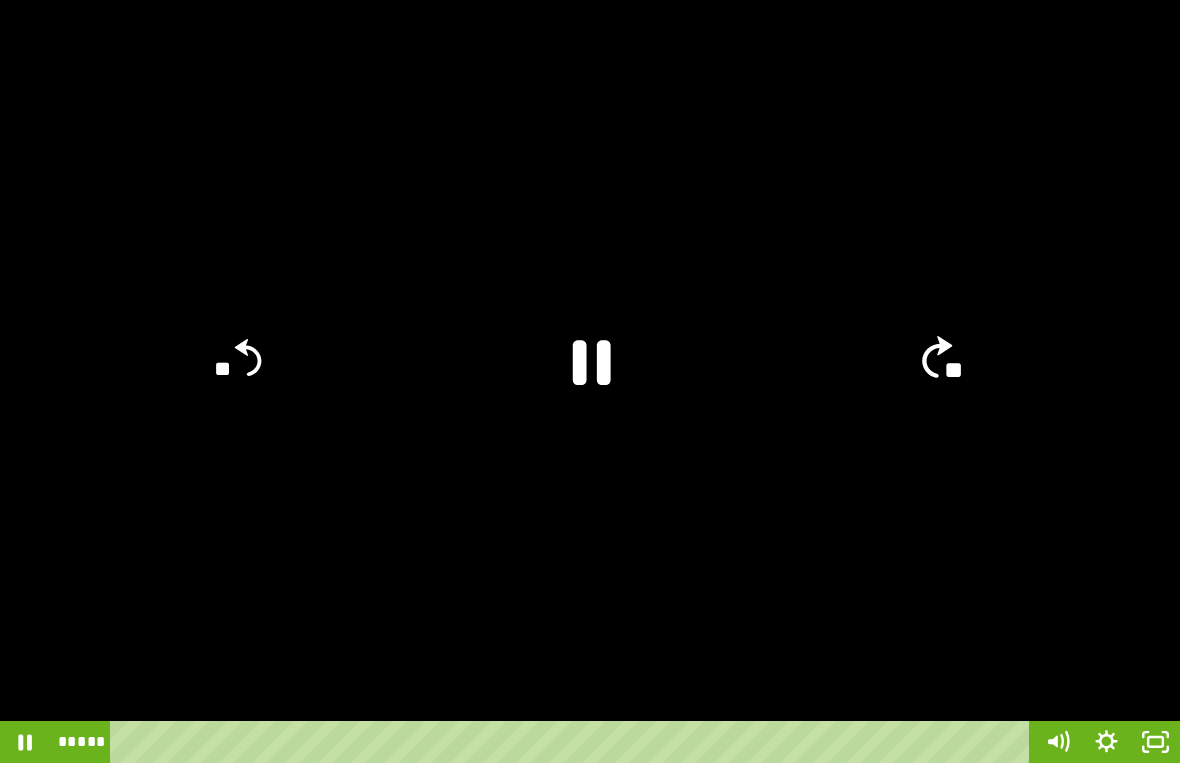click on "**" 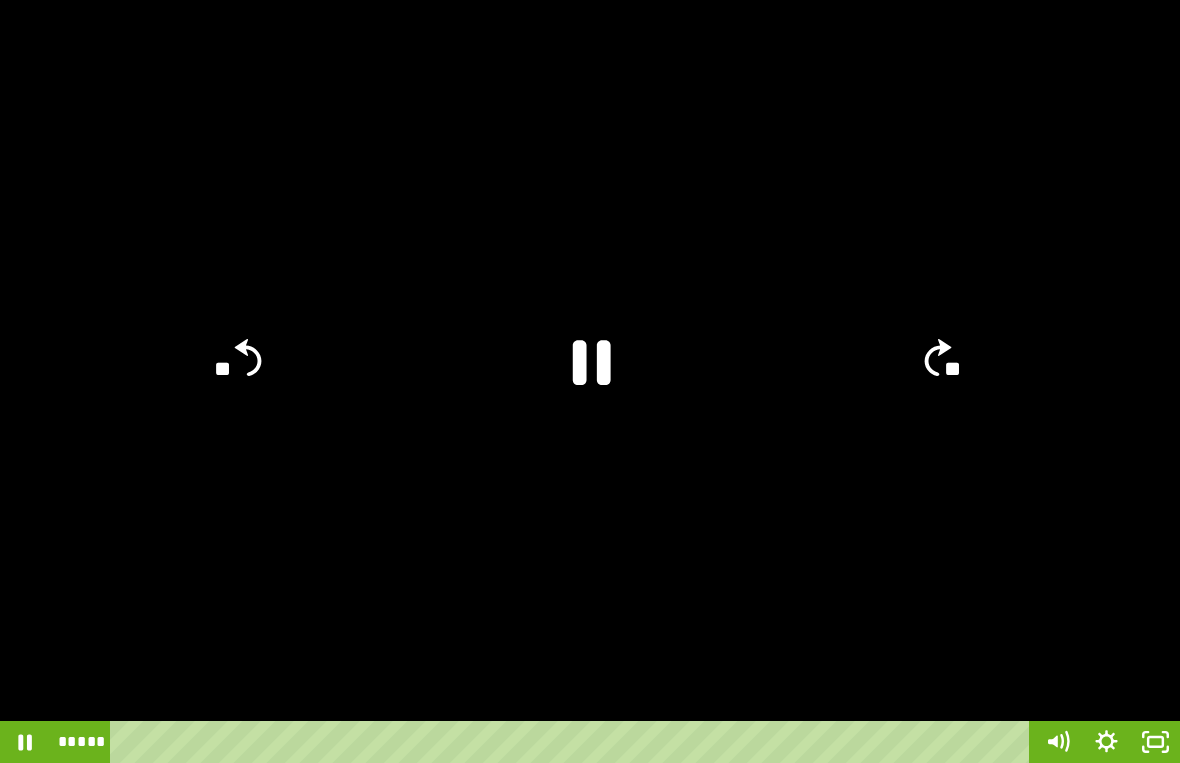 click on "**" 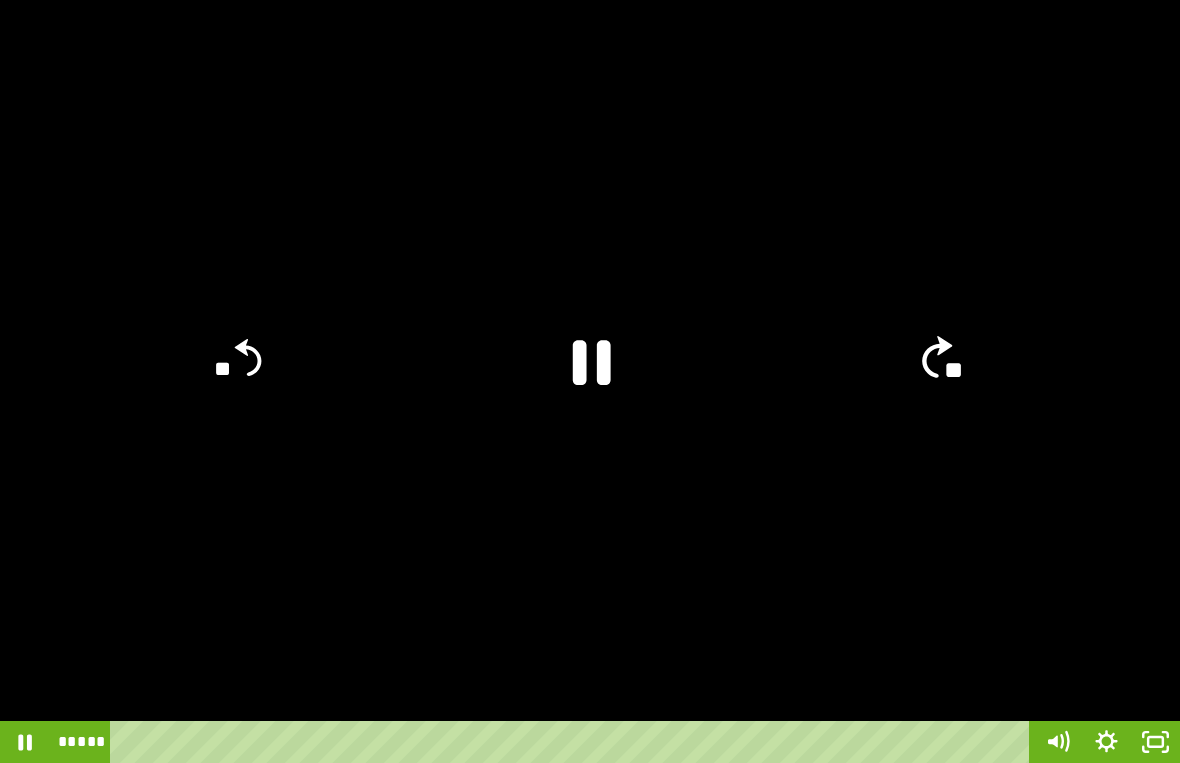 click on "**" 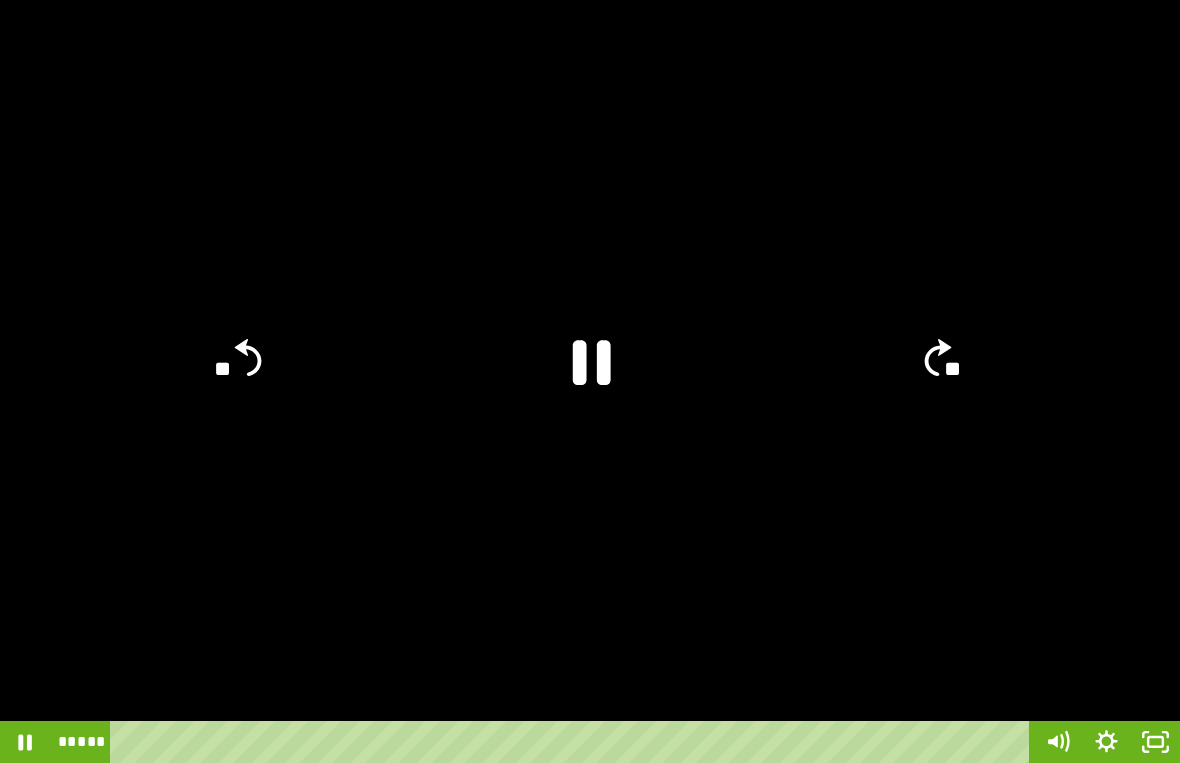 click on "**" 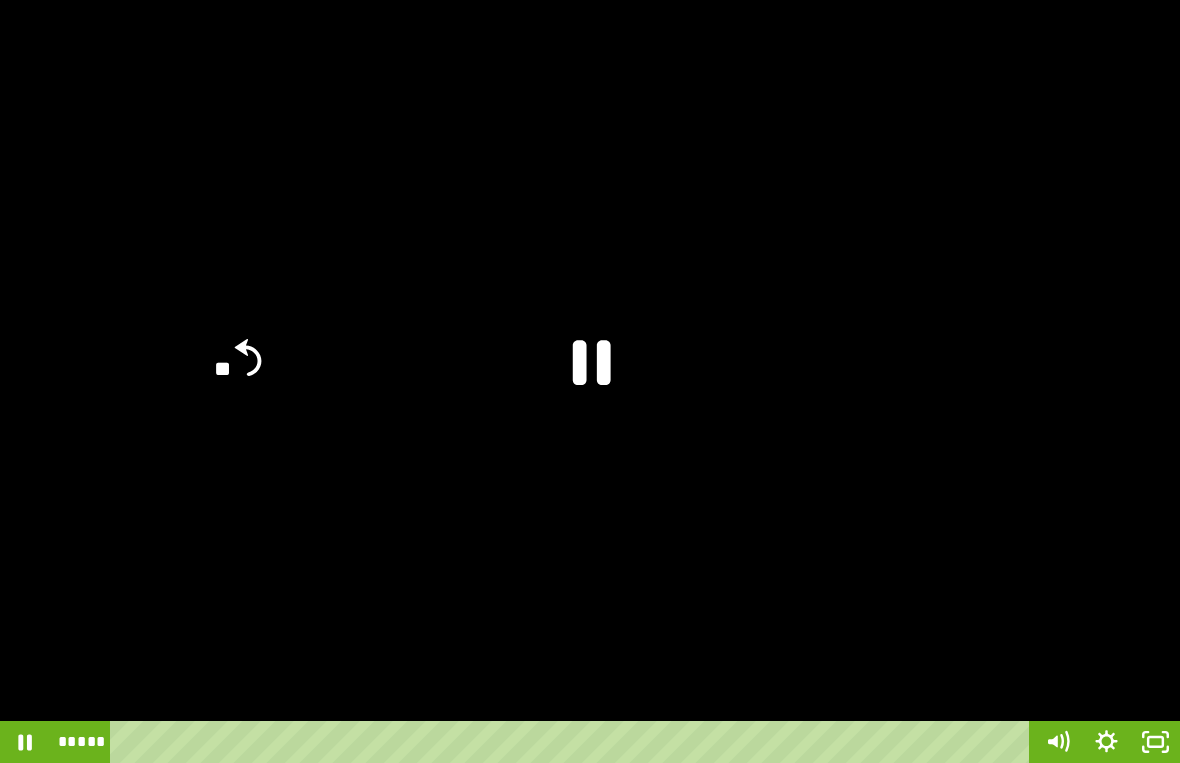 click on "**" 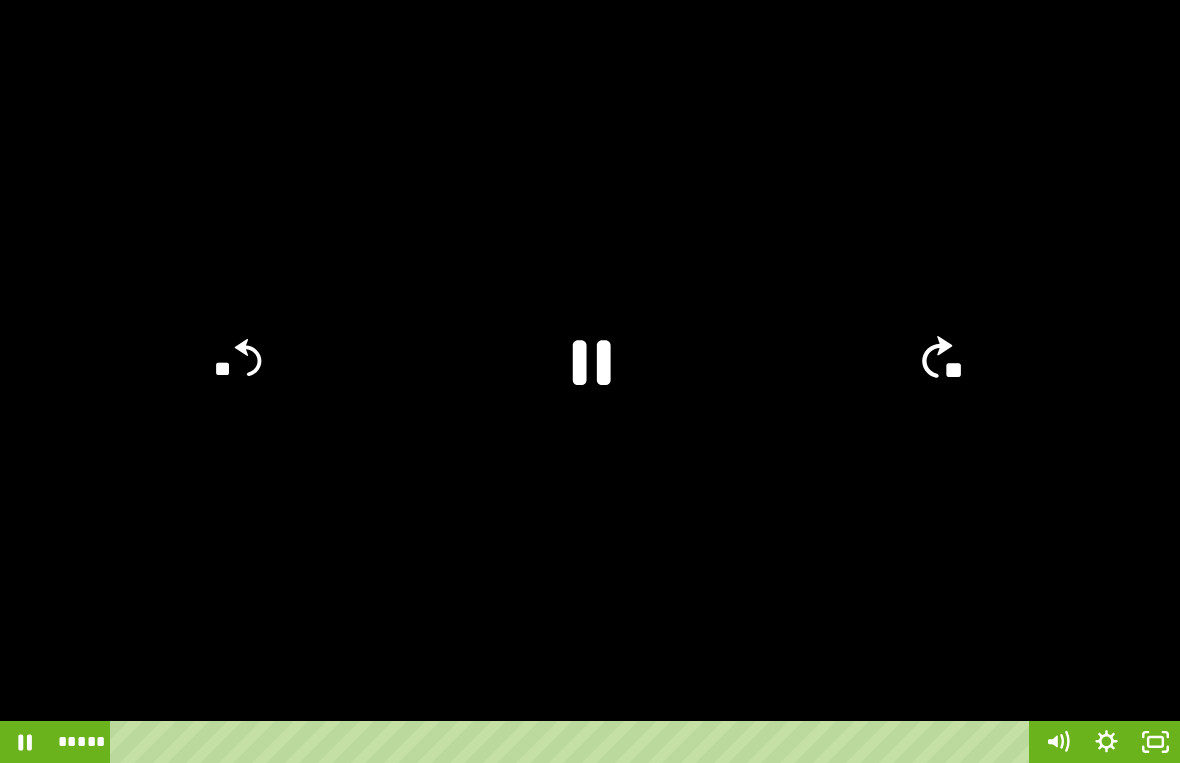 click on "**" 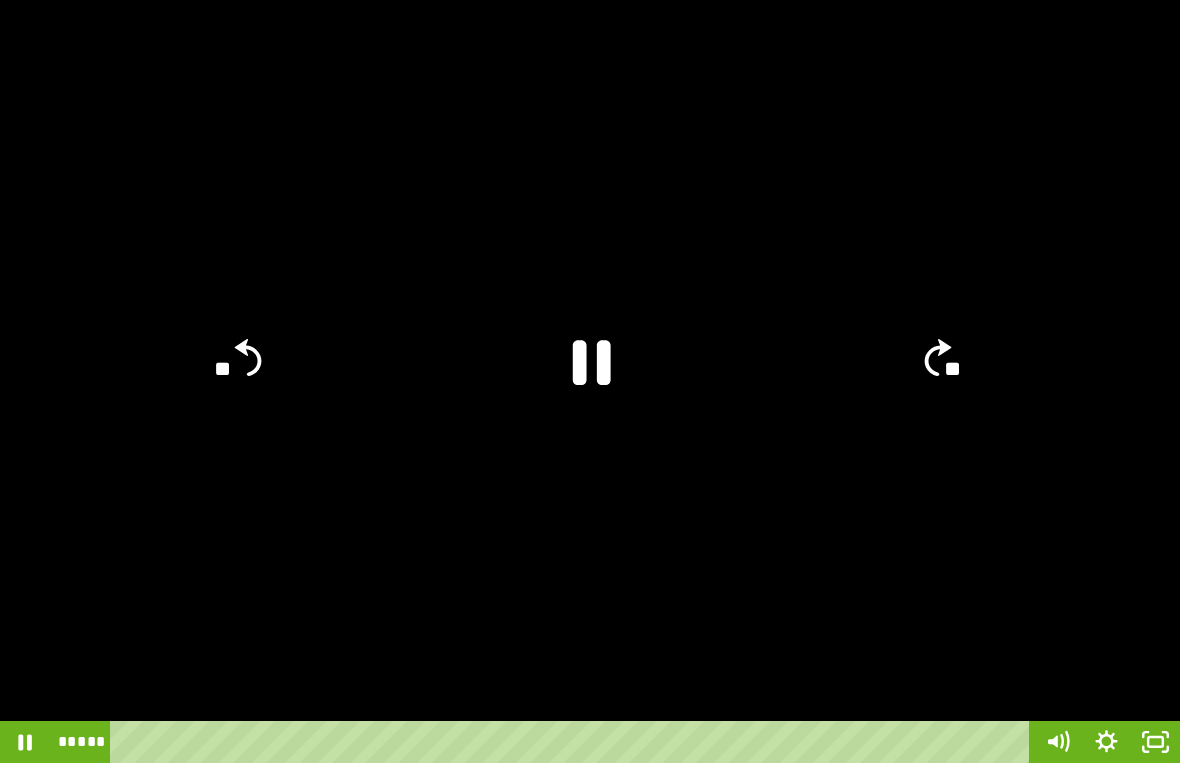 click on "**" 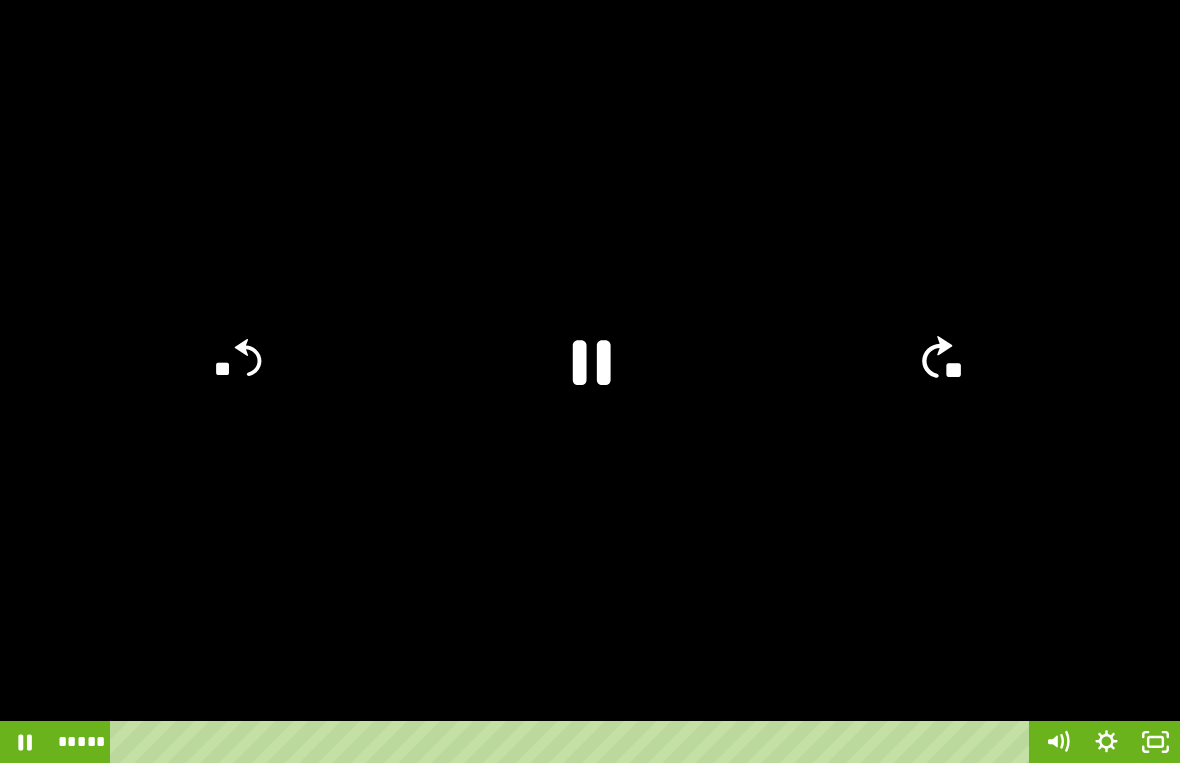 click on "**" 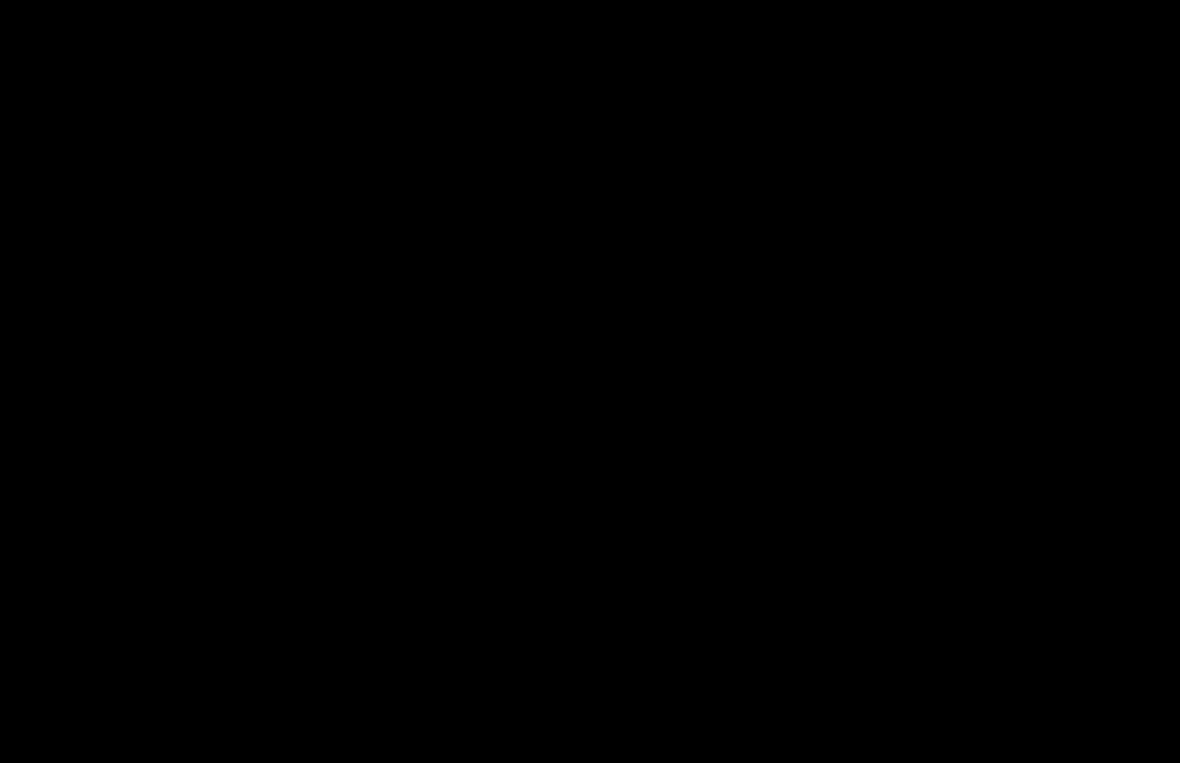 click at bounding box center (590, 381) 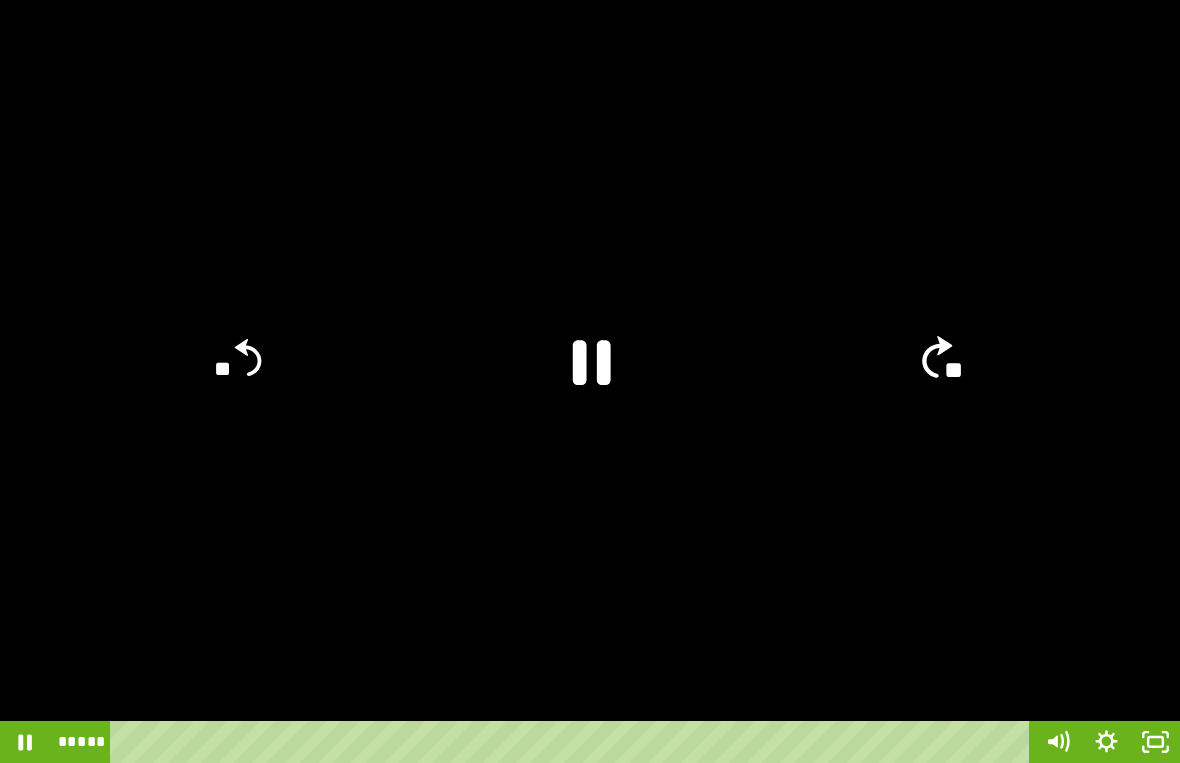 click on "**" 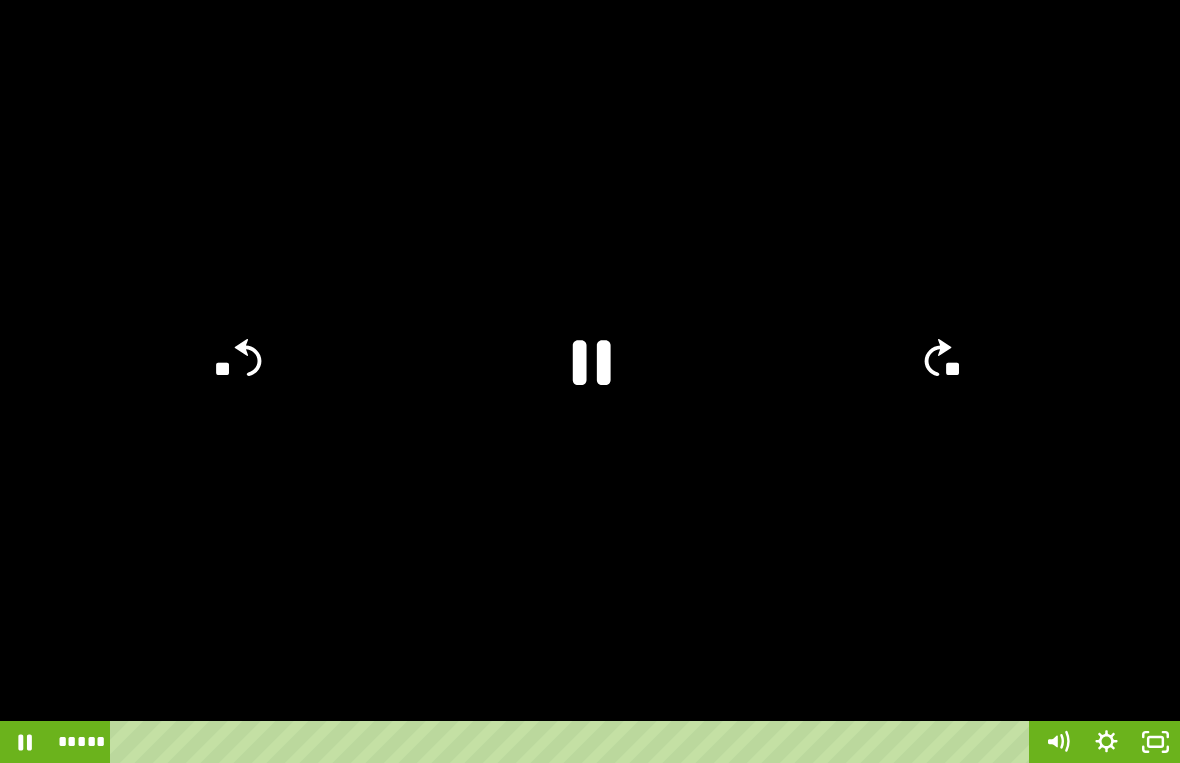 click on "**" 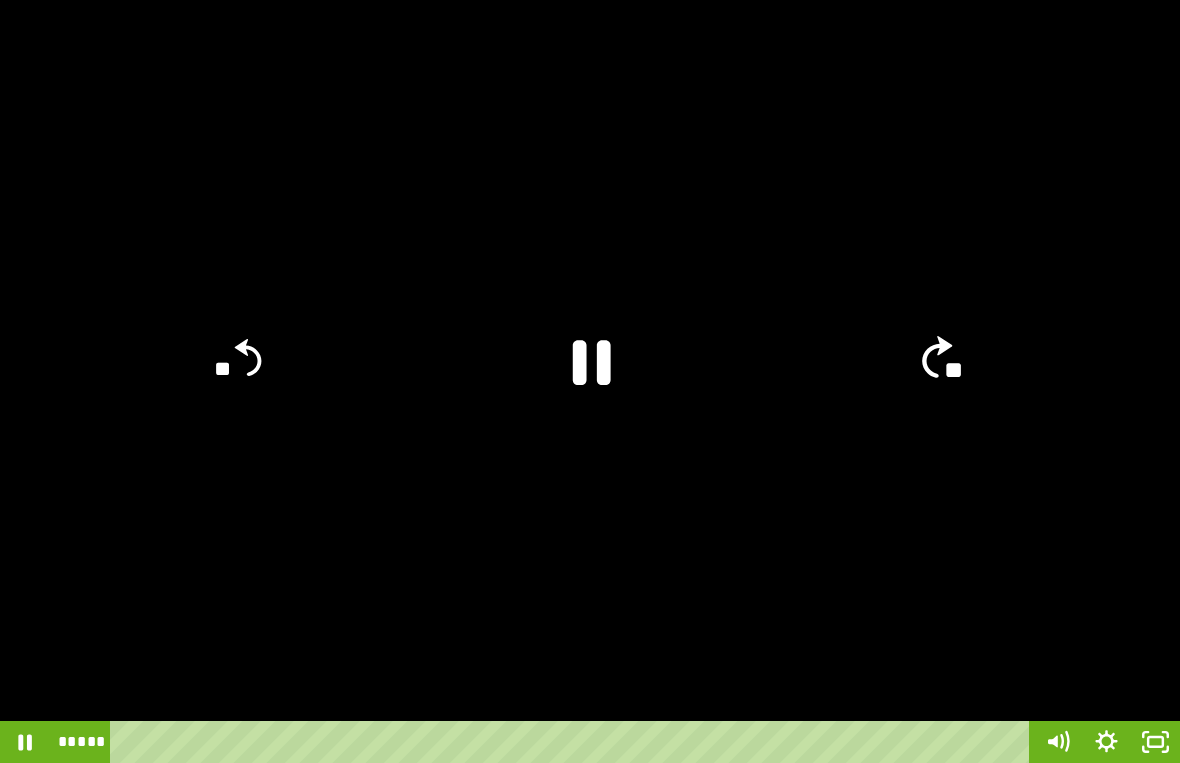 click on "**" 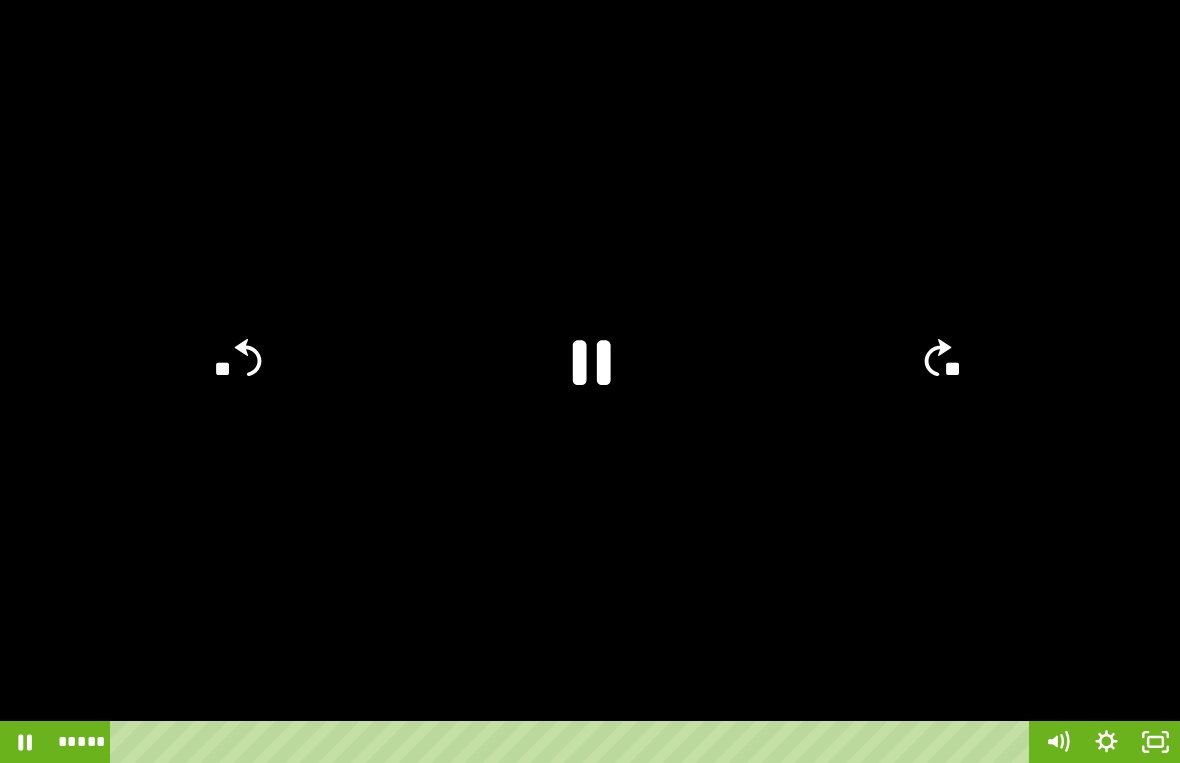 click on "**" 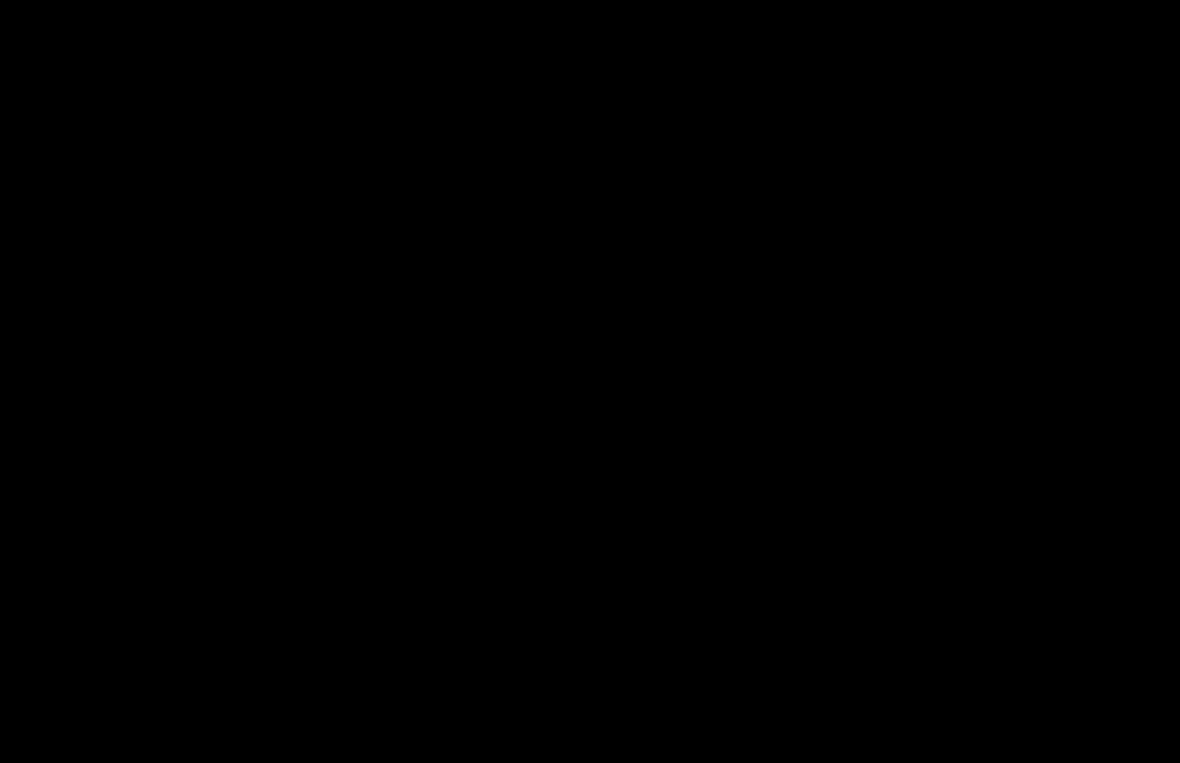 click at bounding box center [590, 381] 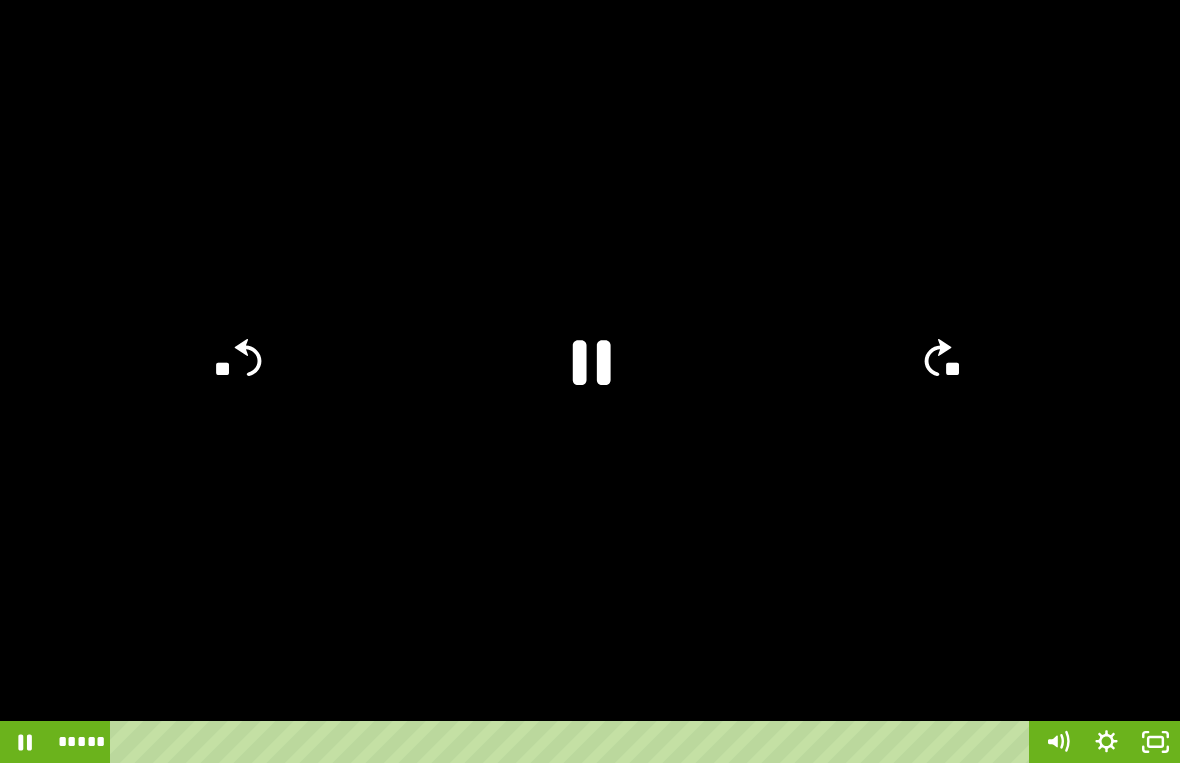 click on "**" 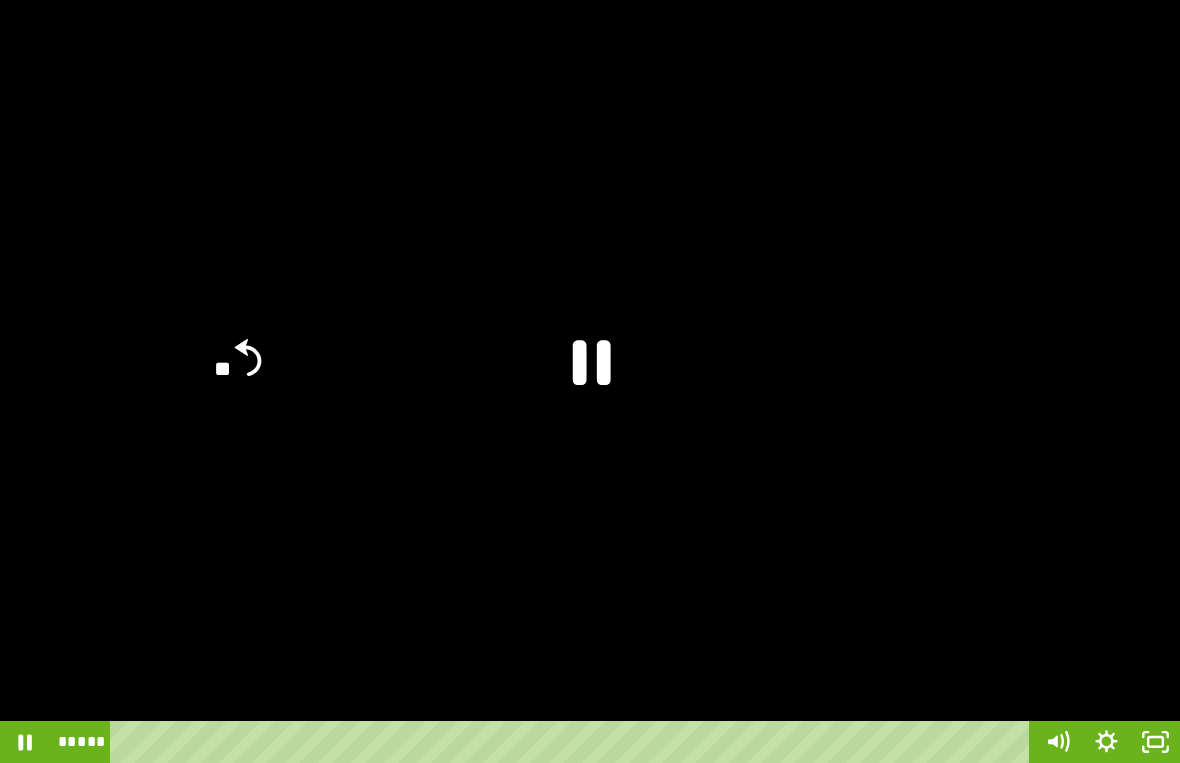 click on "**" 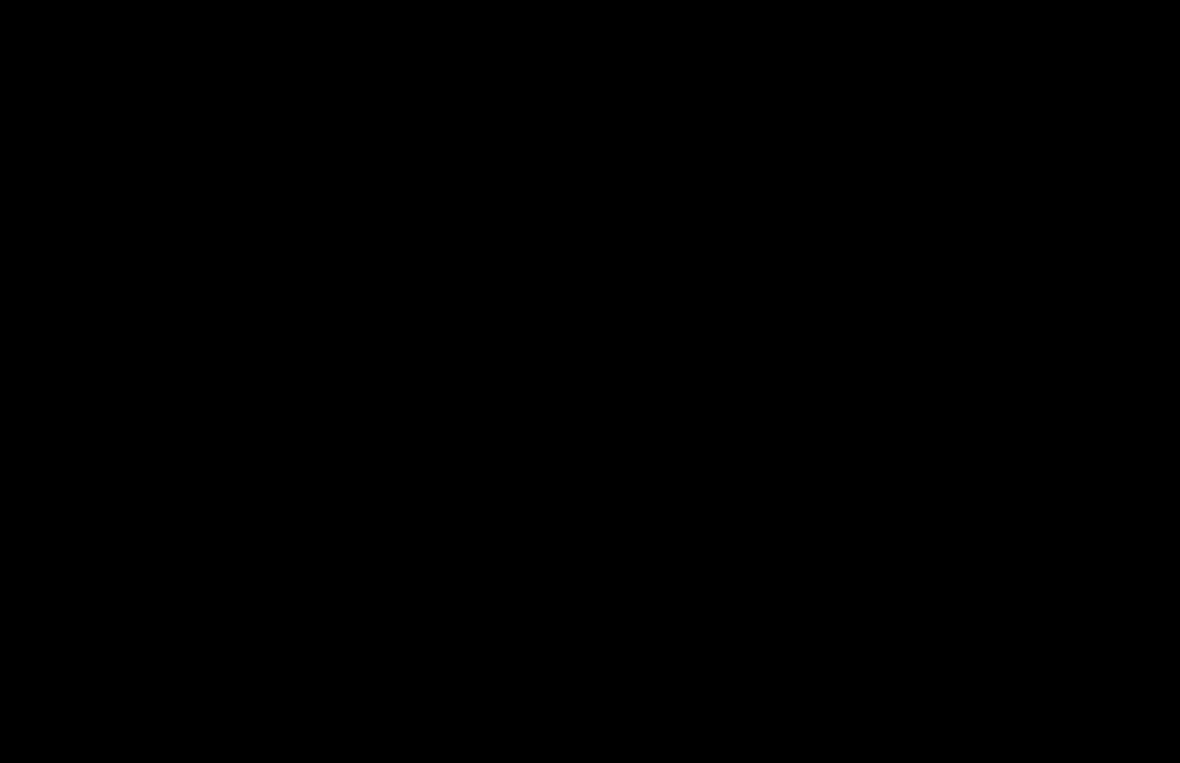 click at bounding box center (590, 381) 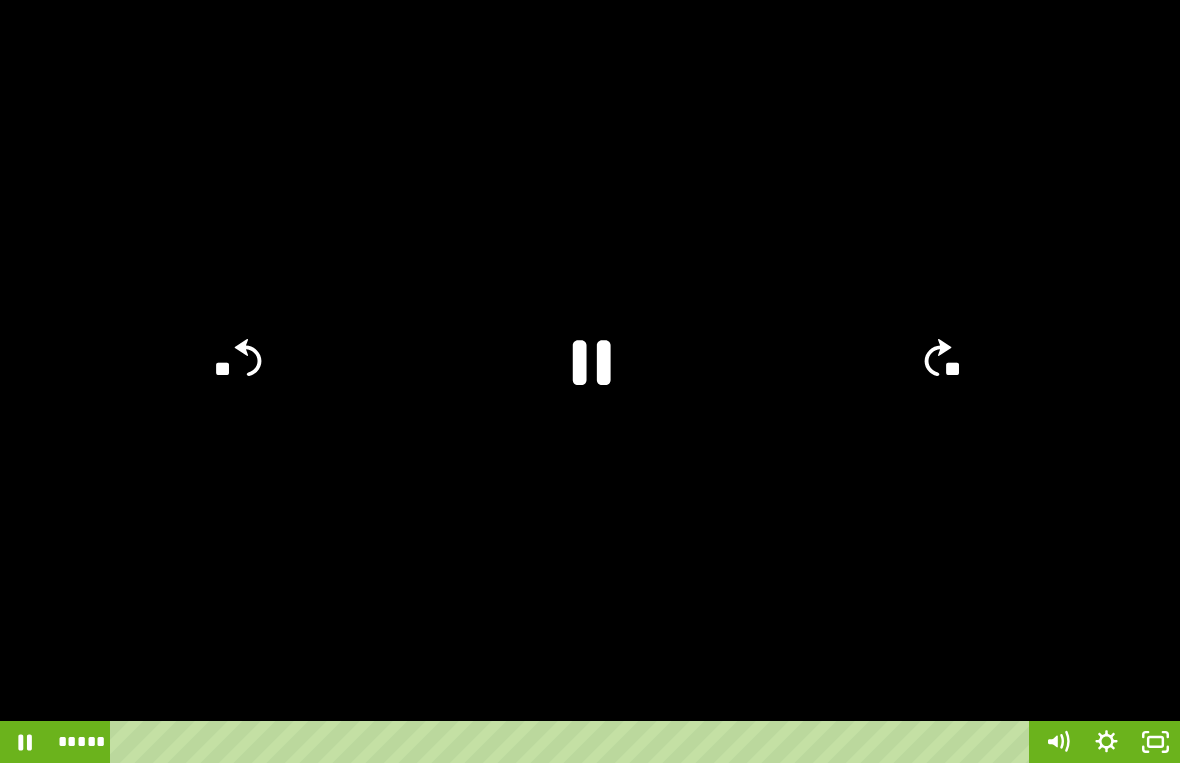 click on "**" 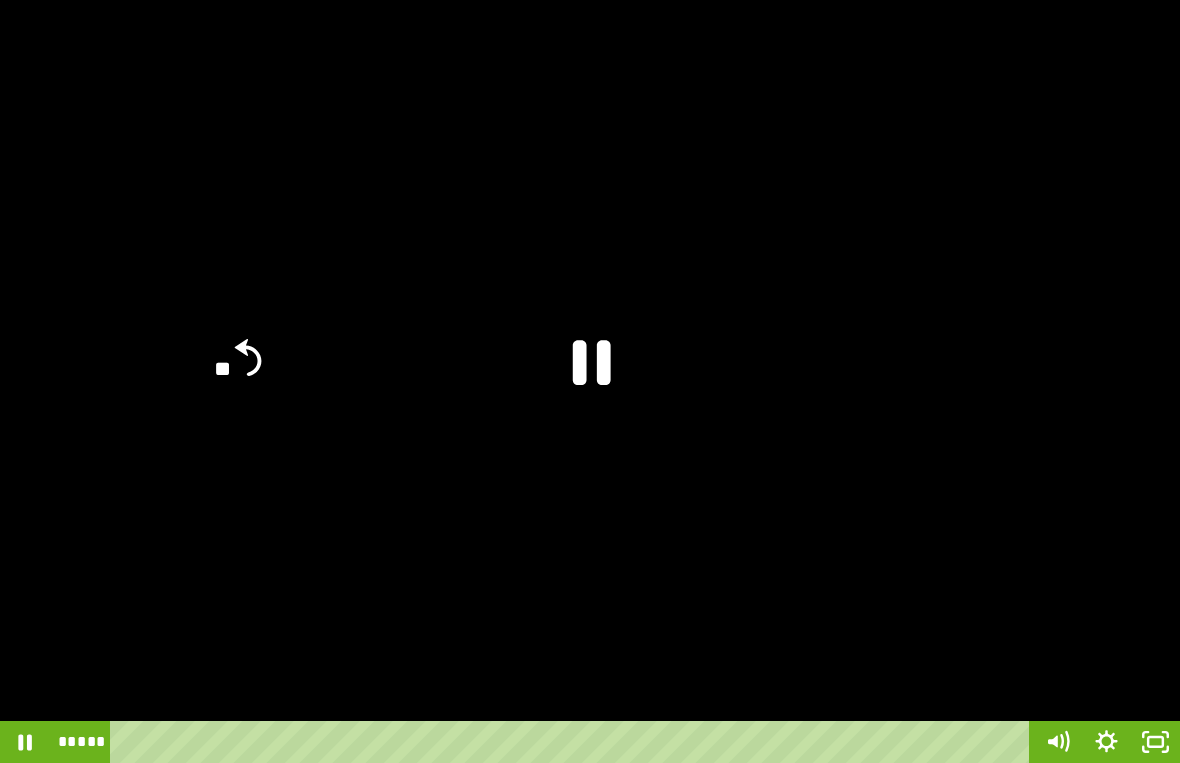 click on "**" 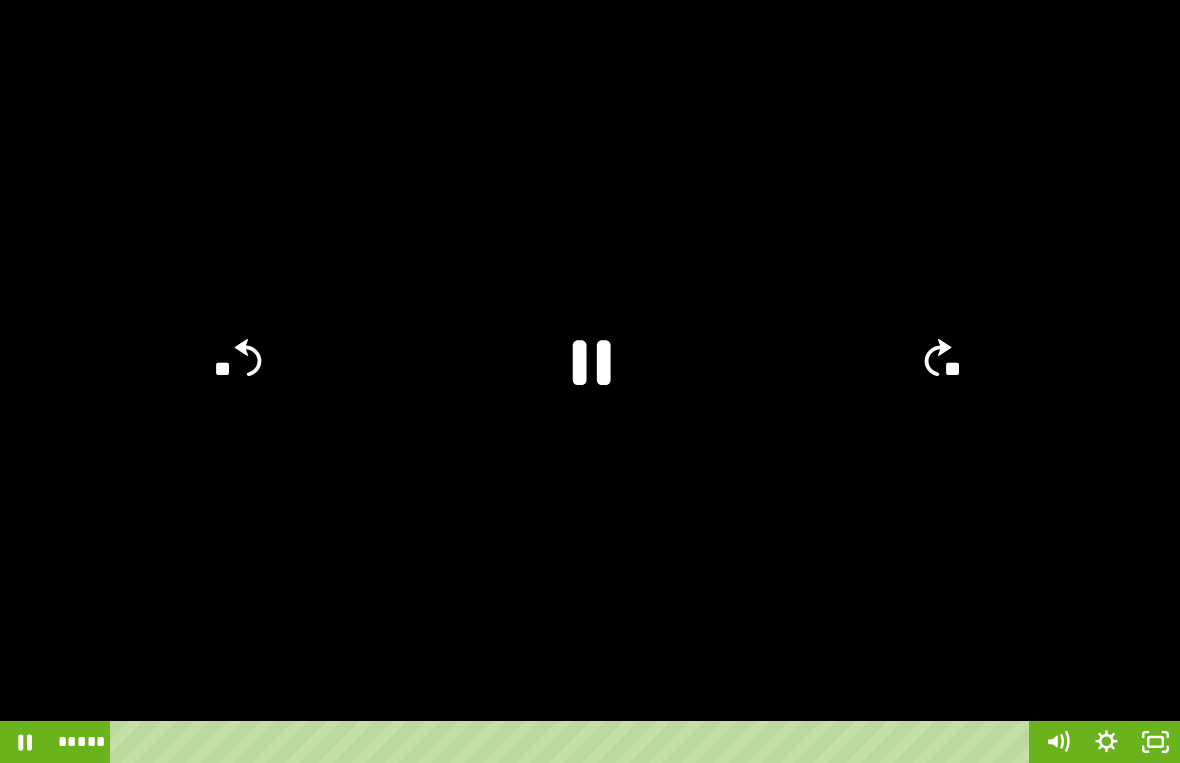 click on "**" 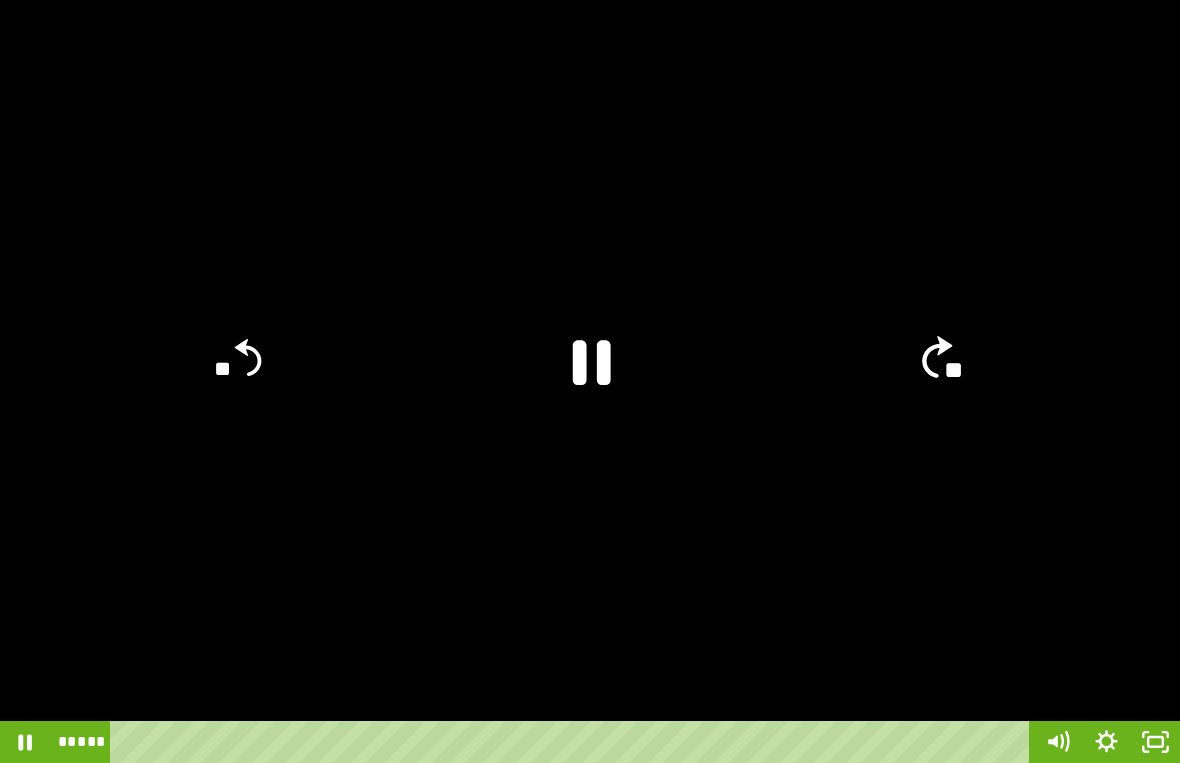 click on "**" 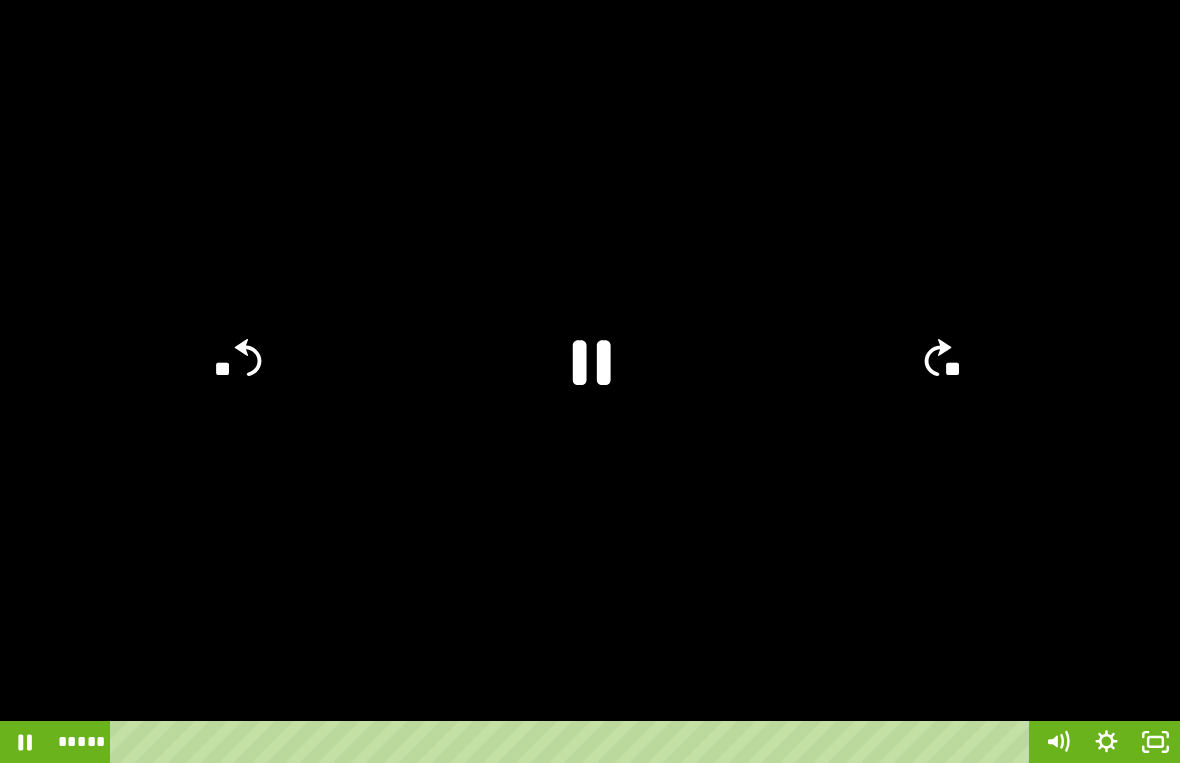 click on "**" 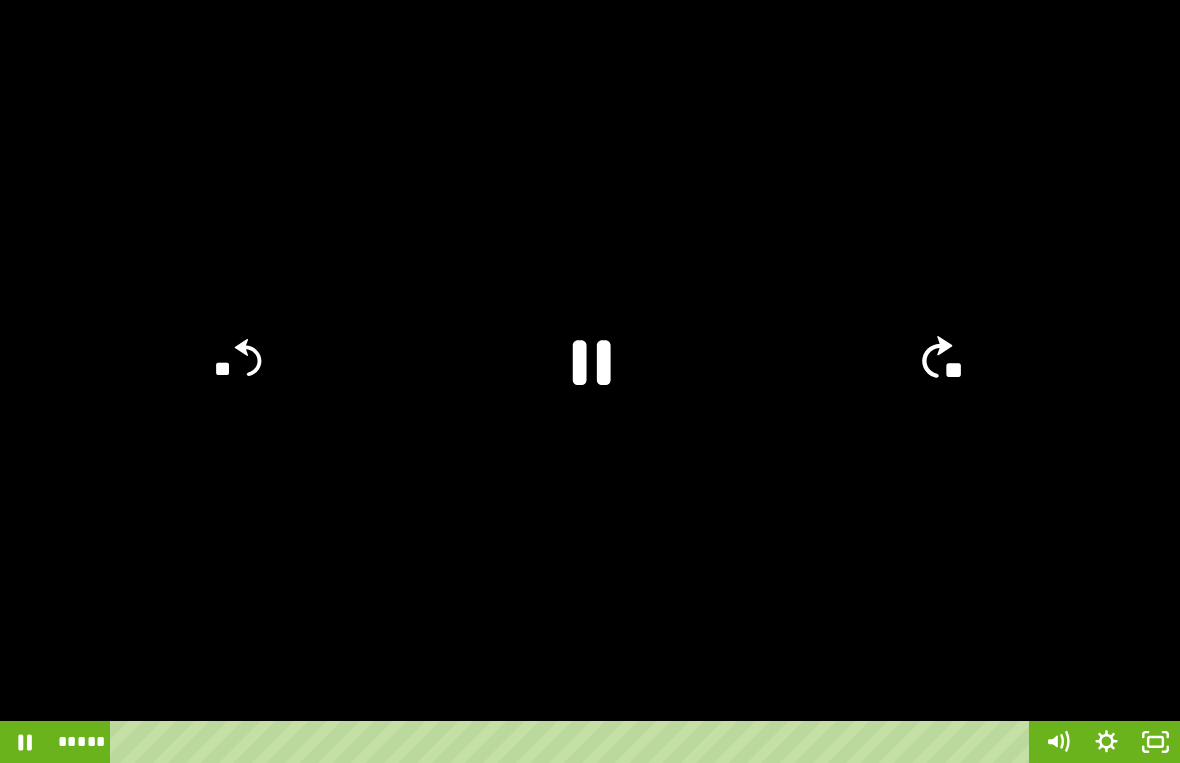 click on "**" 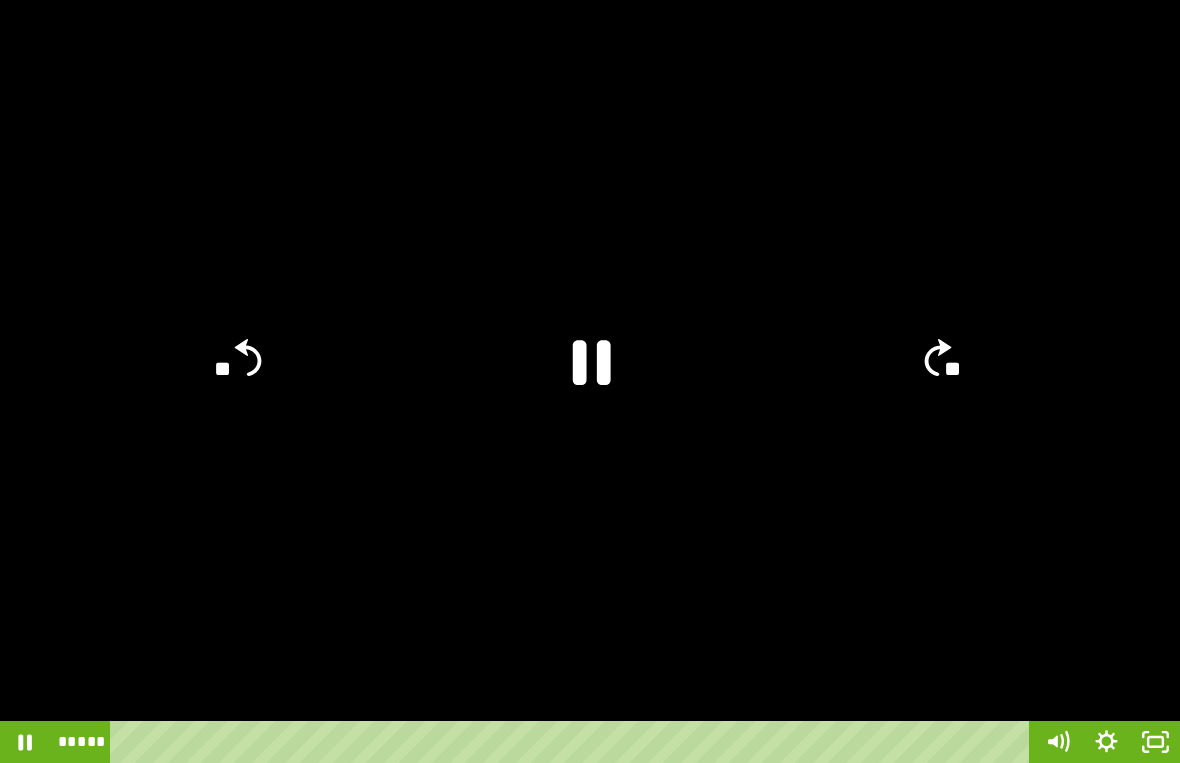 click on "**" 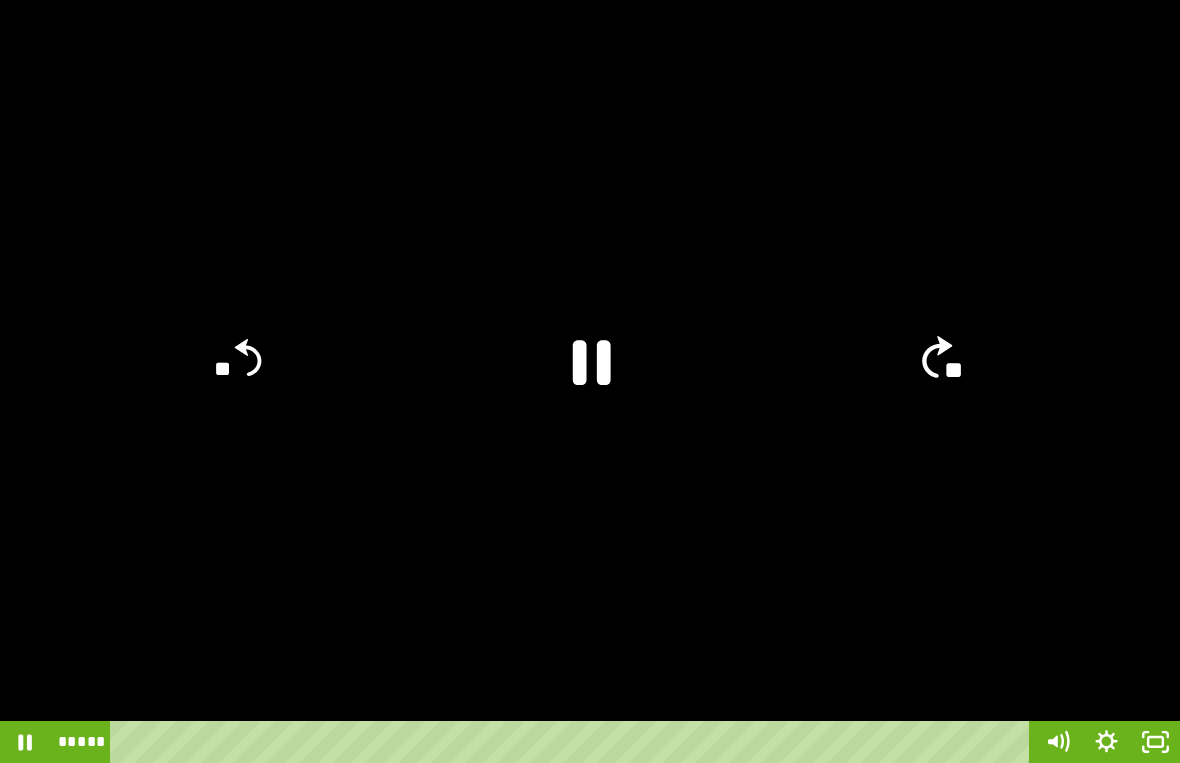 click on "**" 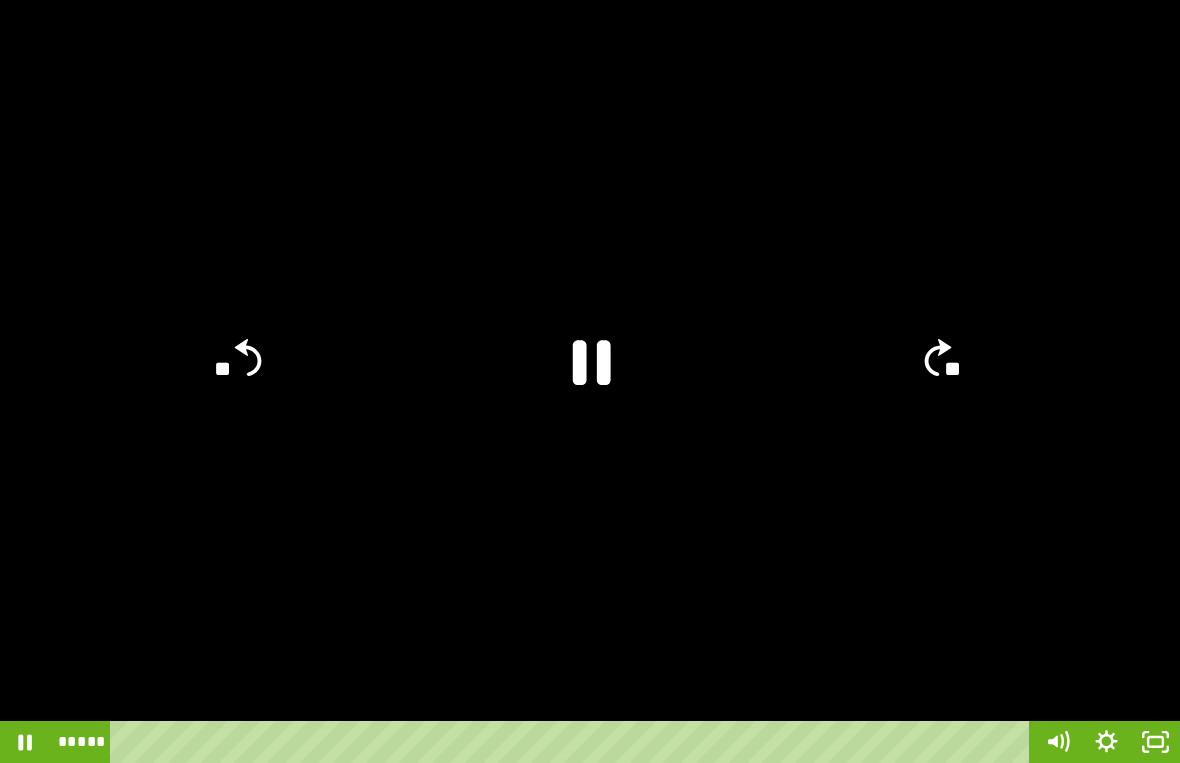 click on "**" 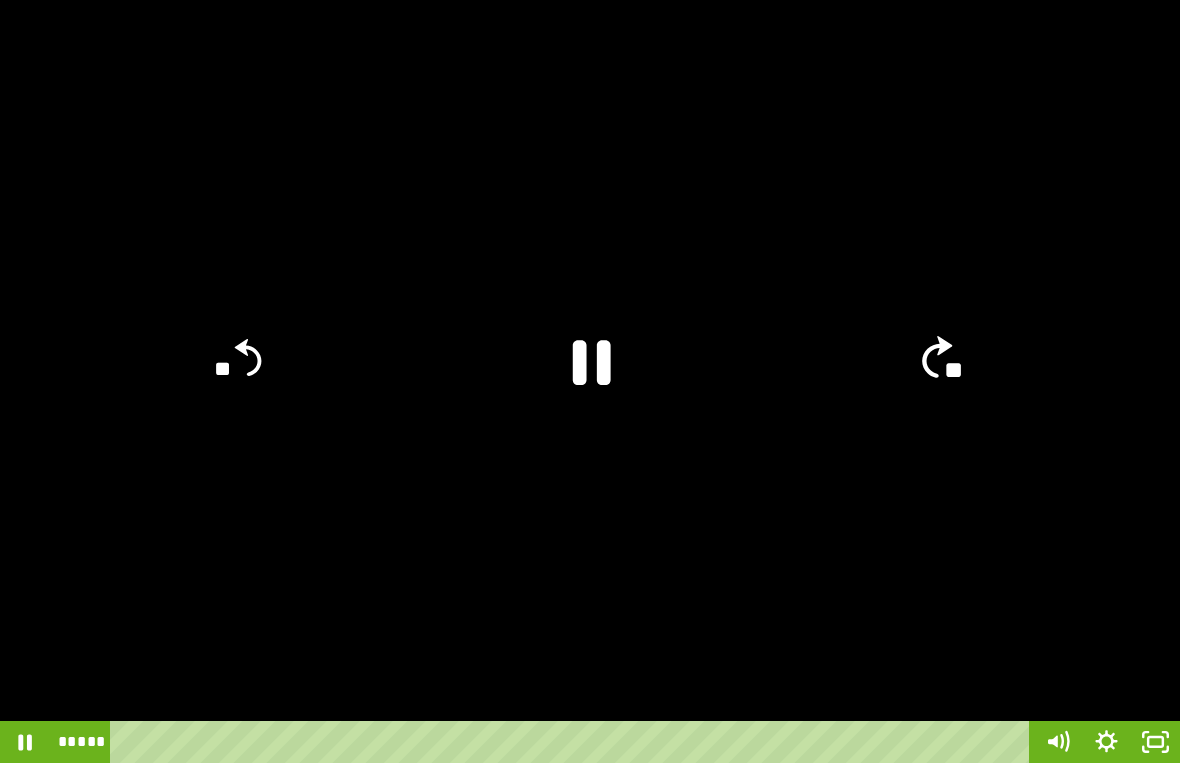click on "**" 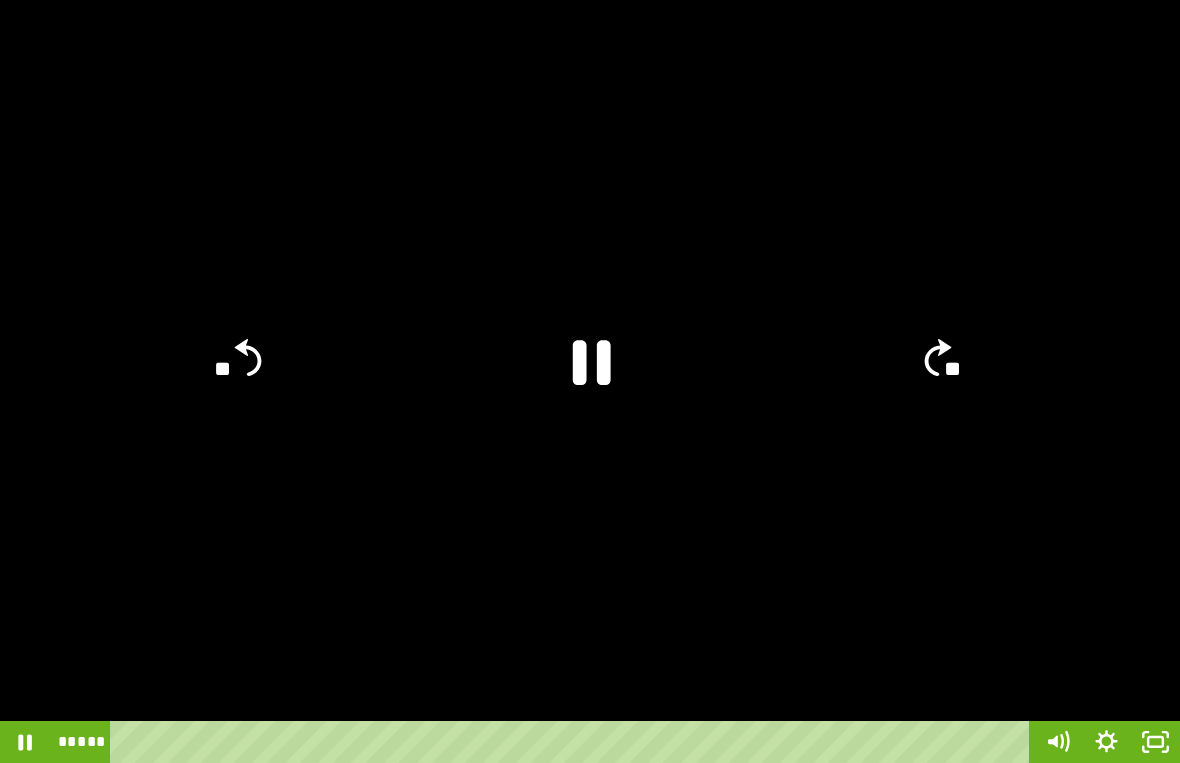 click on "**" 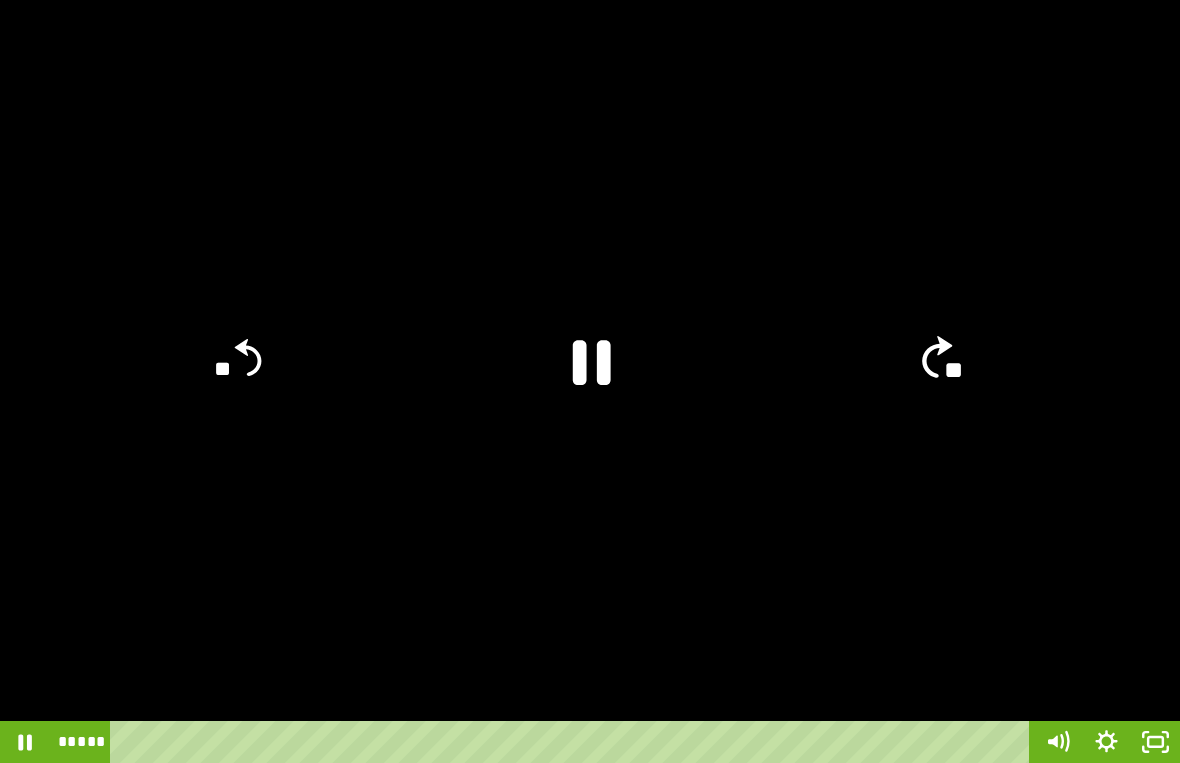 click on "**" 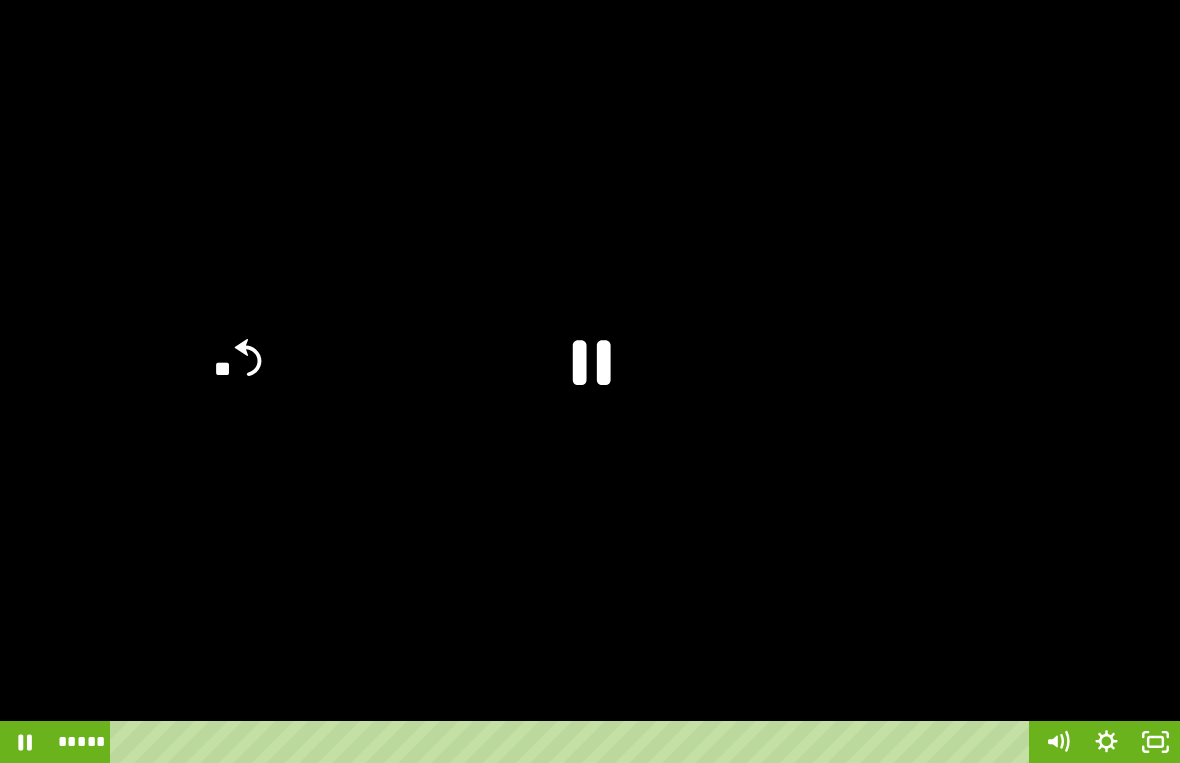 click on "**" 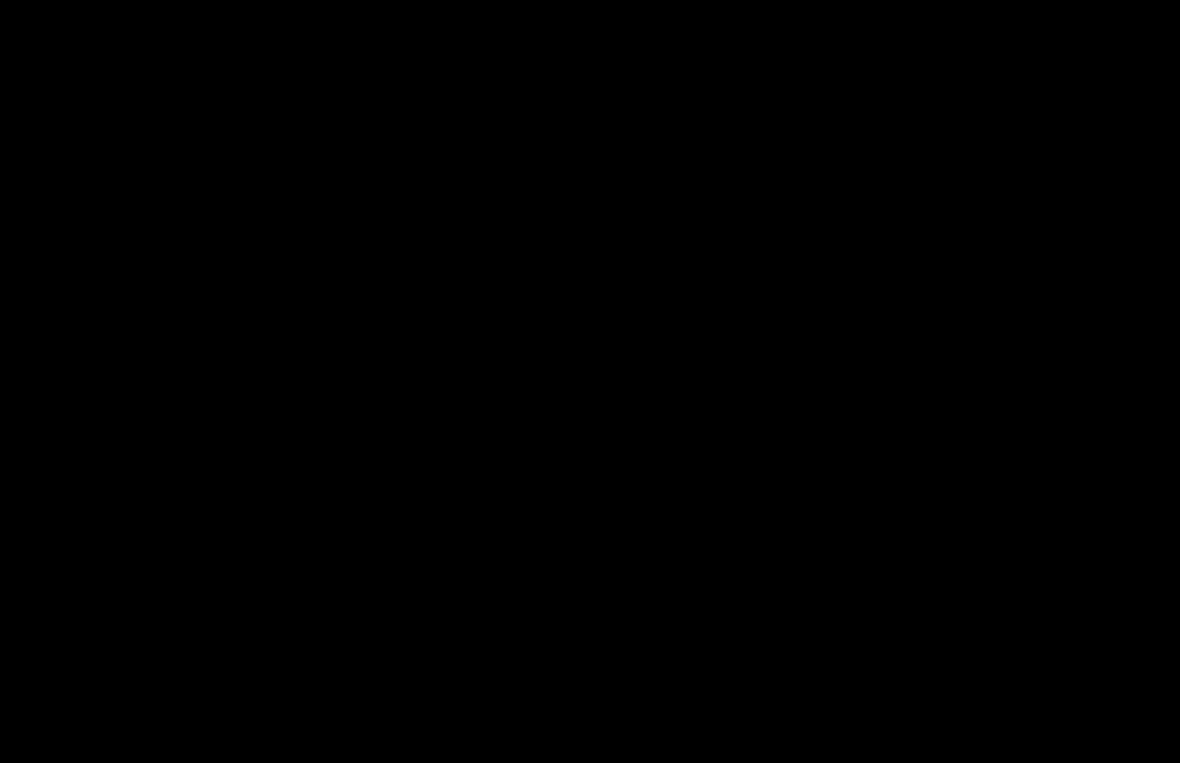 click at bounding box center [590, 381] 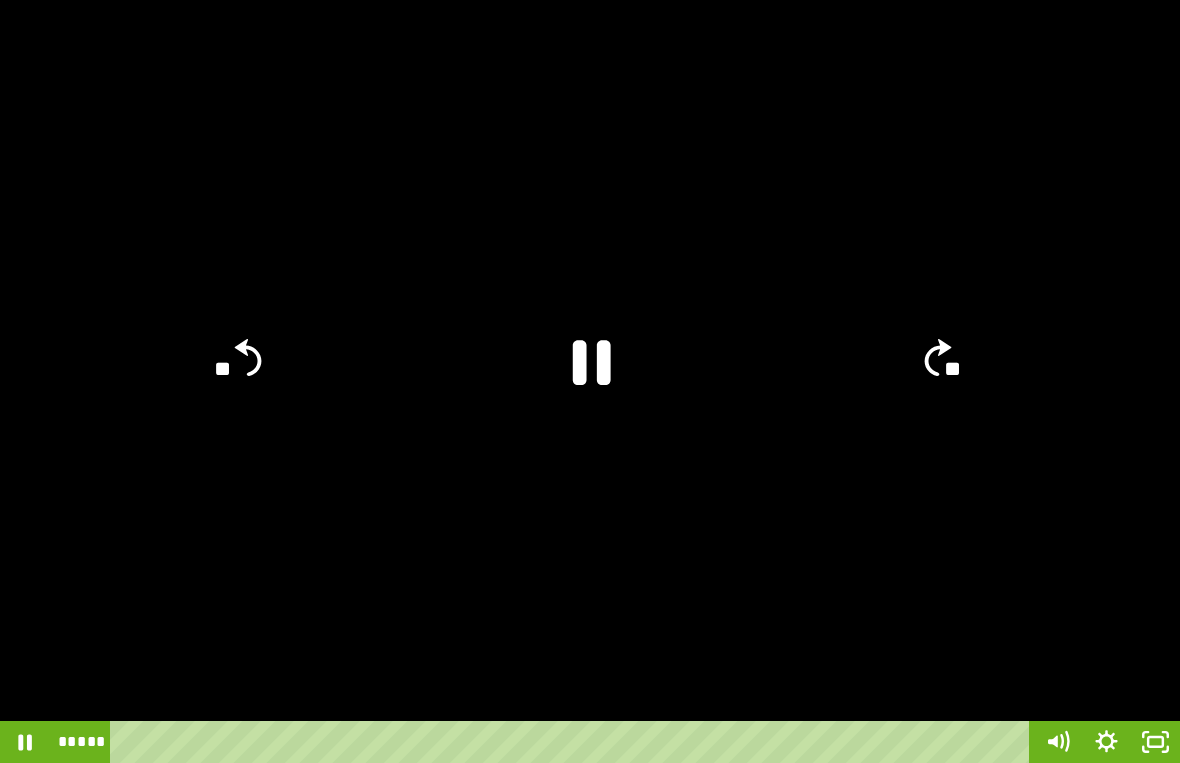 click on "**" 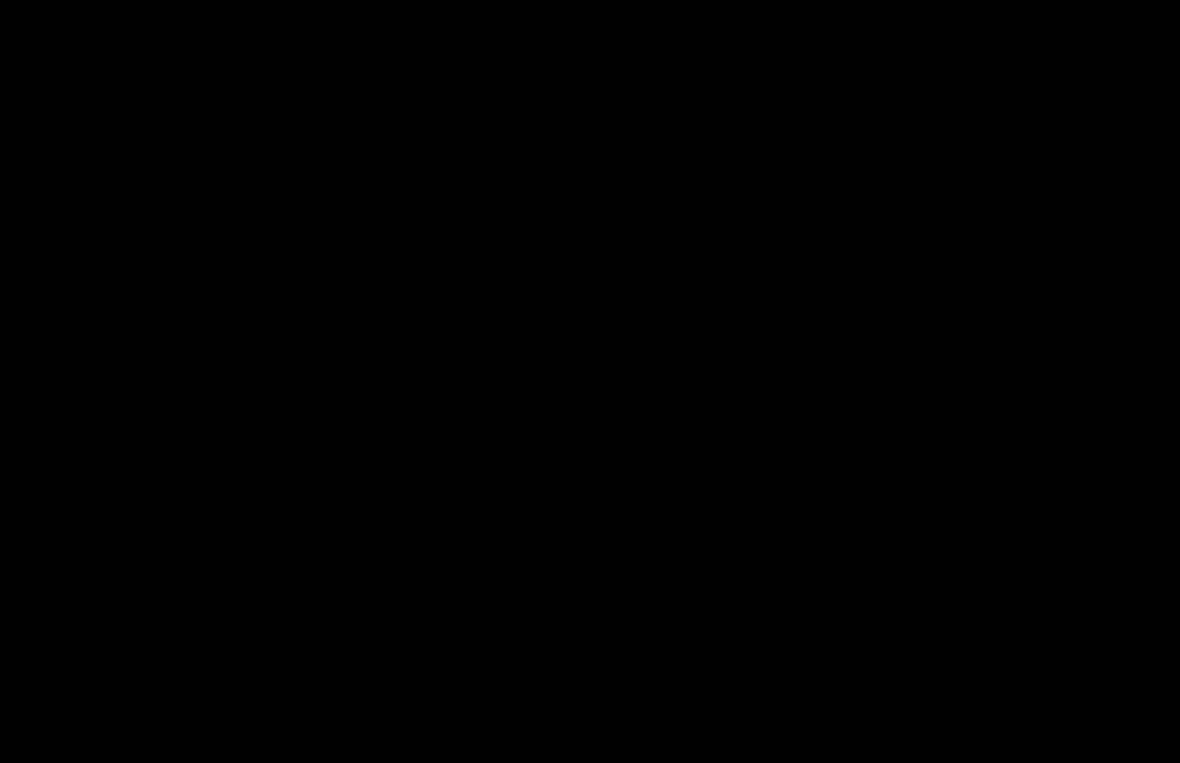 click at bounding box center [590, 381] 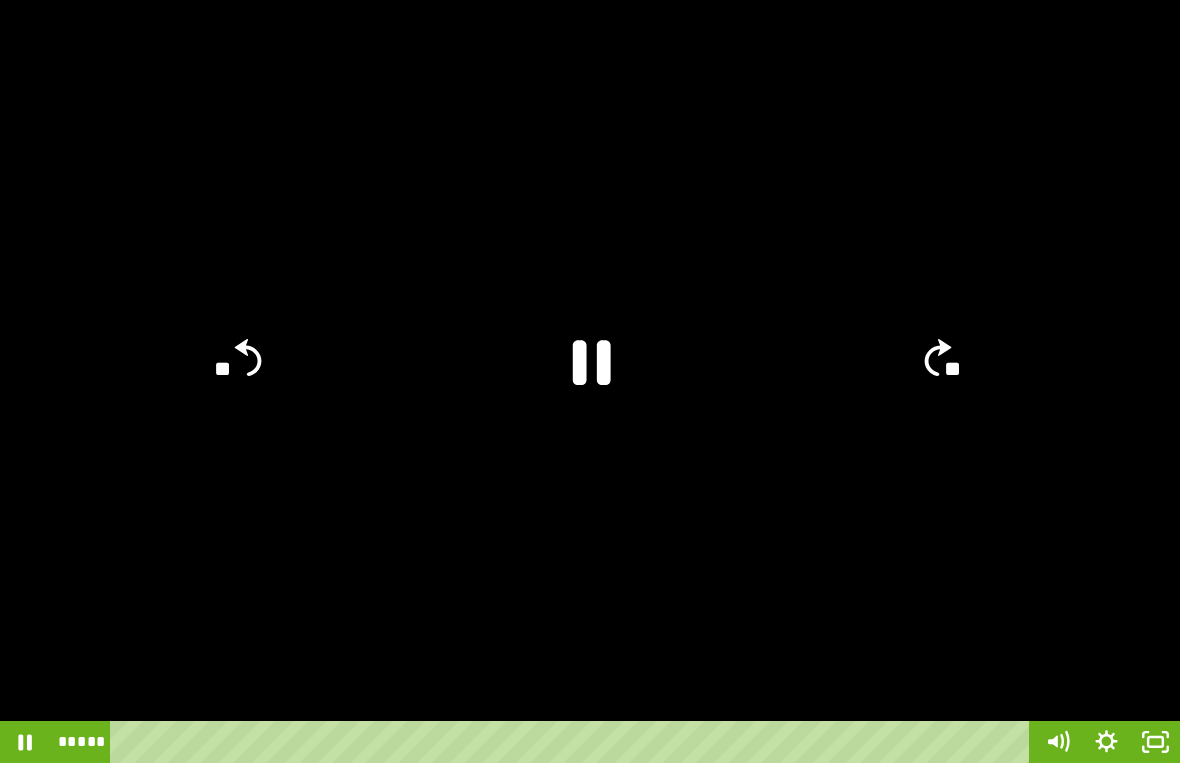click on "**" 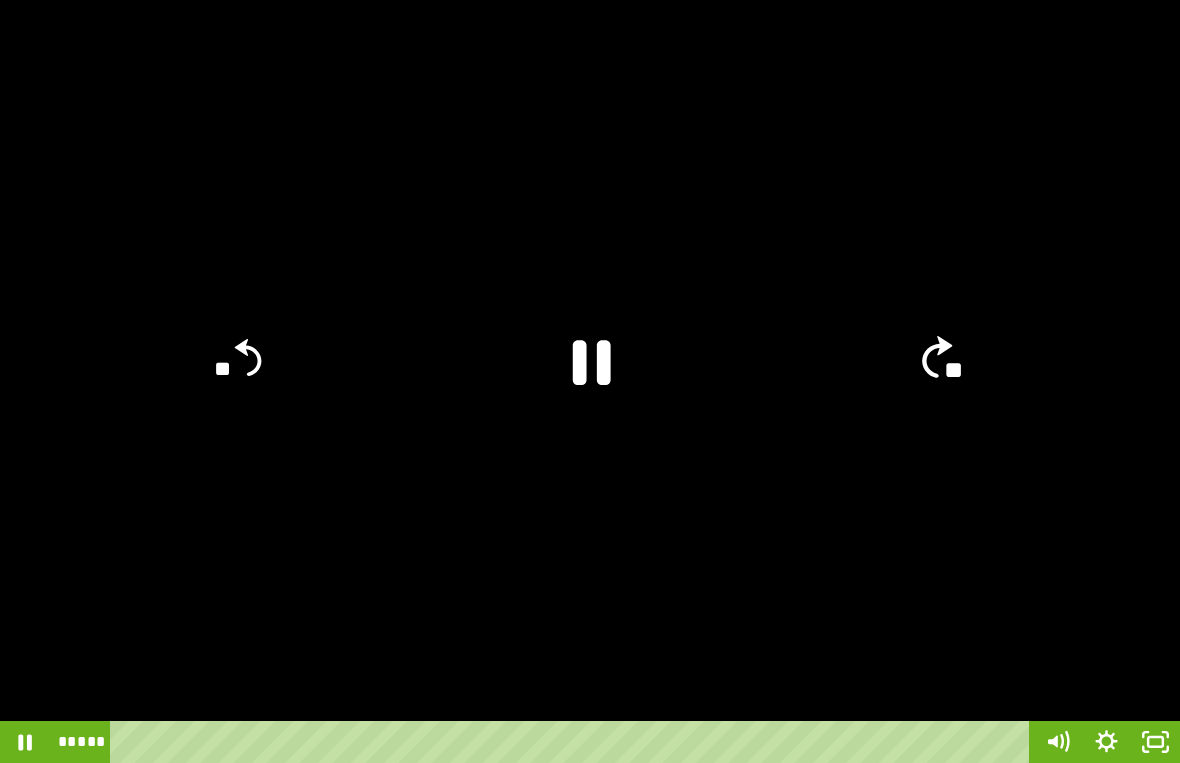 click on "**" 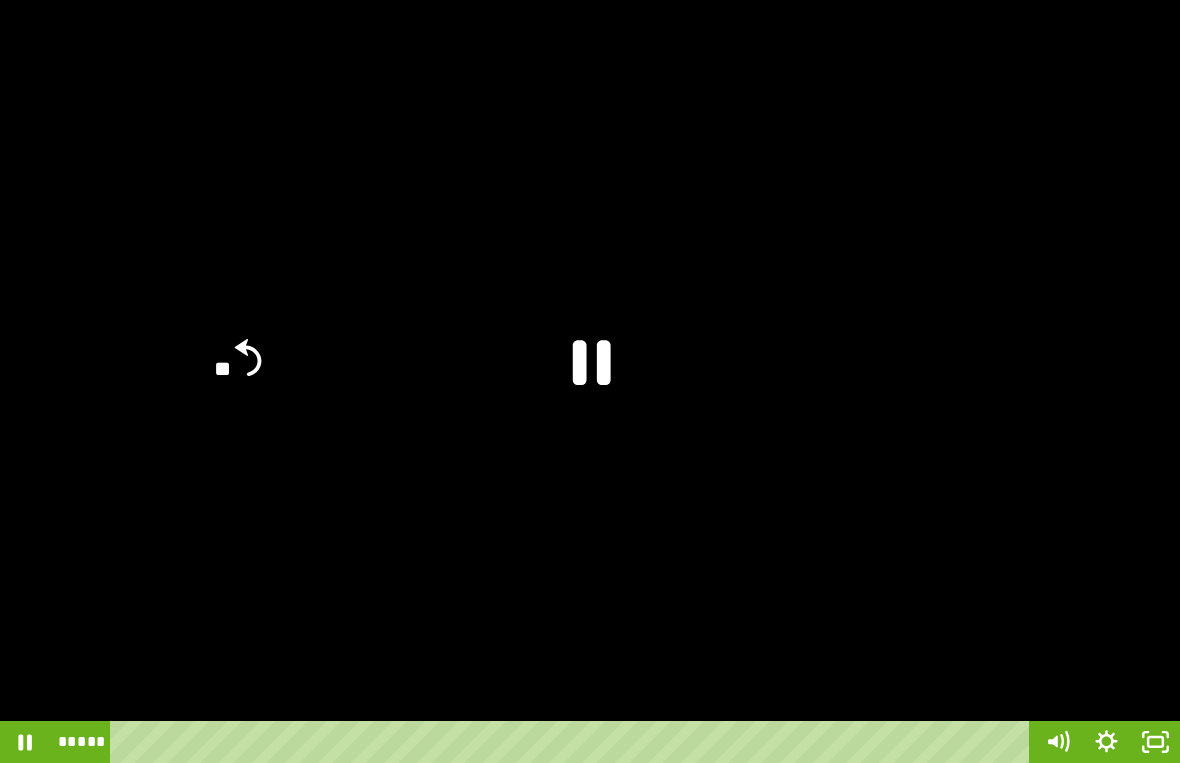 click on "**" 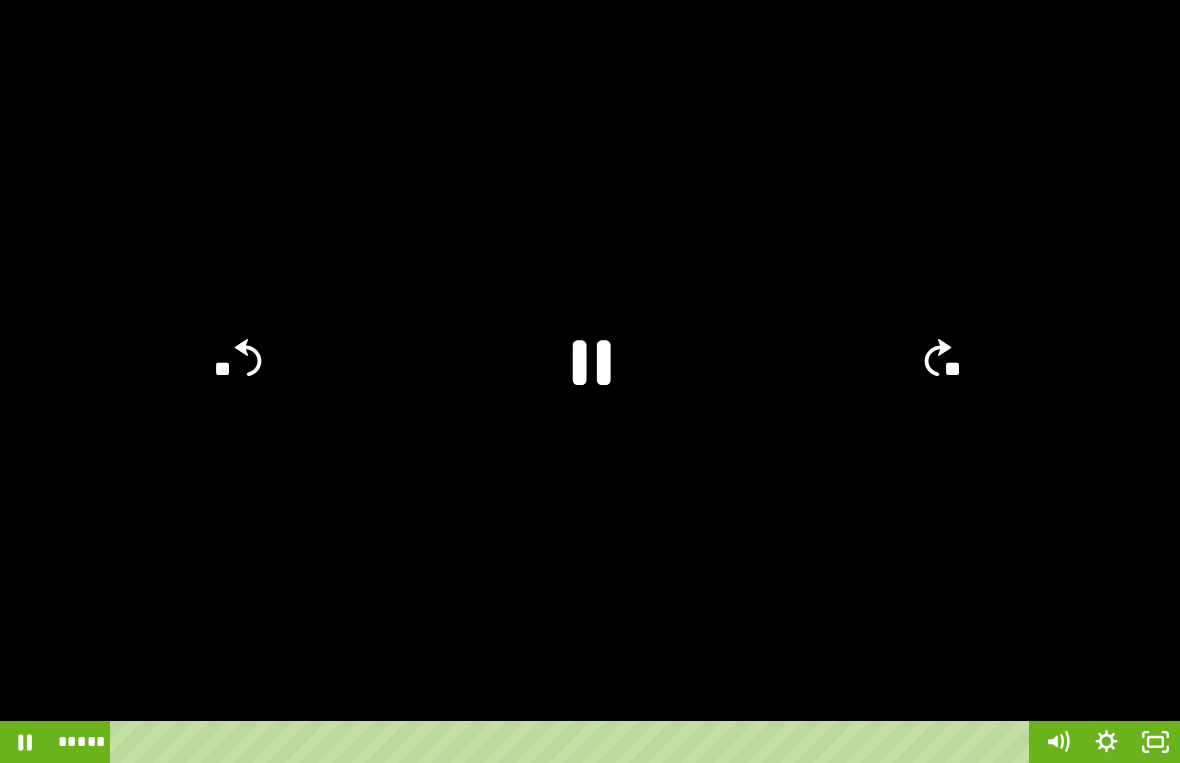 click on "**" 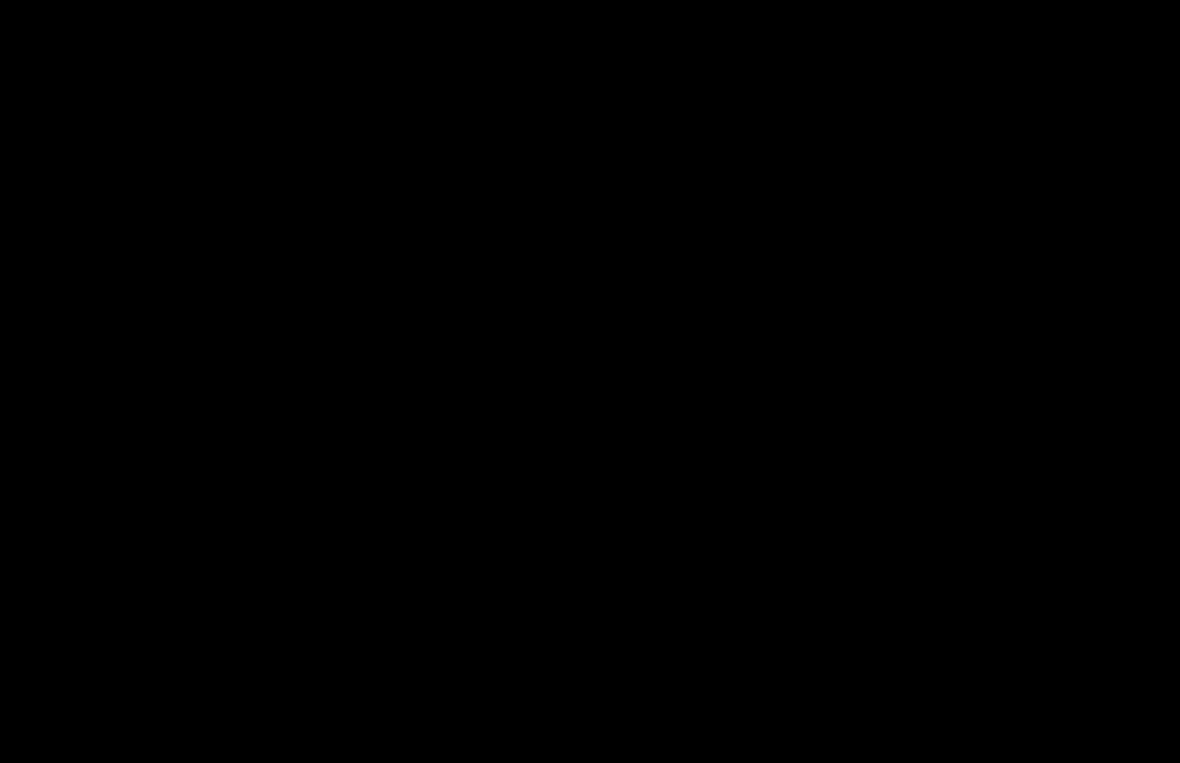 click at bounding box center (590, 381) 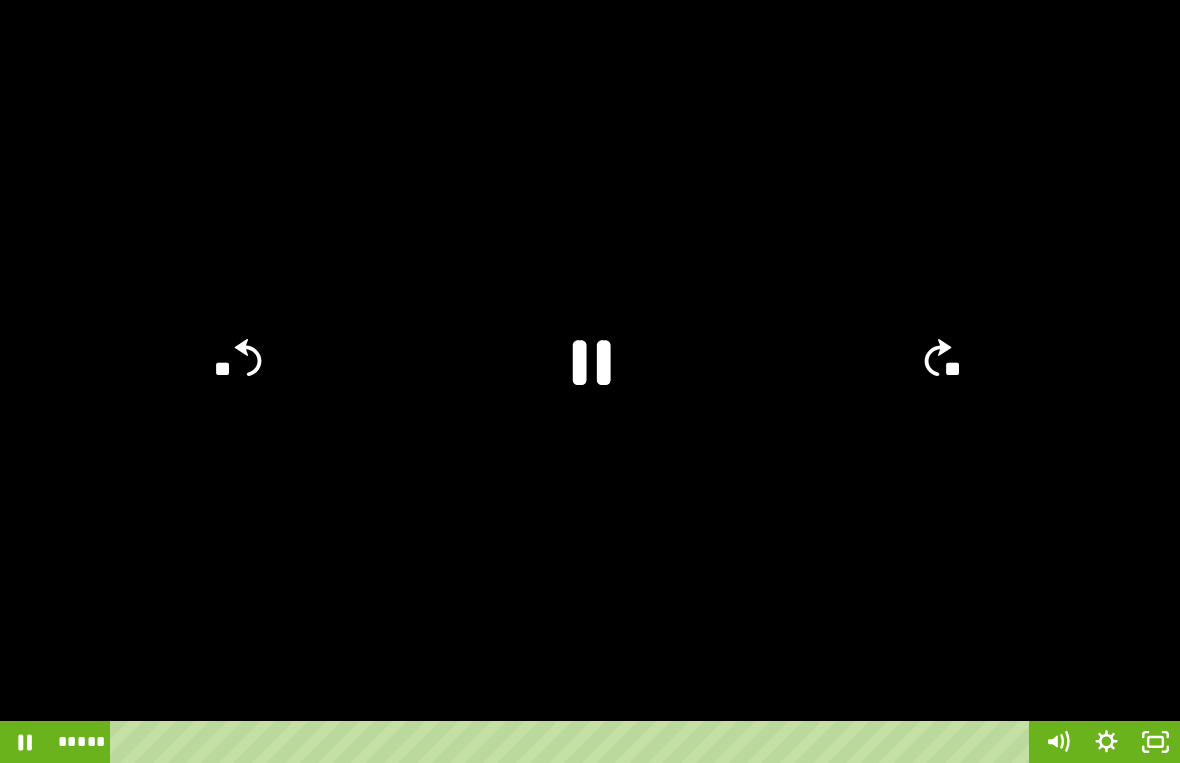 click on "**" 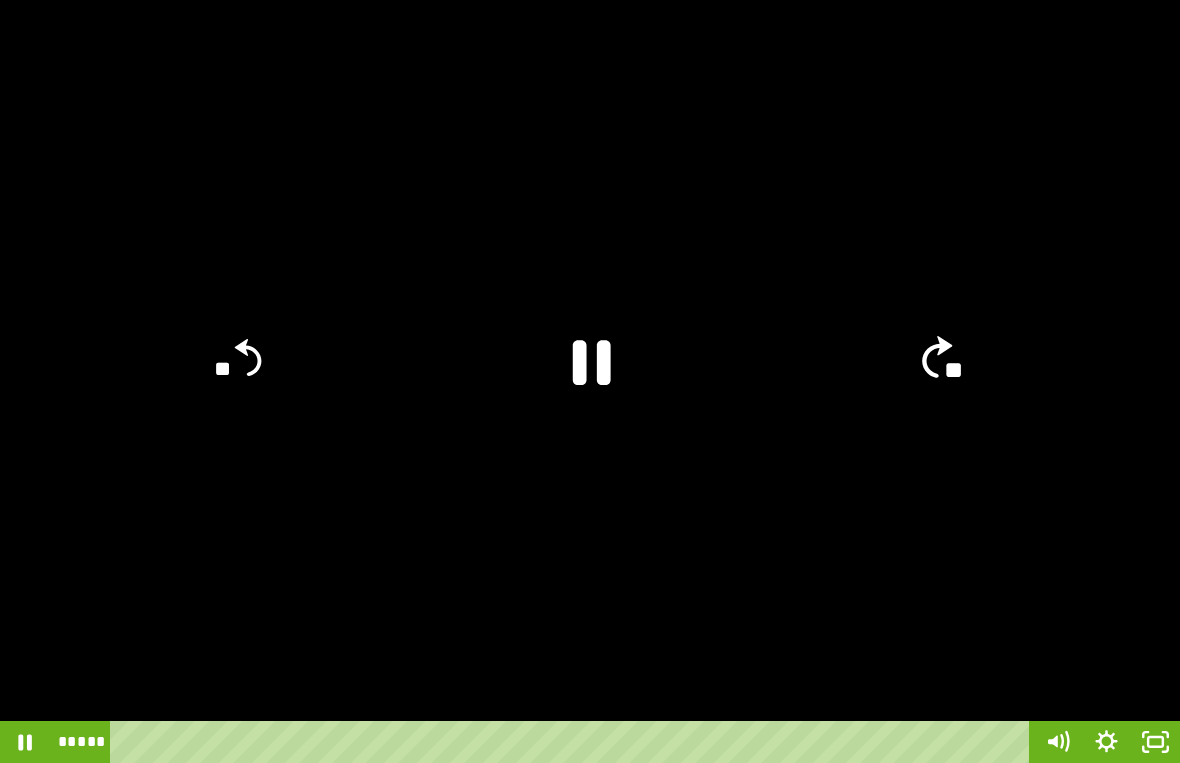 click on "**" 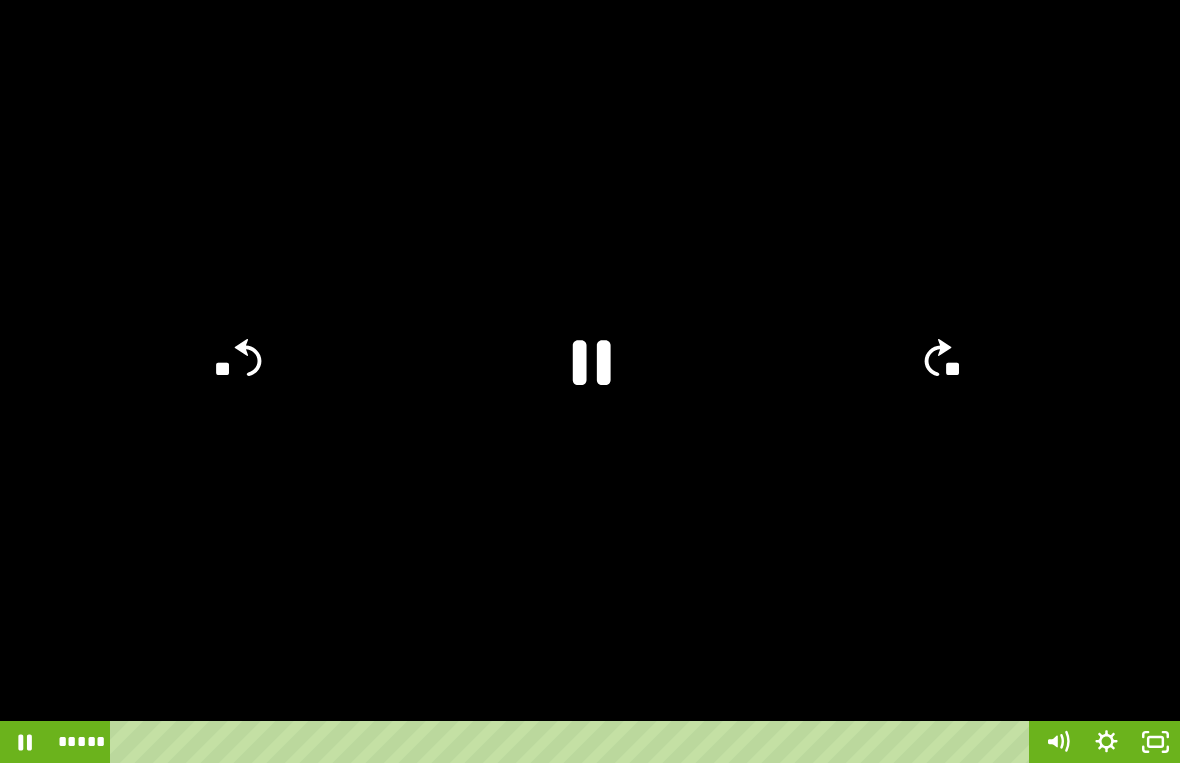 click on "**" 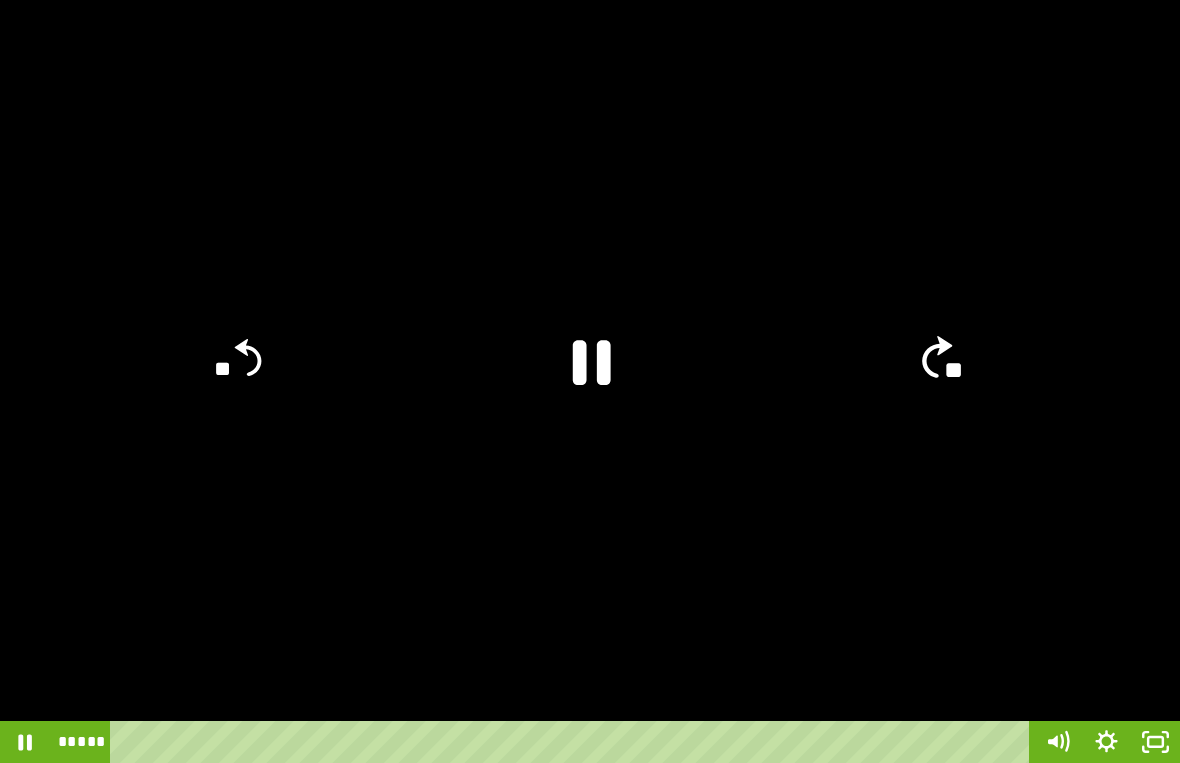 click on "**" 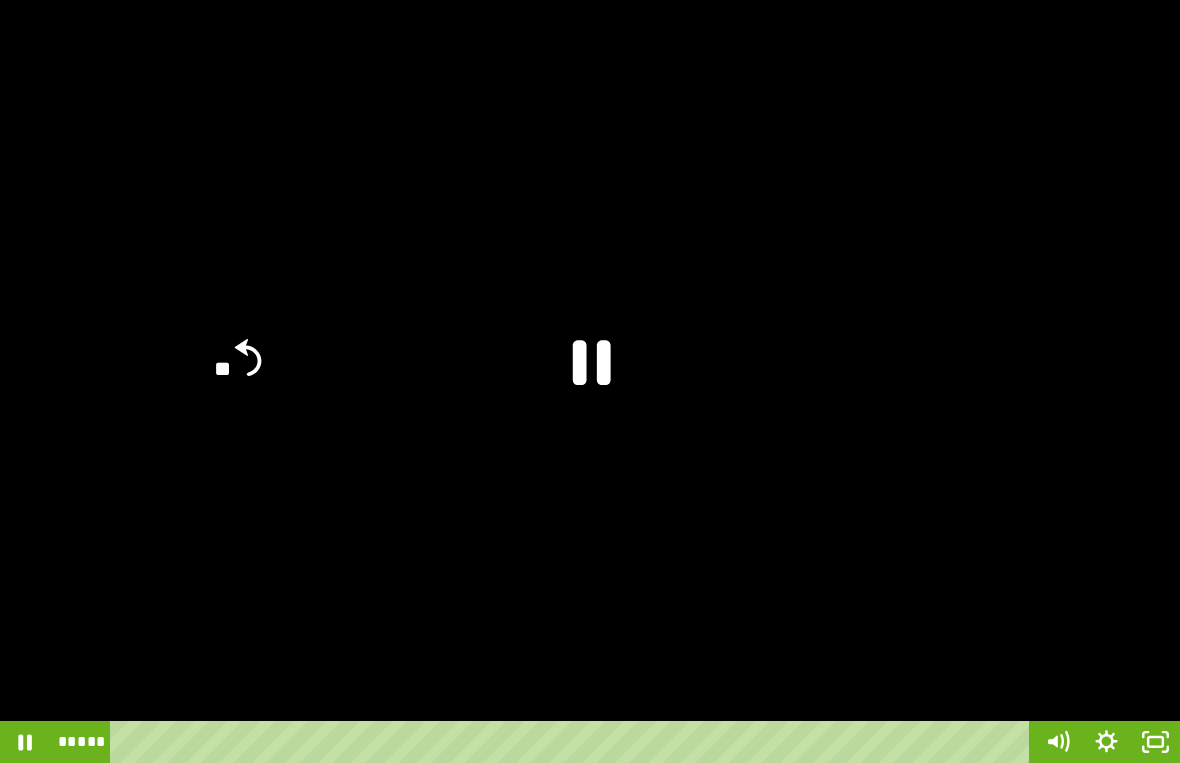 click on "**" 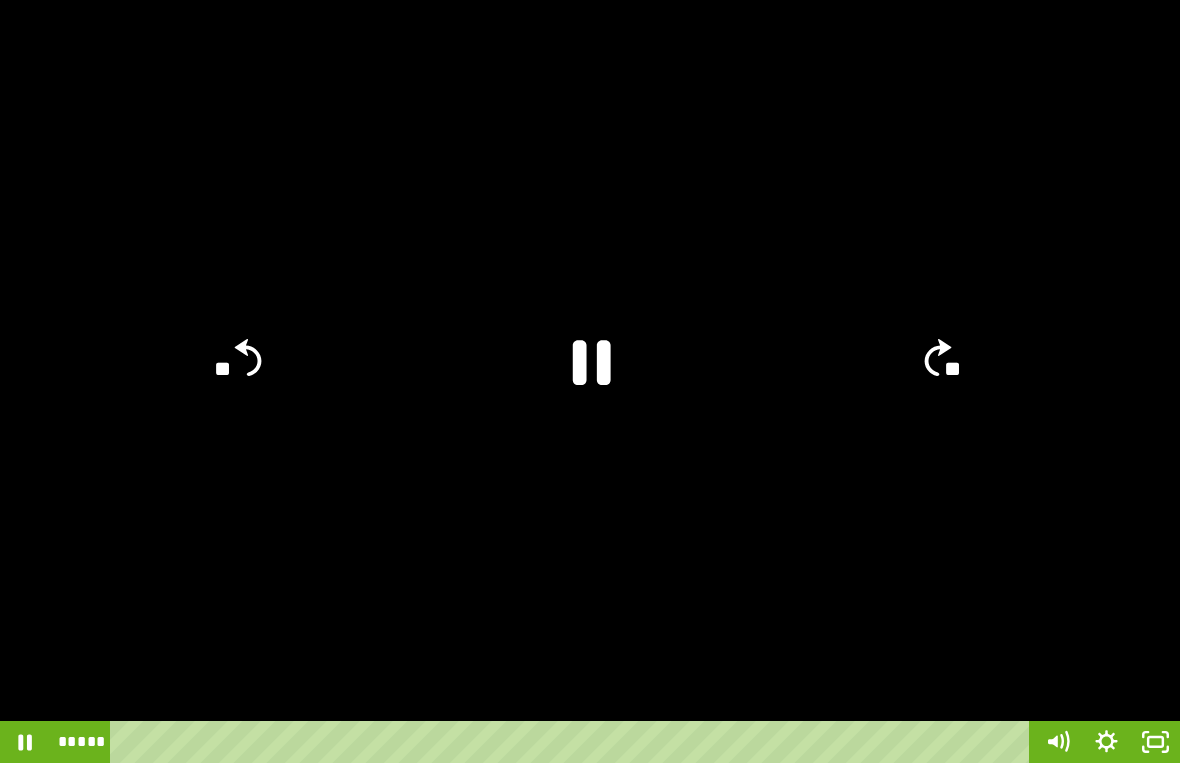 click on "**" 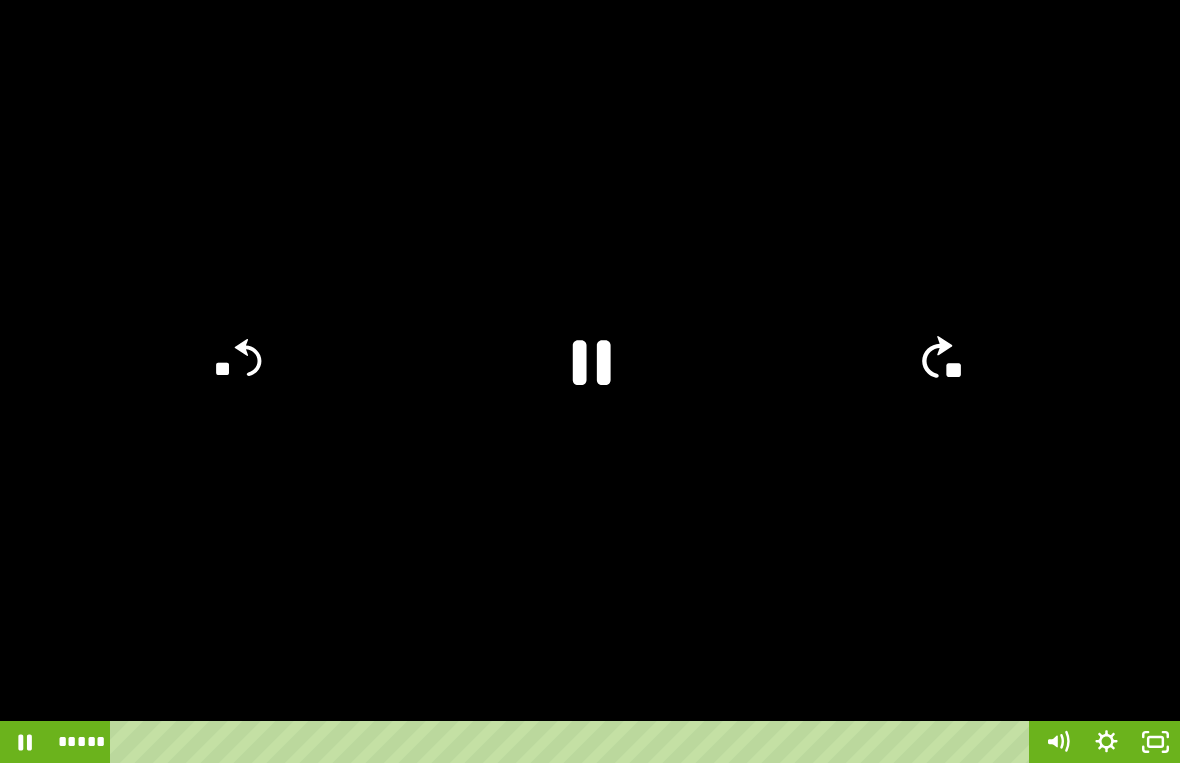 click on "**" 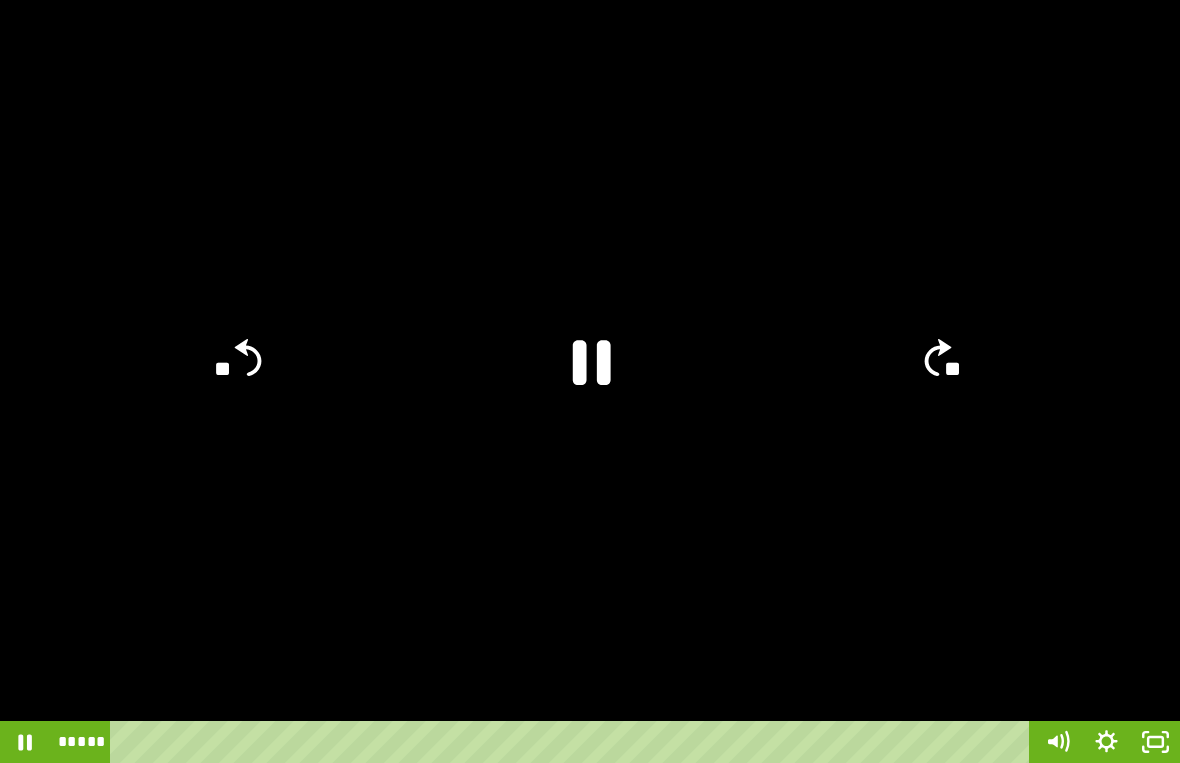 click on "**" 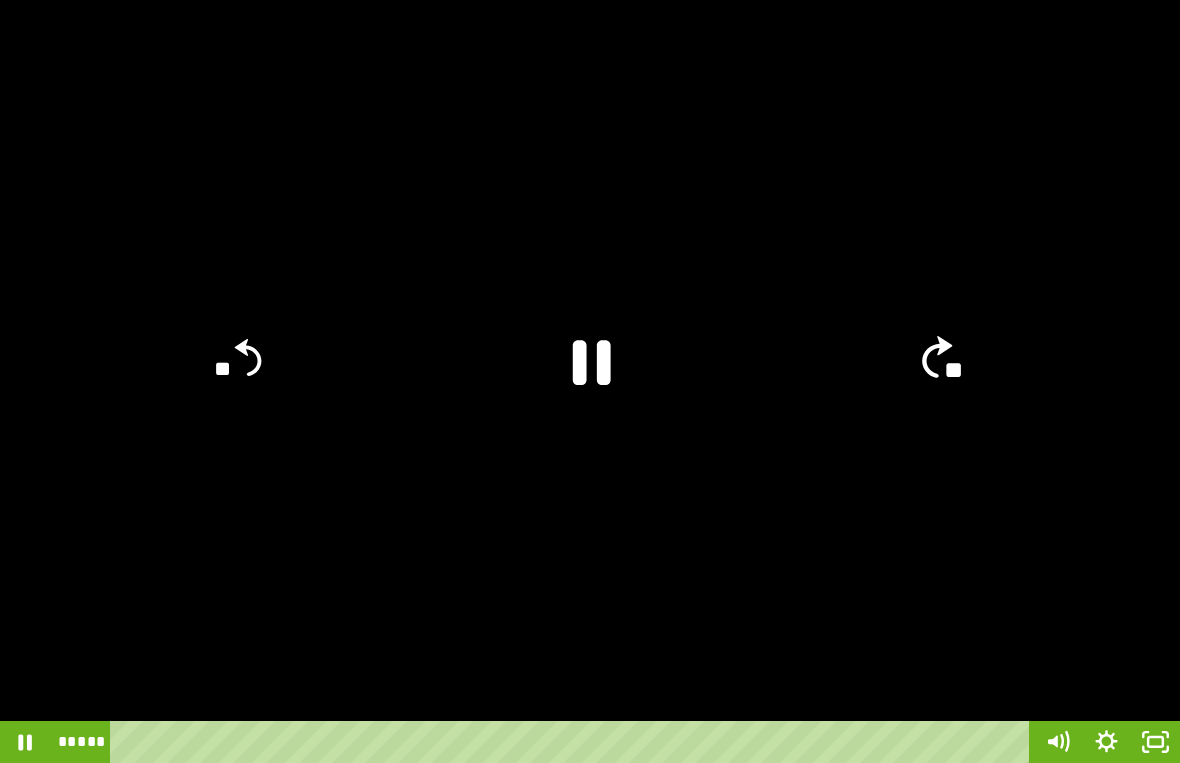 click on "**" 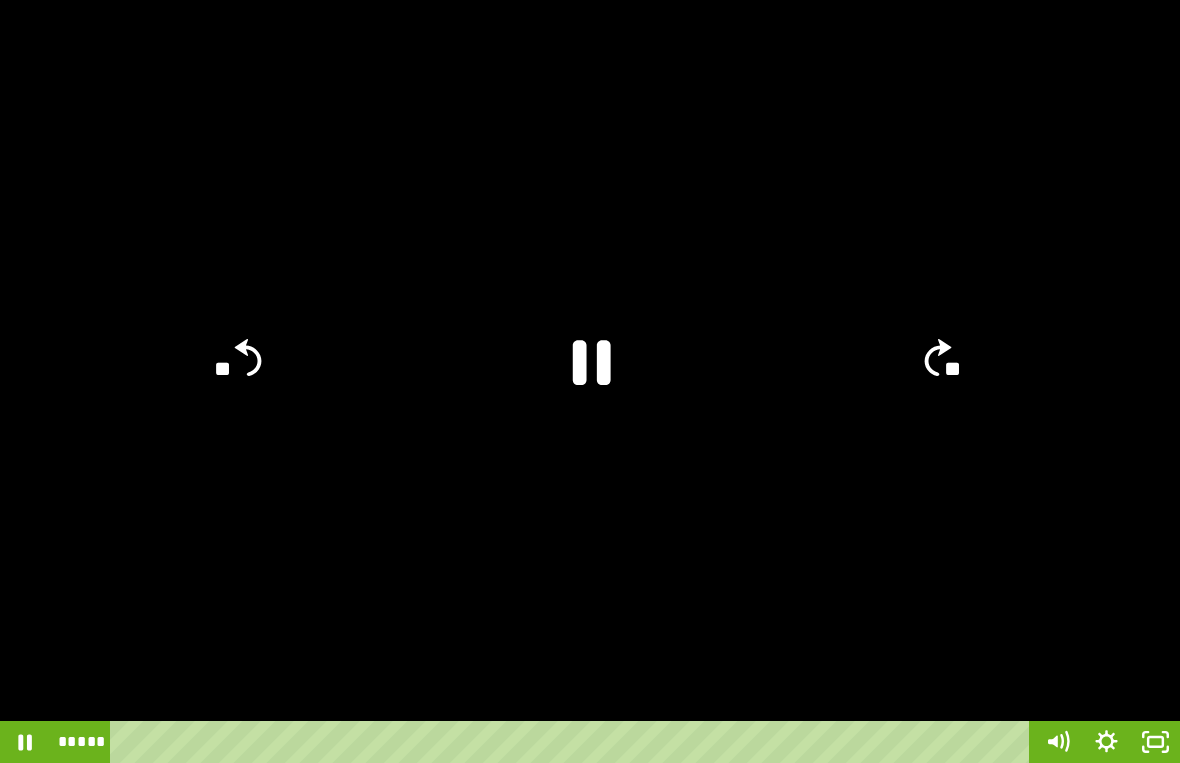 click on "**" 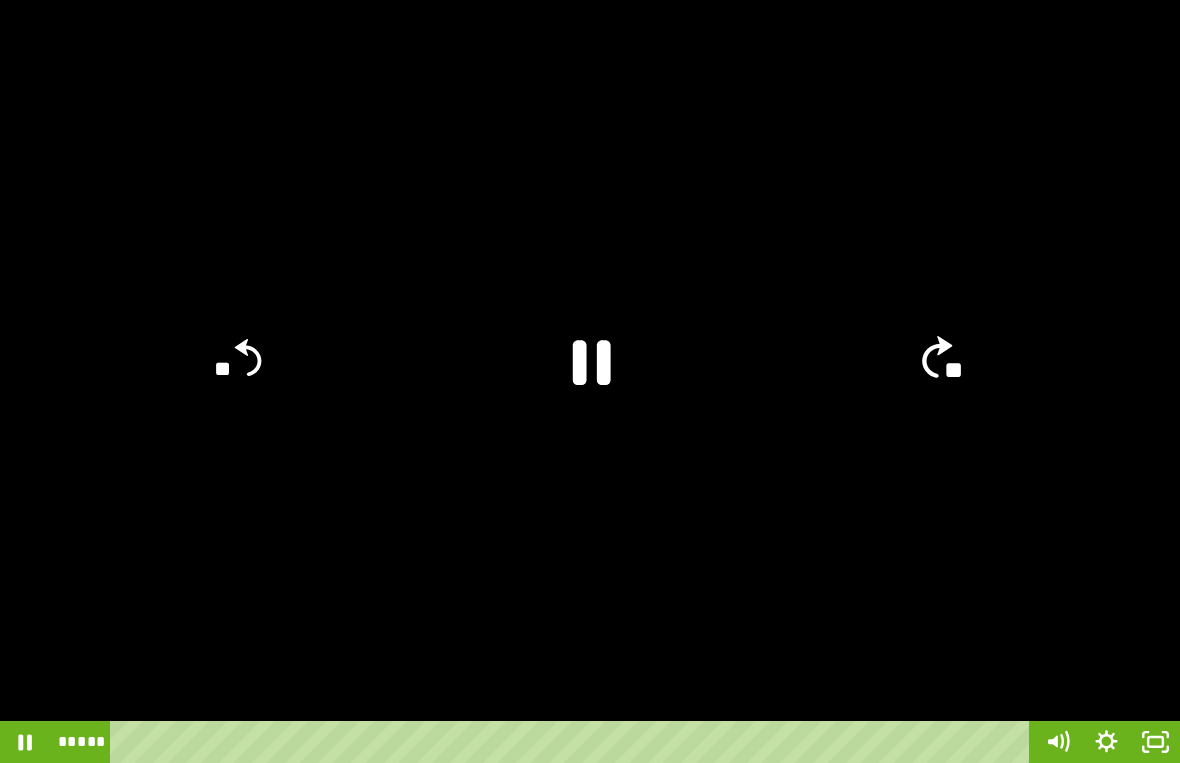 click on "**" 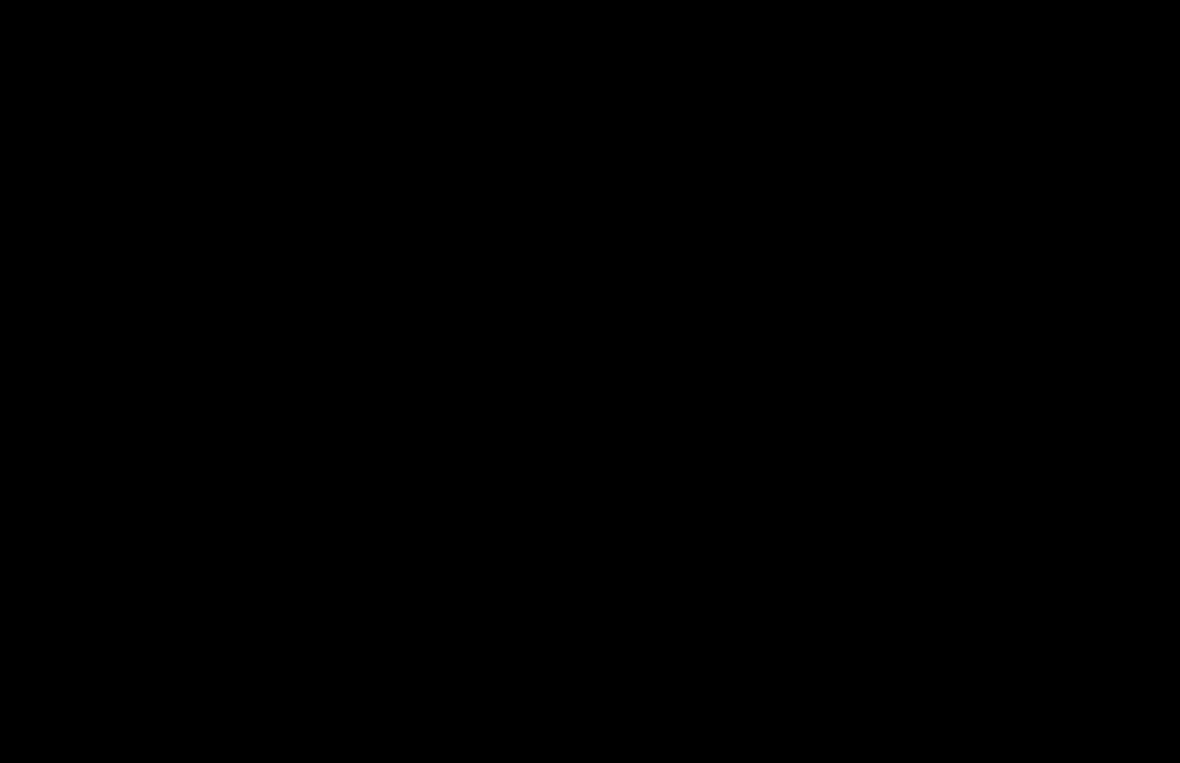 click at bounding box center (590, 381) 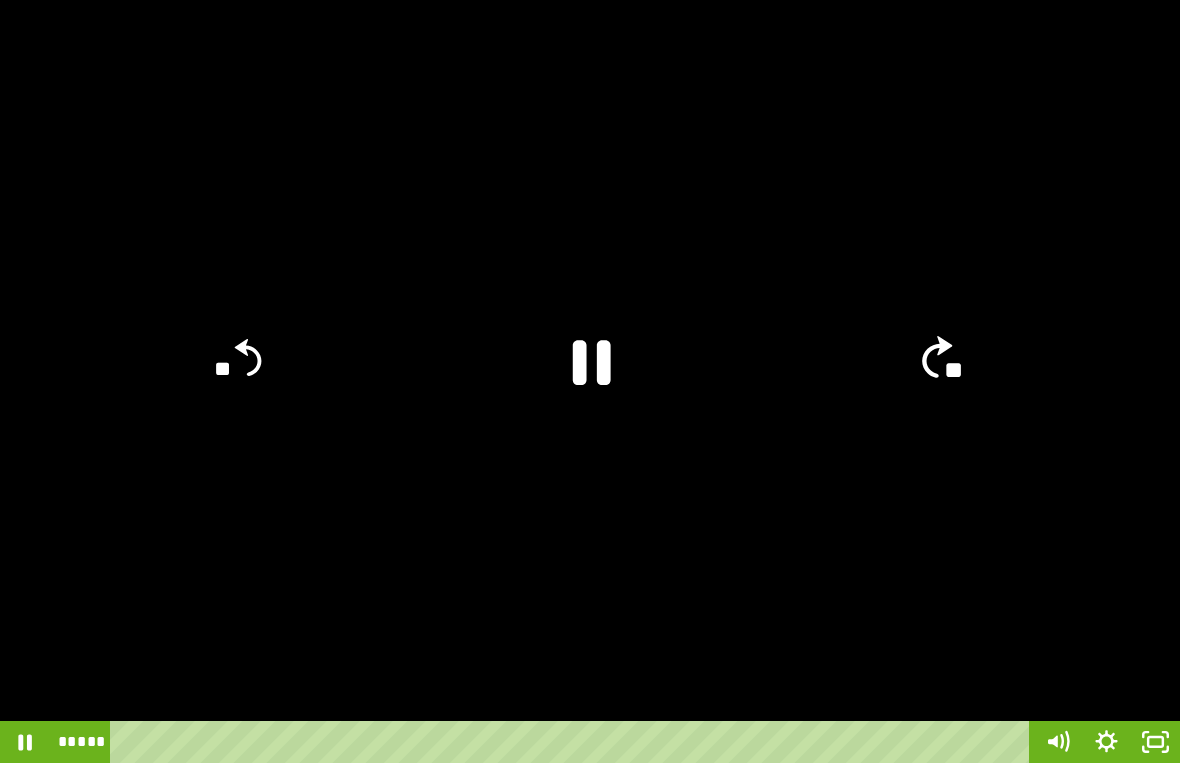 click on "**" 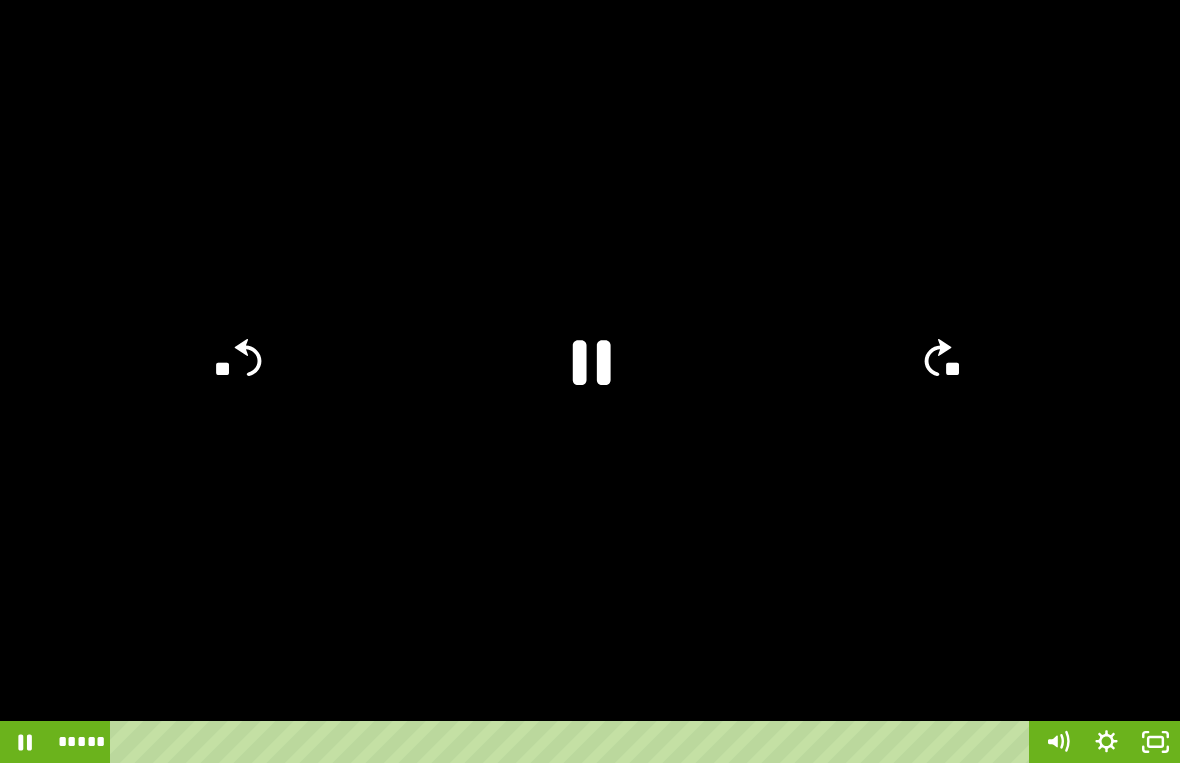 click on "**" 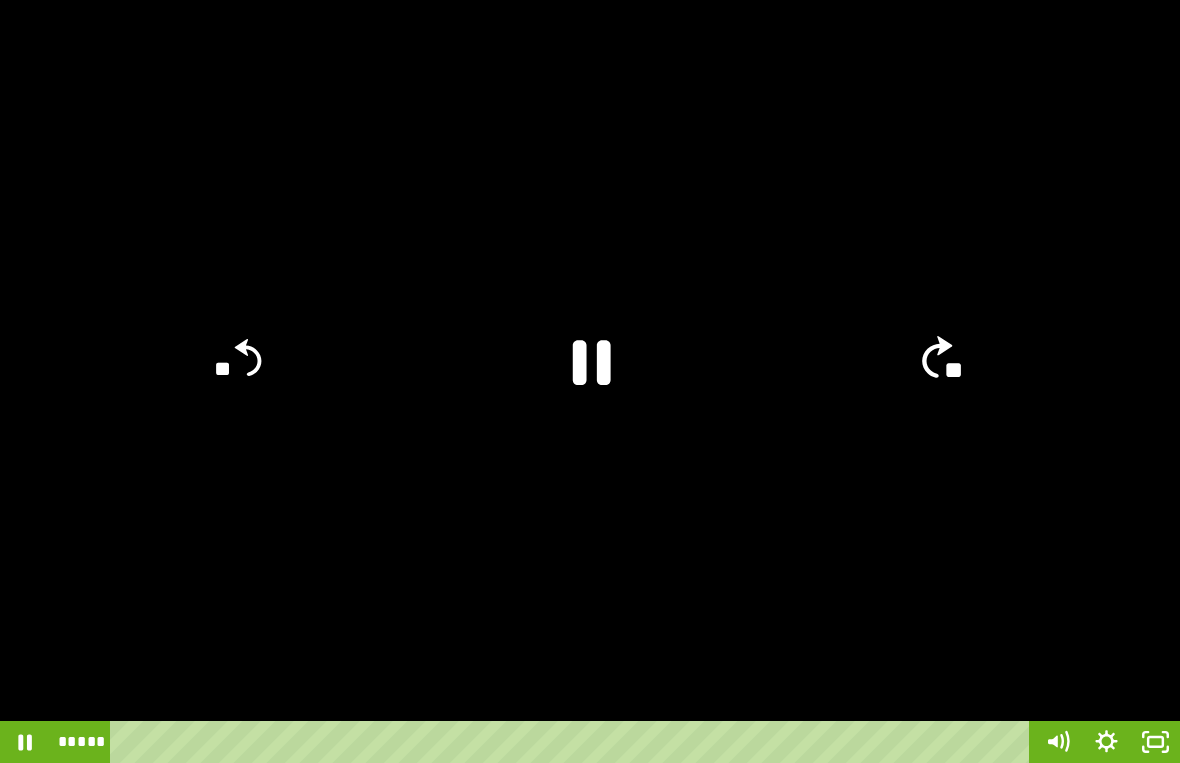 click on "**" 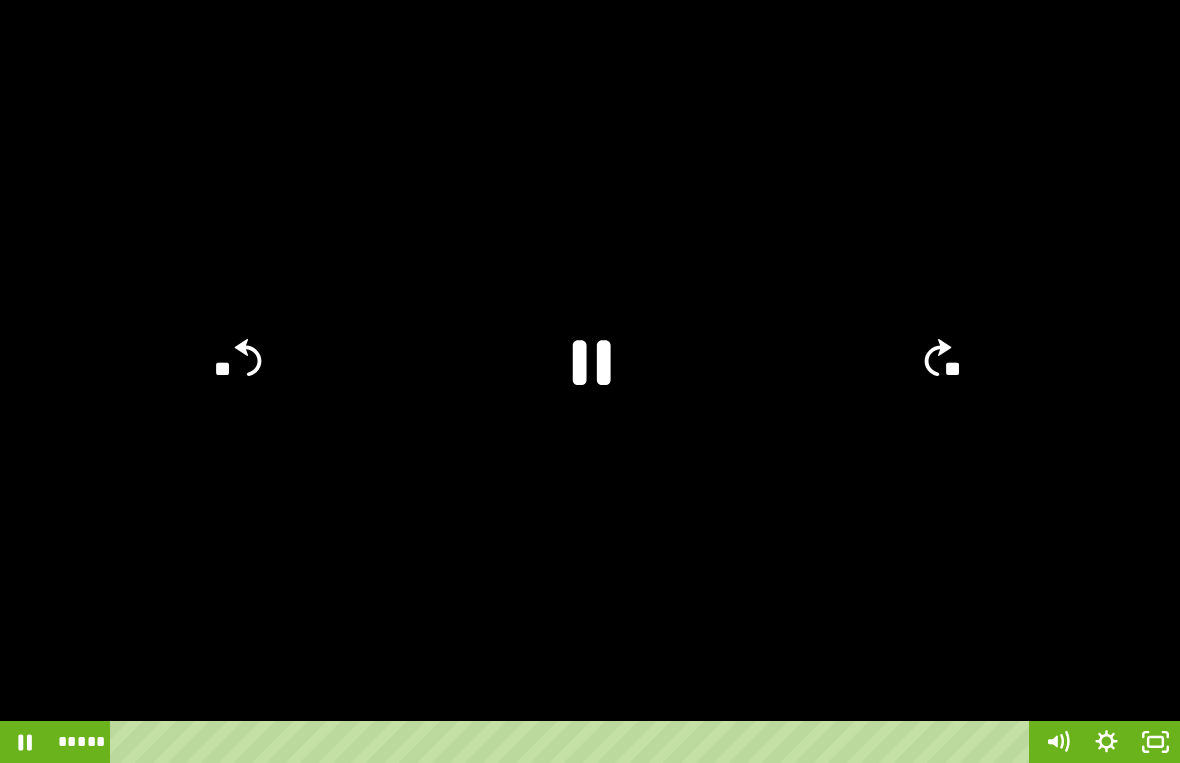 click on "**" 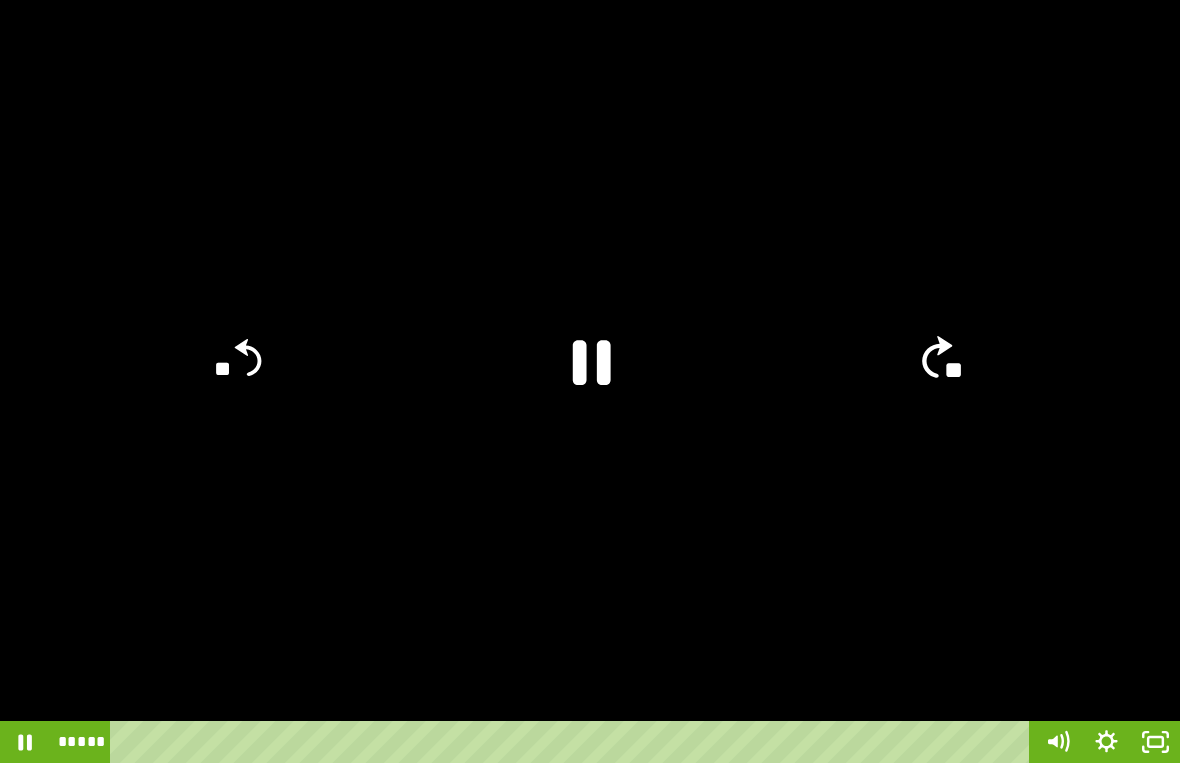 click on "**" 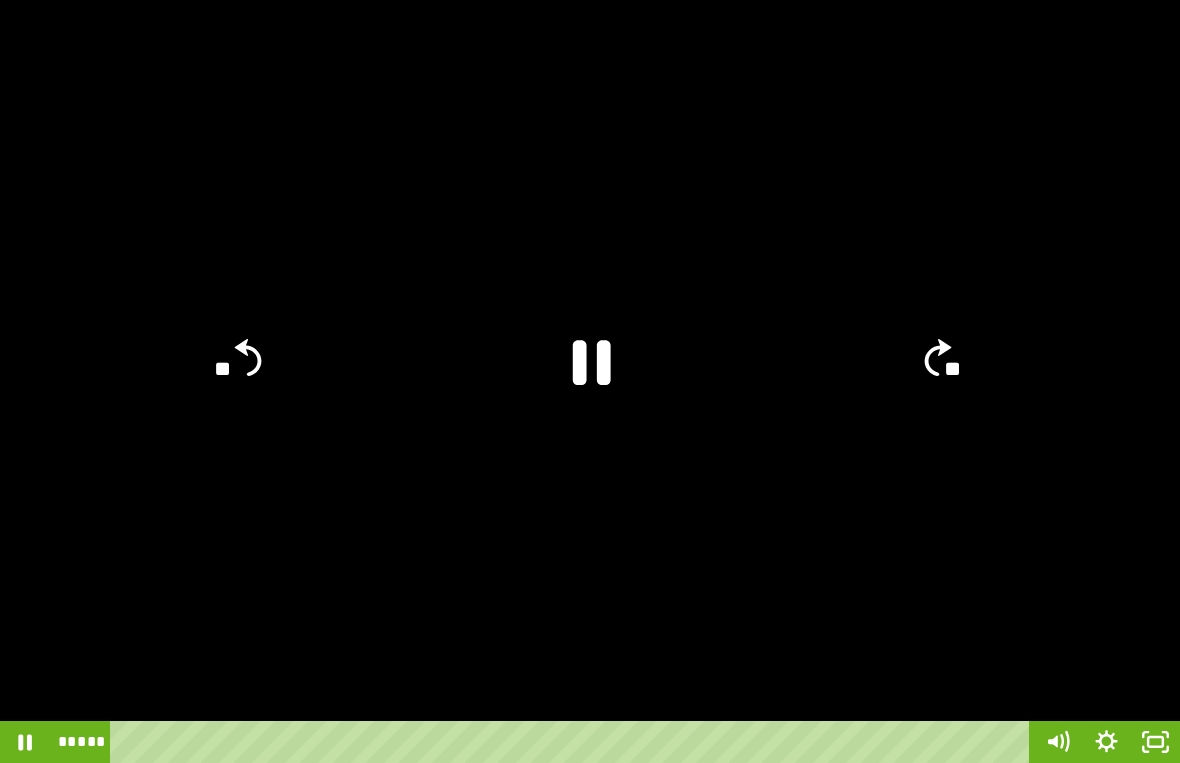 click on "**" 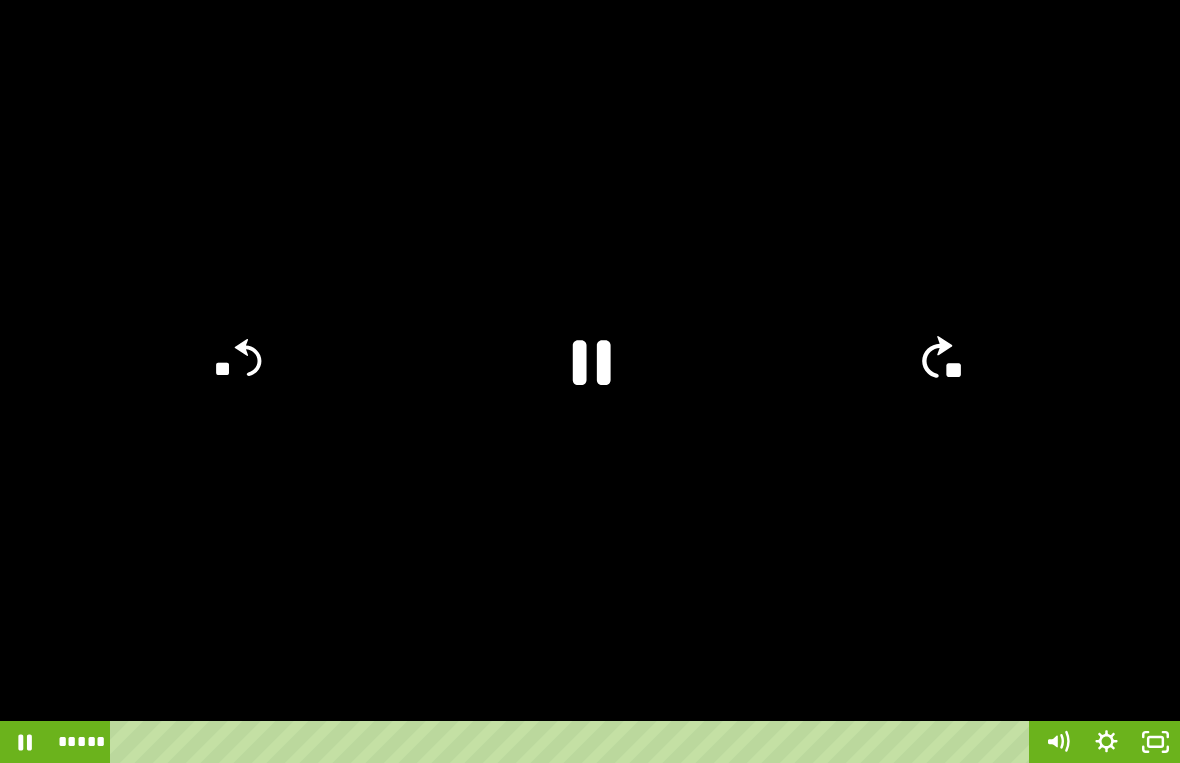 click on "**" 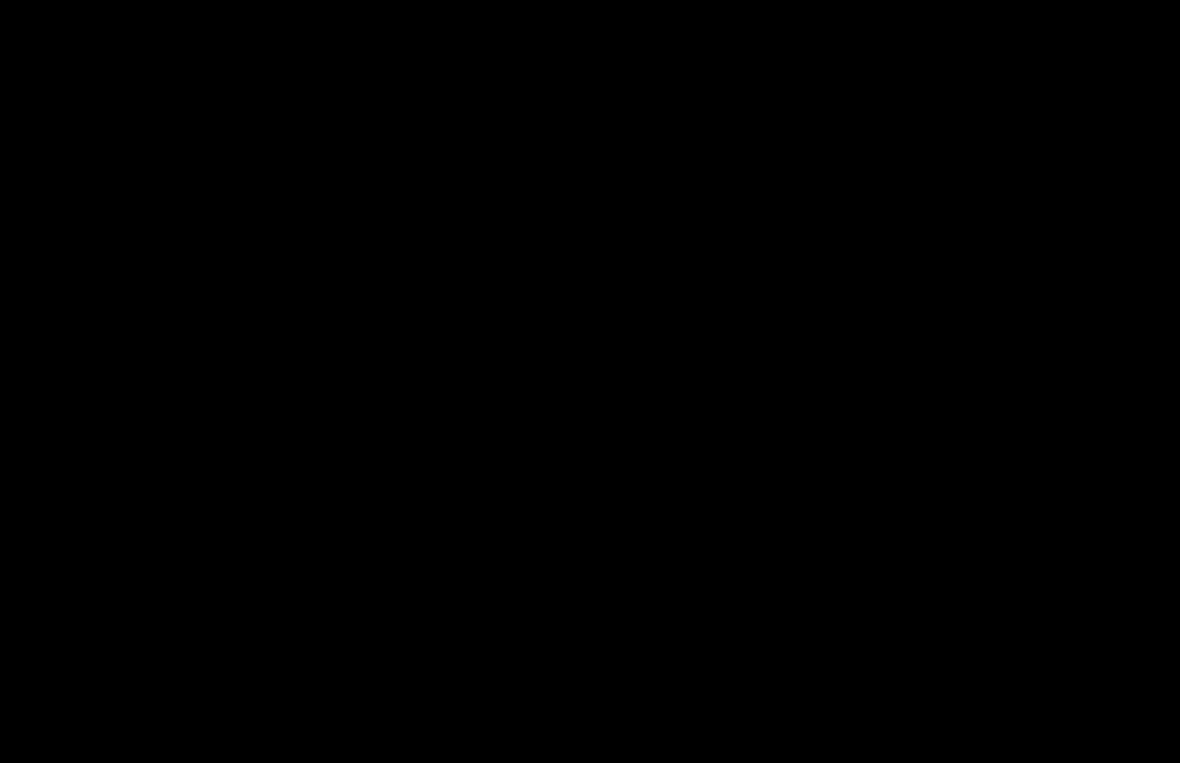 click at bounding box center [590, 381] 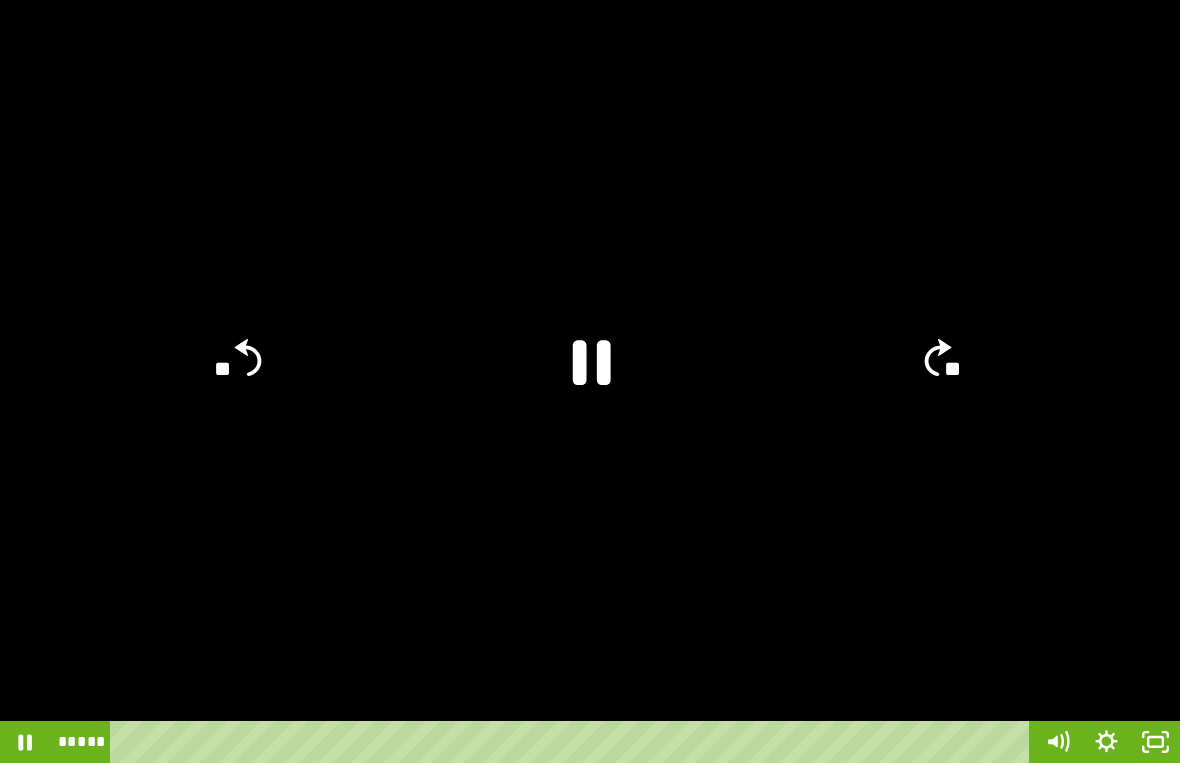 click on "**" 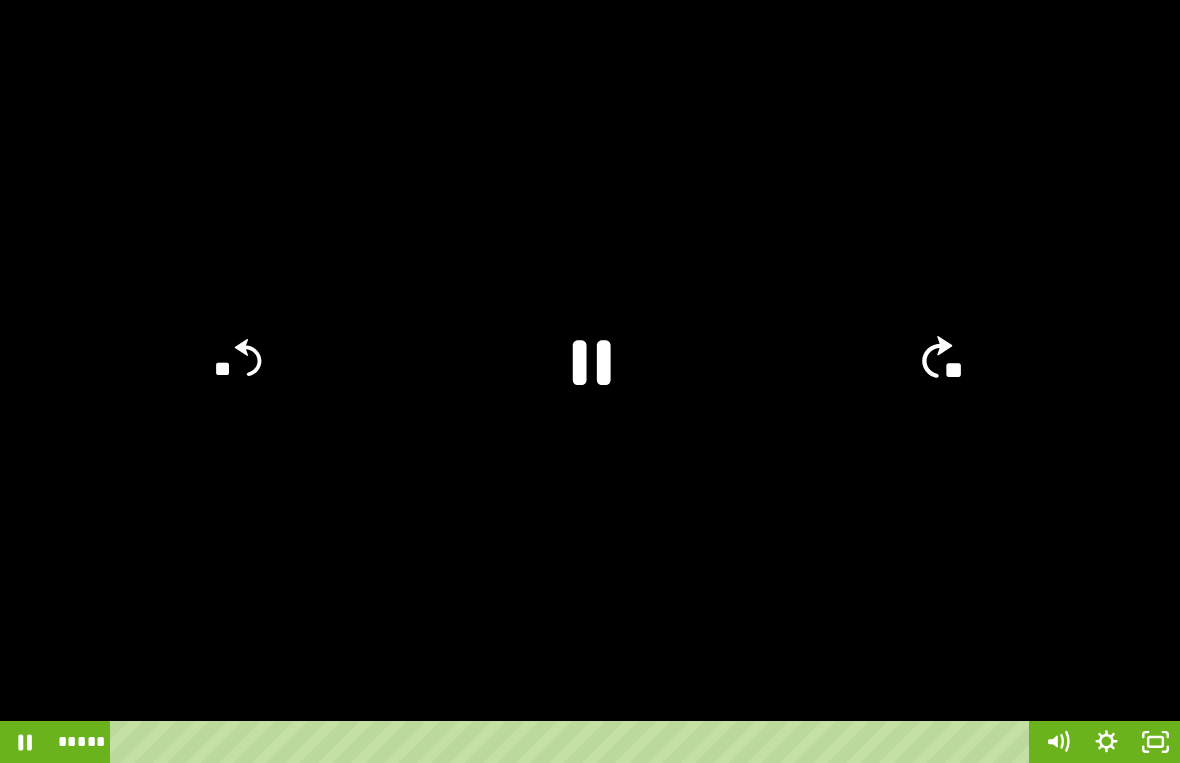 click on "**" 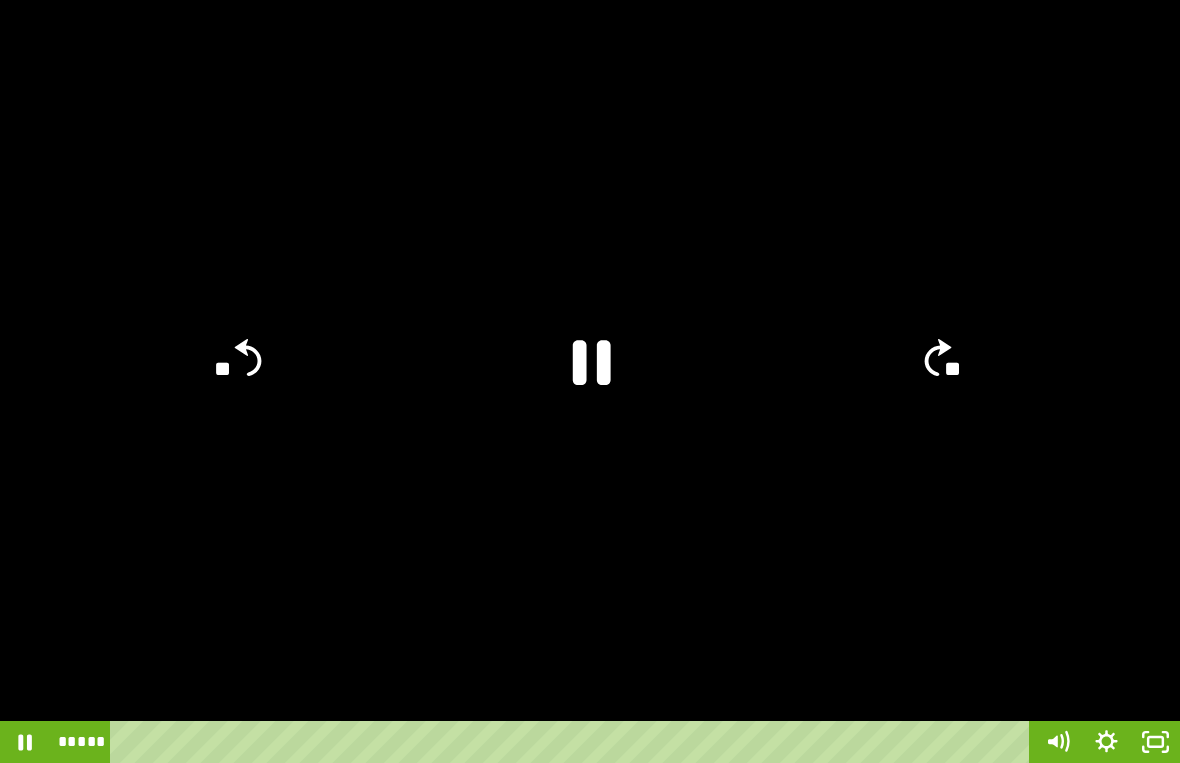 click on "**" 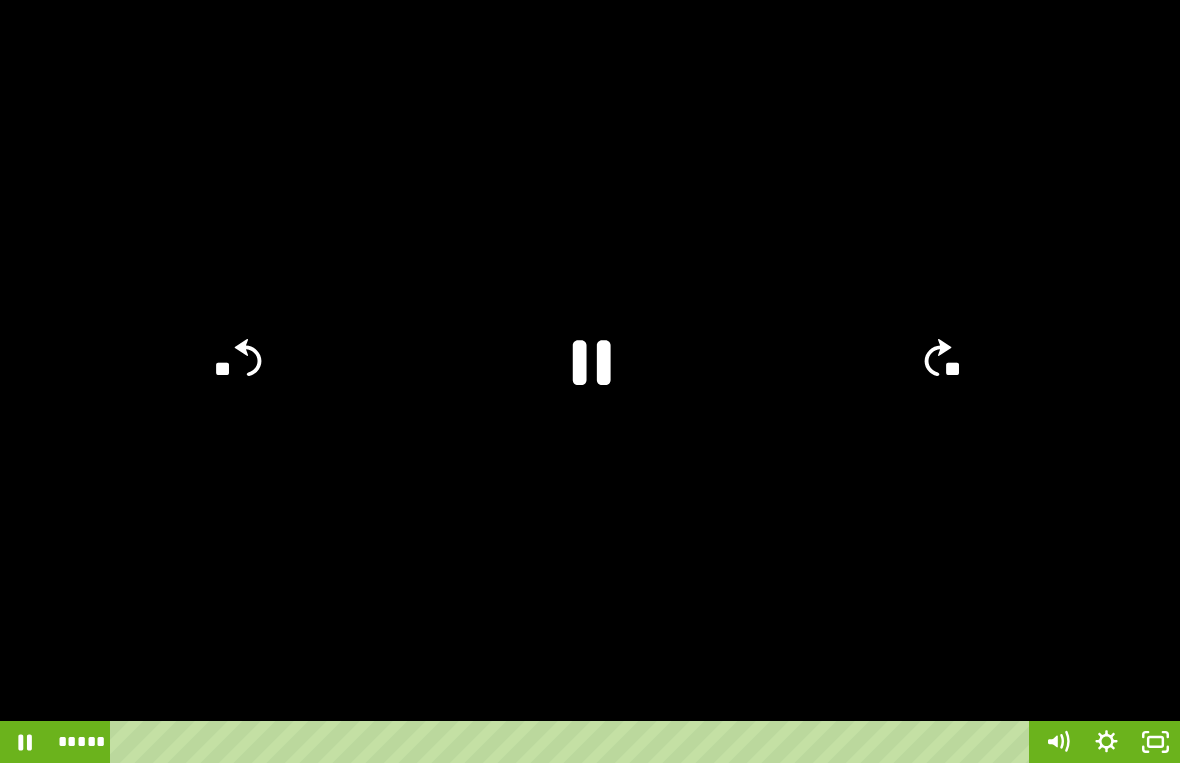 click on "**" 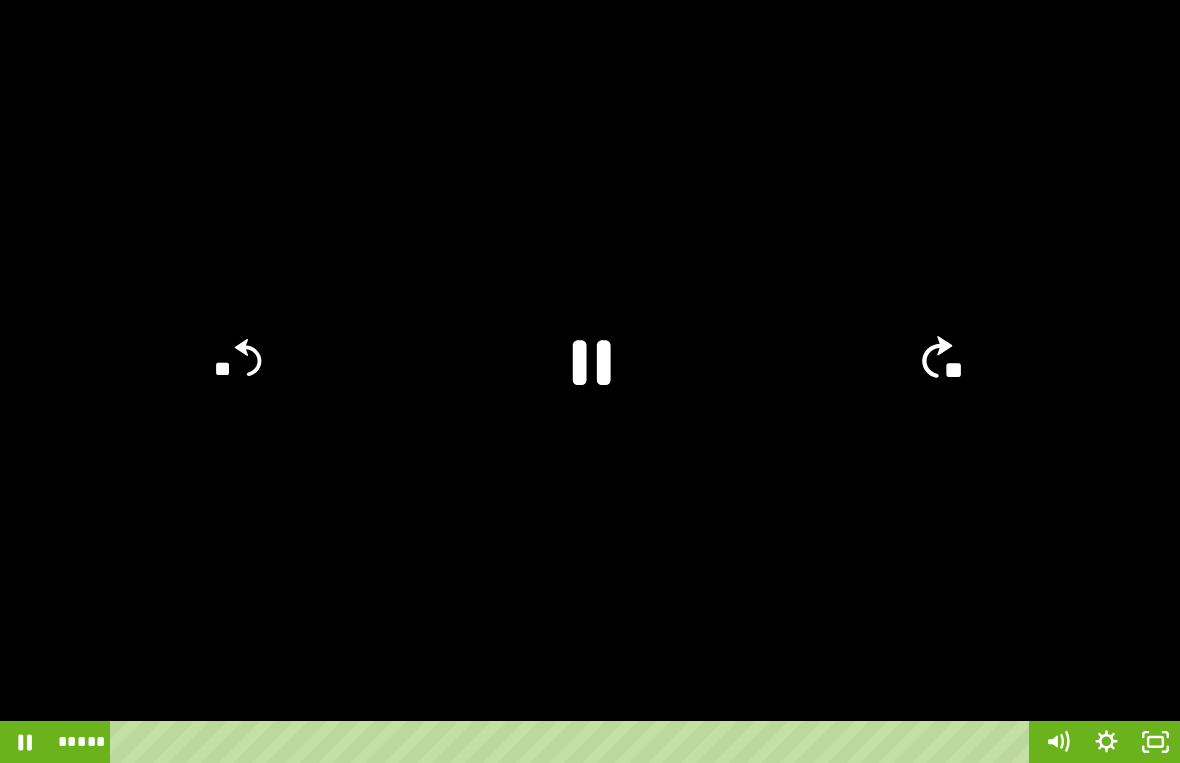 click on "**" 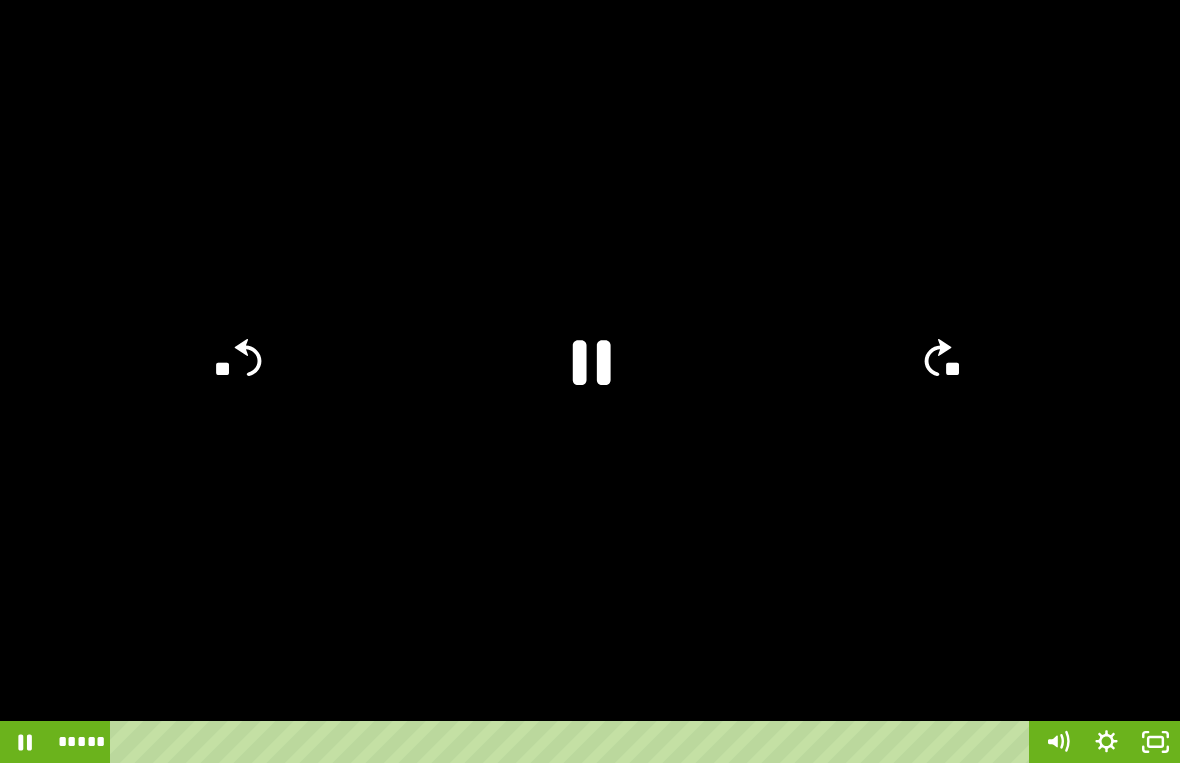 click on "**" 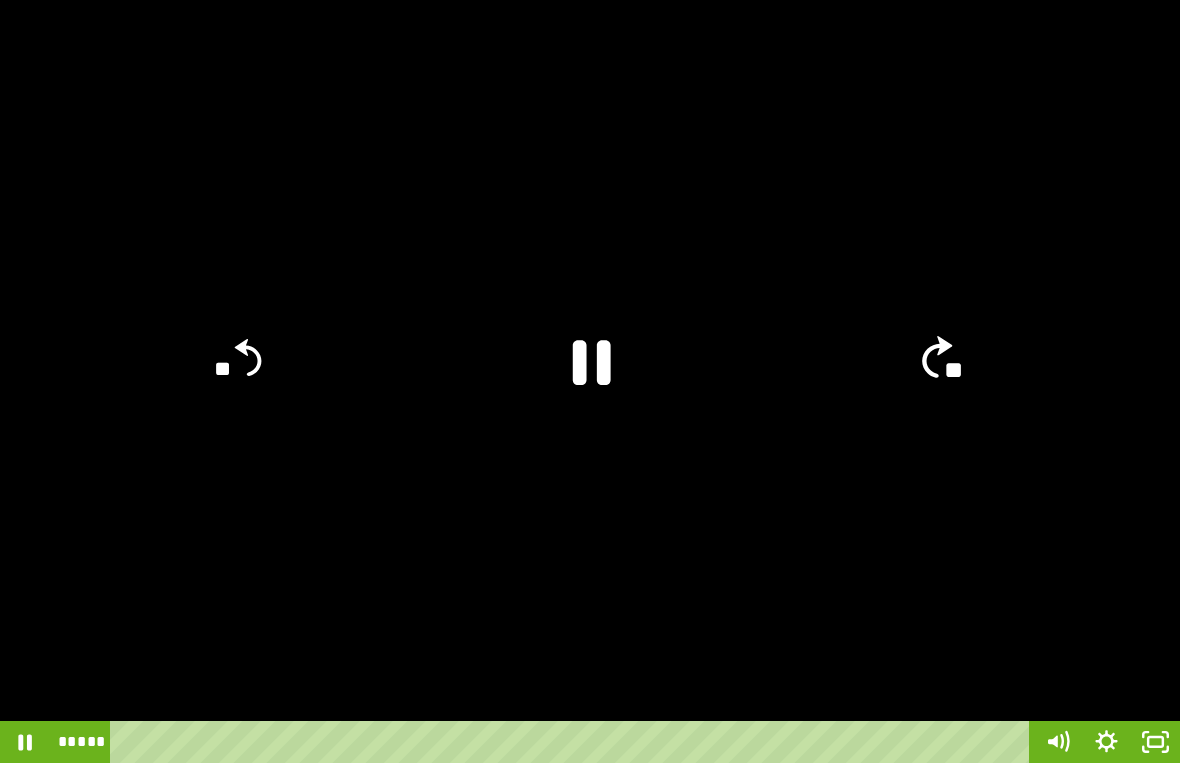 click on "**" 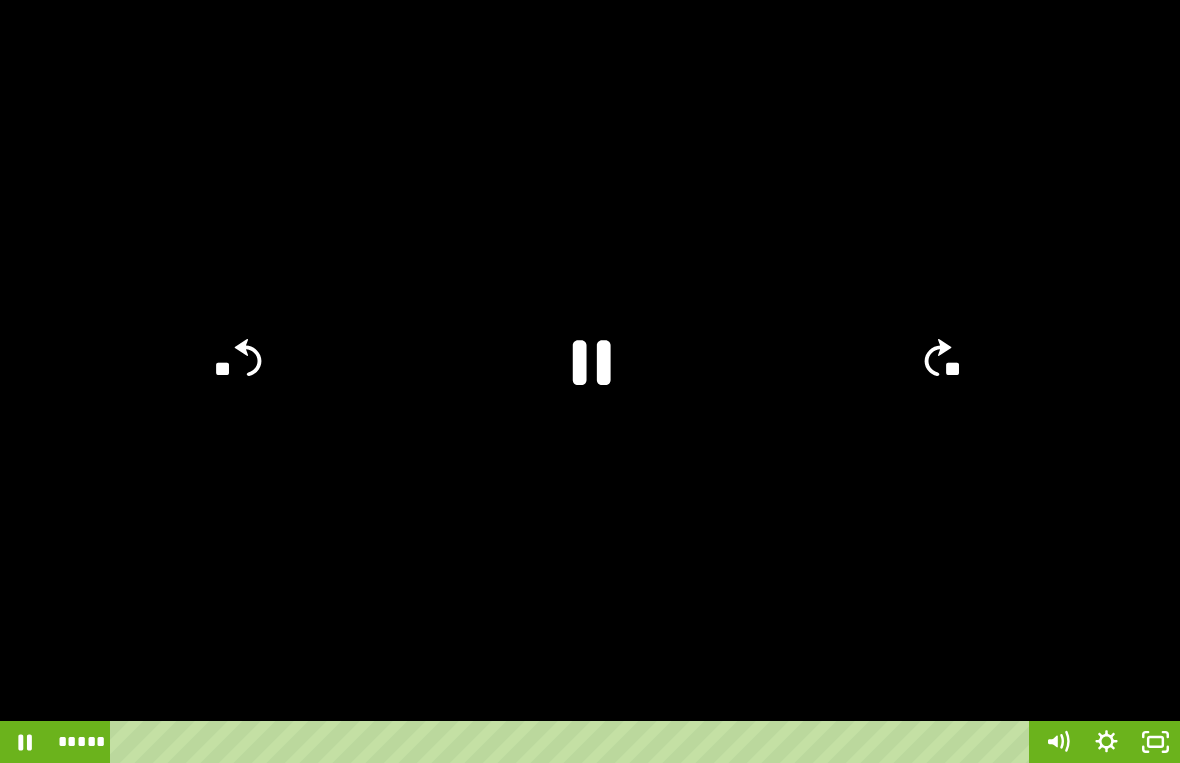 click on "**" 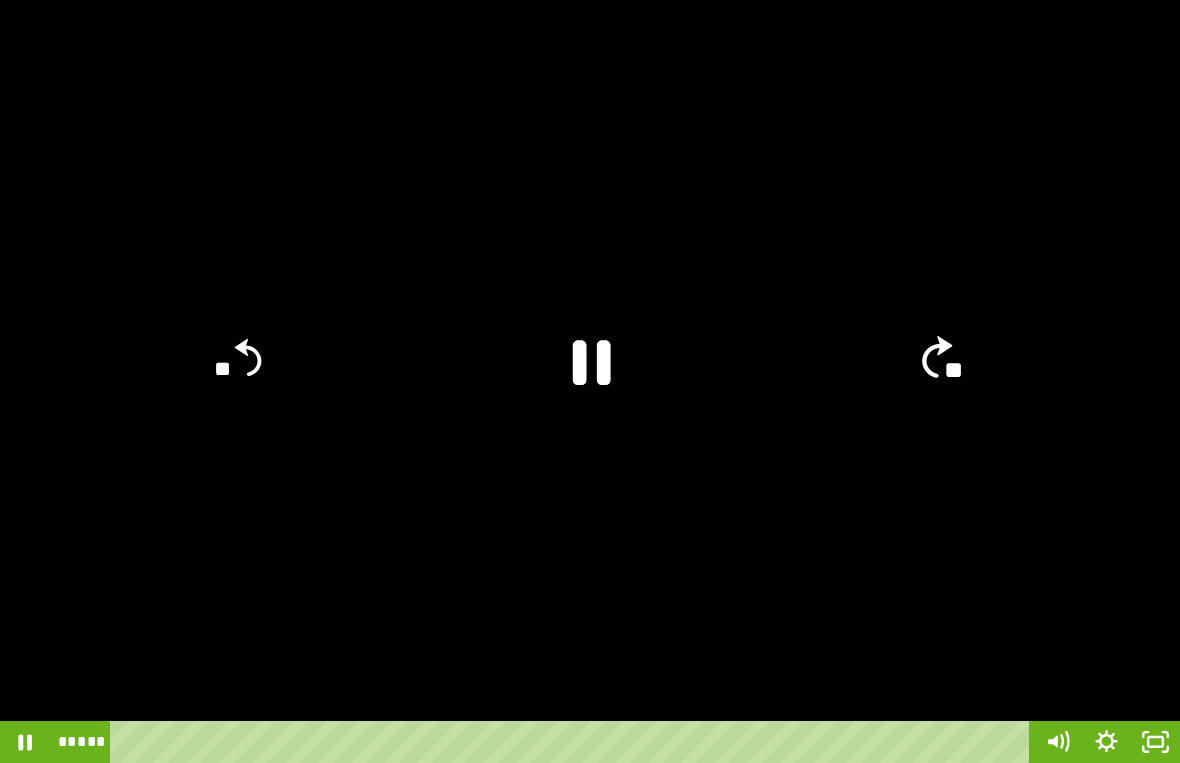 click on "**" 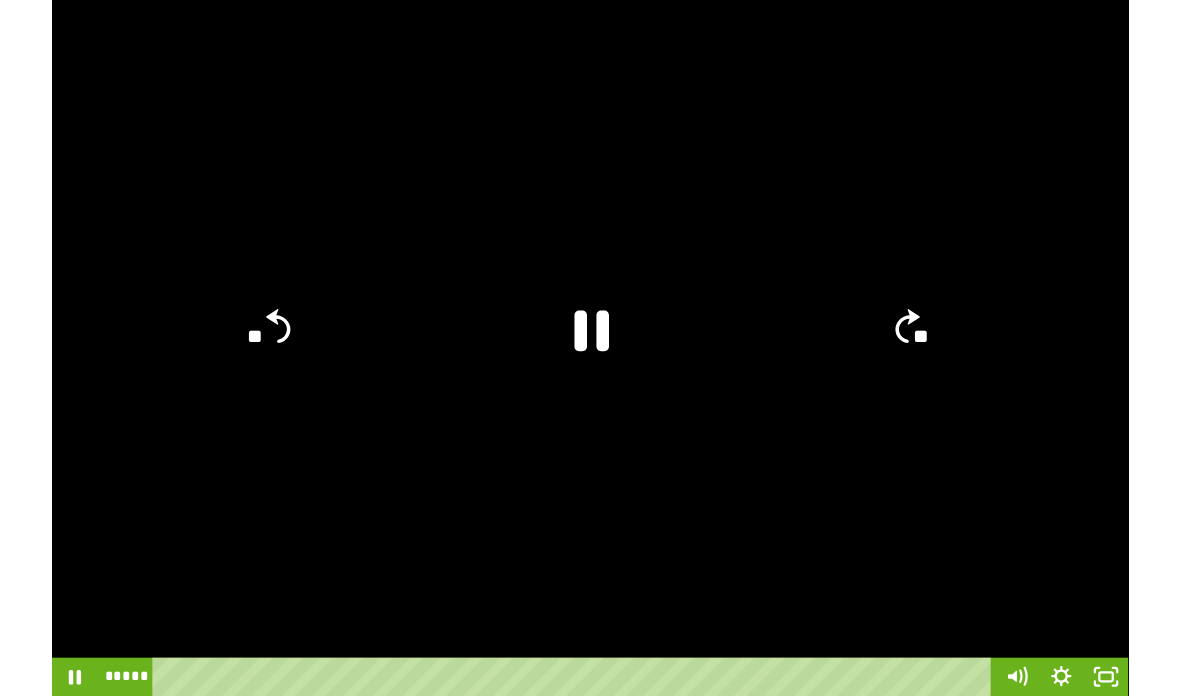 scroll, scrollTop: 430, scrollLeft: 0, axis: vertical 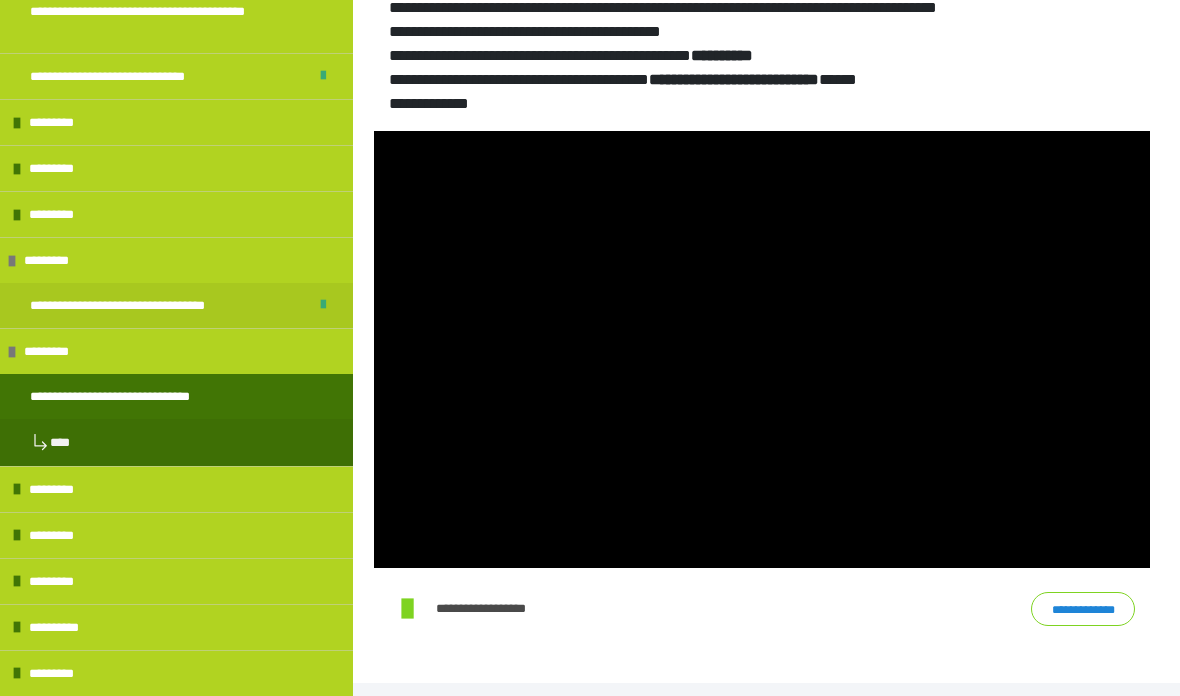 click on "*********" at bounding box center [59, 489] 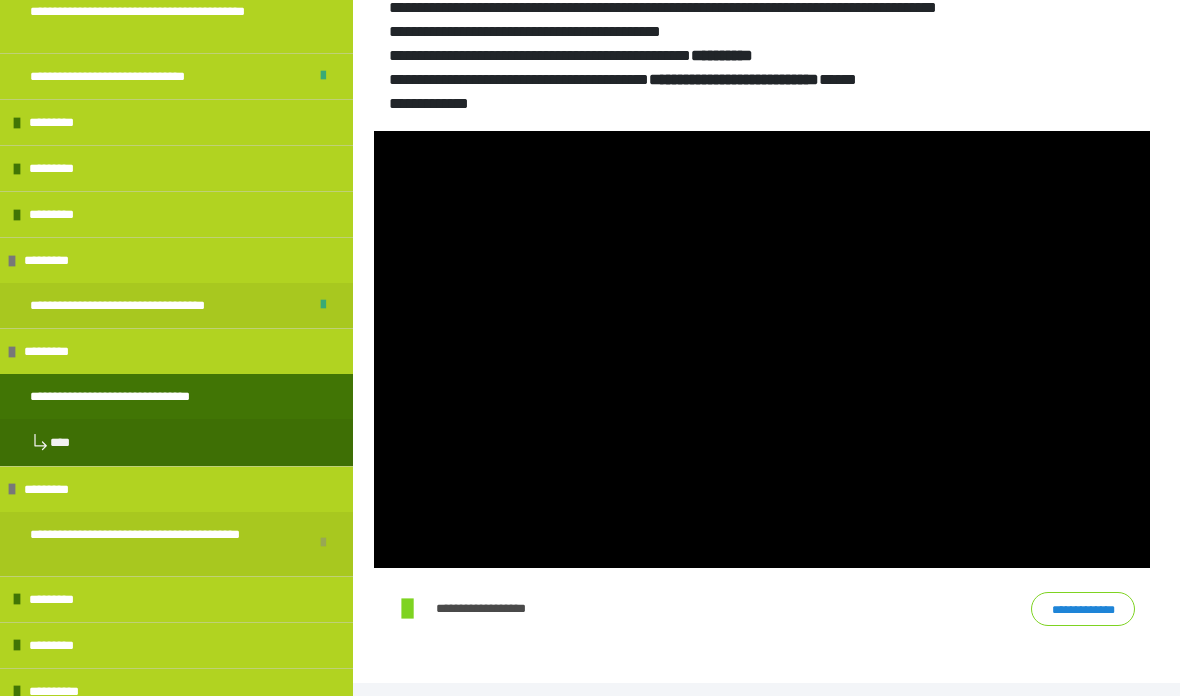 click on "**********" at bounding box center (161, 544) 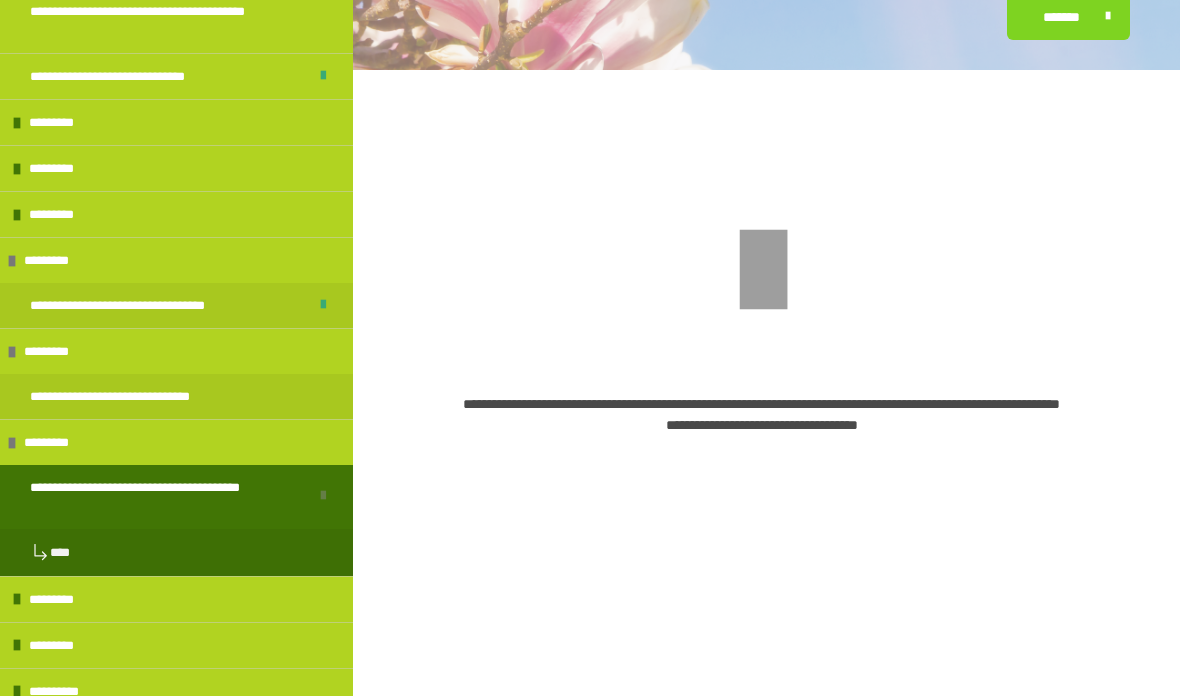 click on "**********" at bounding box center [137, 396] 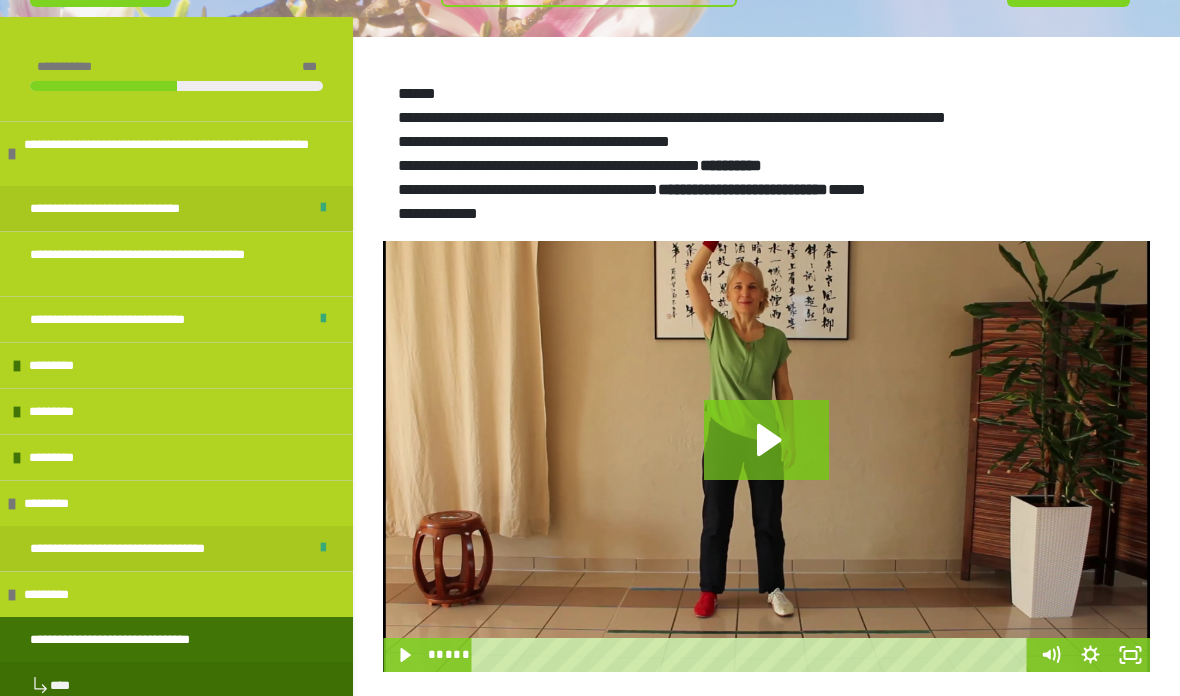 scroll, scrollTop: 232, scrollLeft: 0, axis: vertical 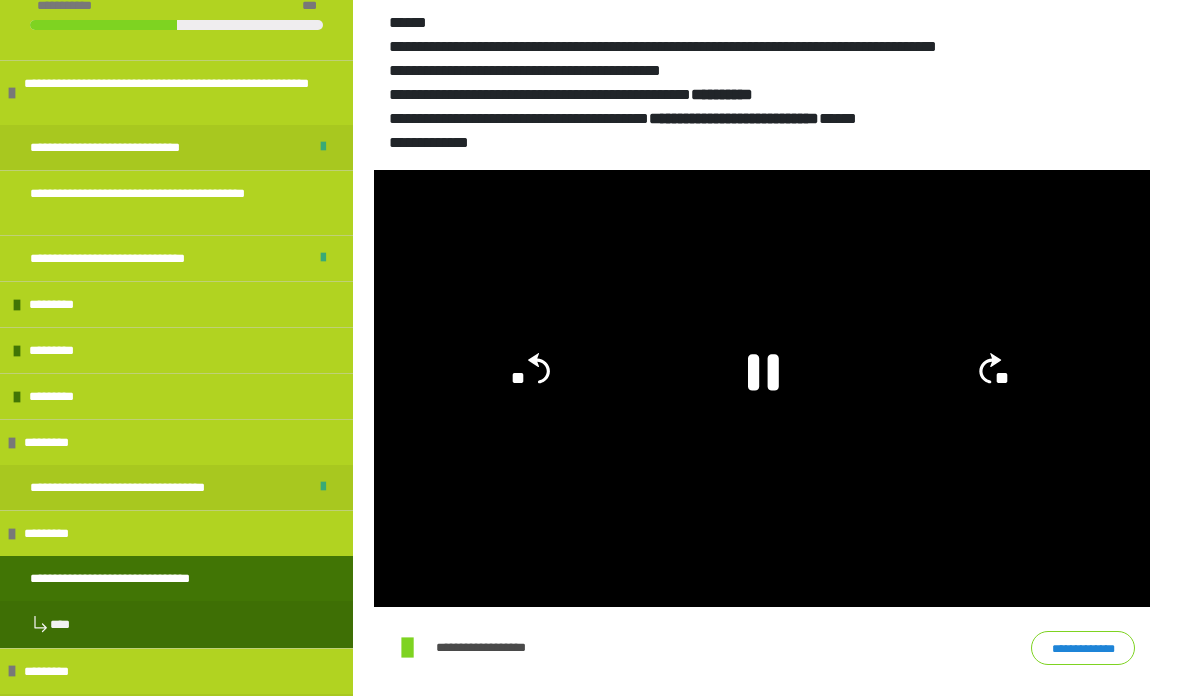 click at bounding box center (762, 388) 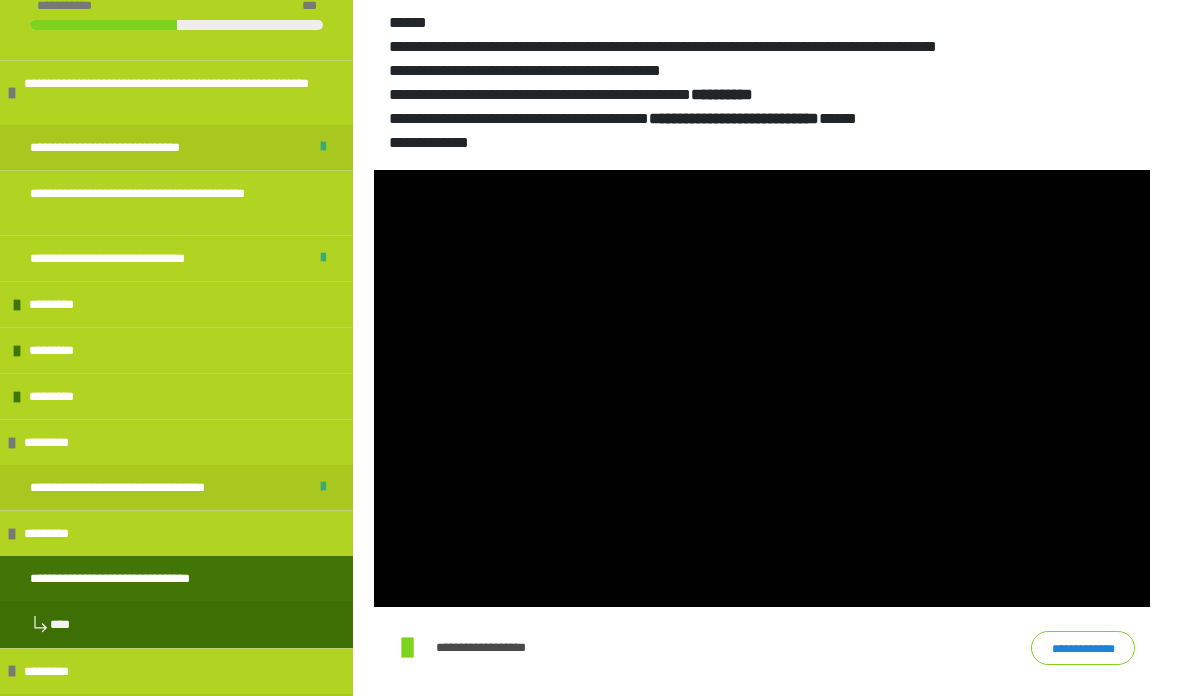 click on "**********" at bounding box center (1083, 648) 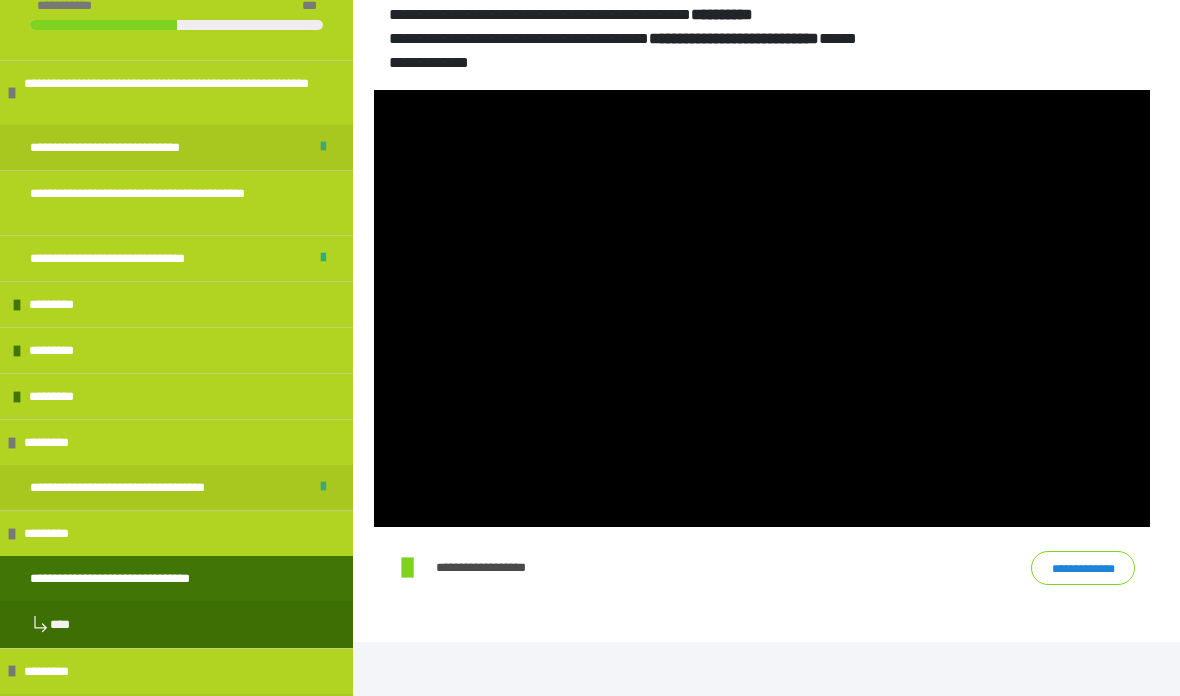 click at bounding box center [762, 308] 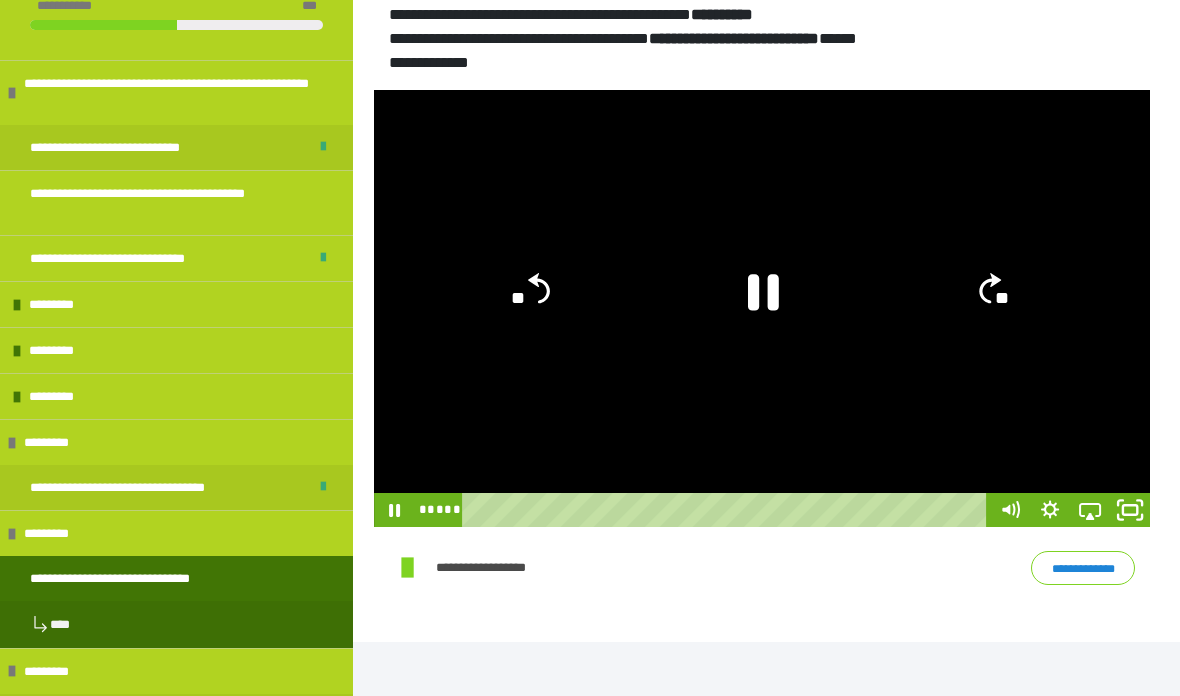 click 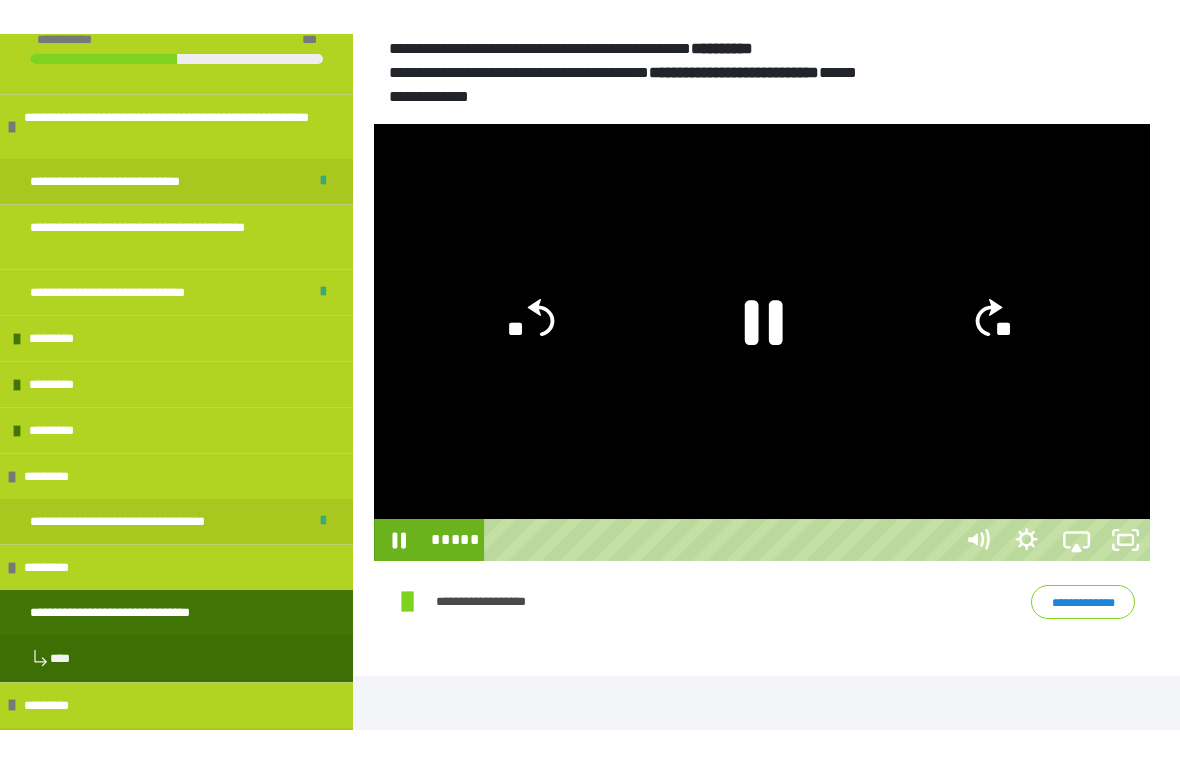 scroll, scrollTop: 24, scrollLeft: 0, axis: vertical 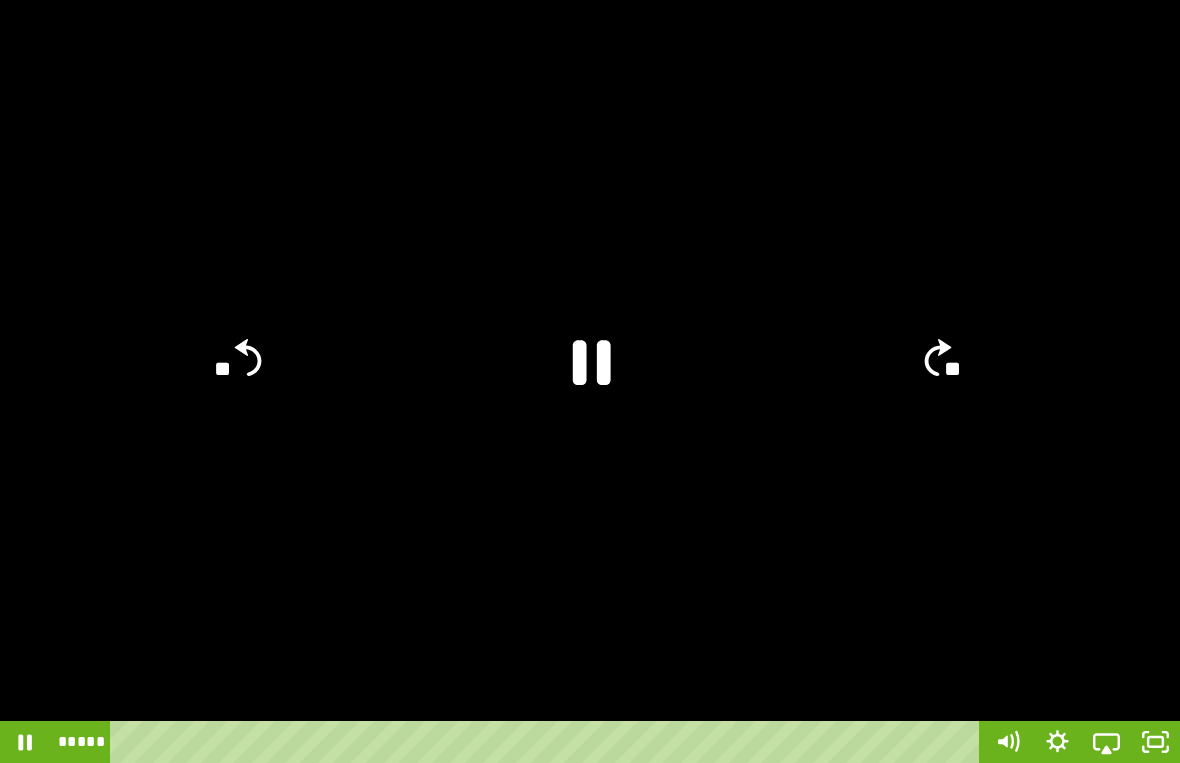 click at bounding box center (590, 381) 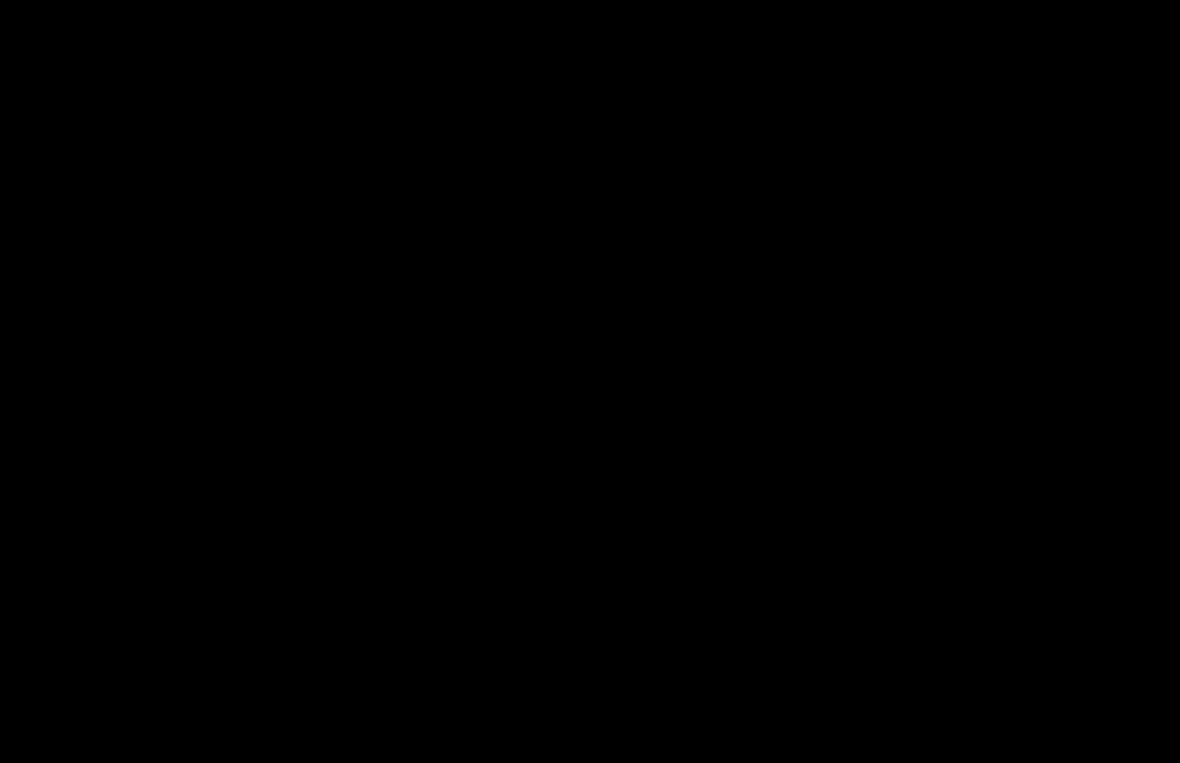 click at bounding box center (590, 381) 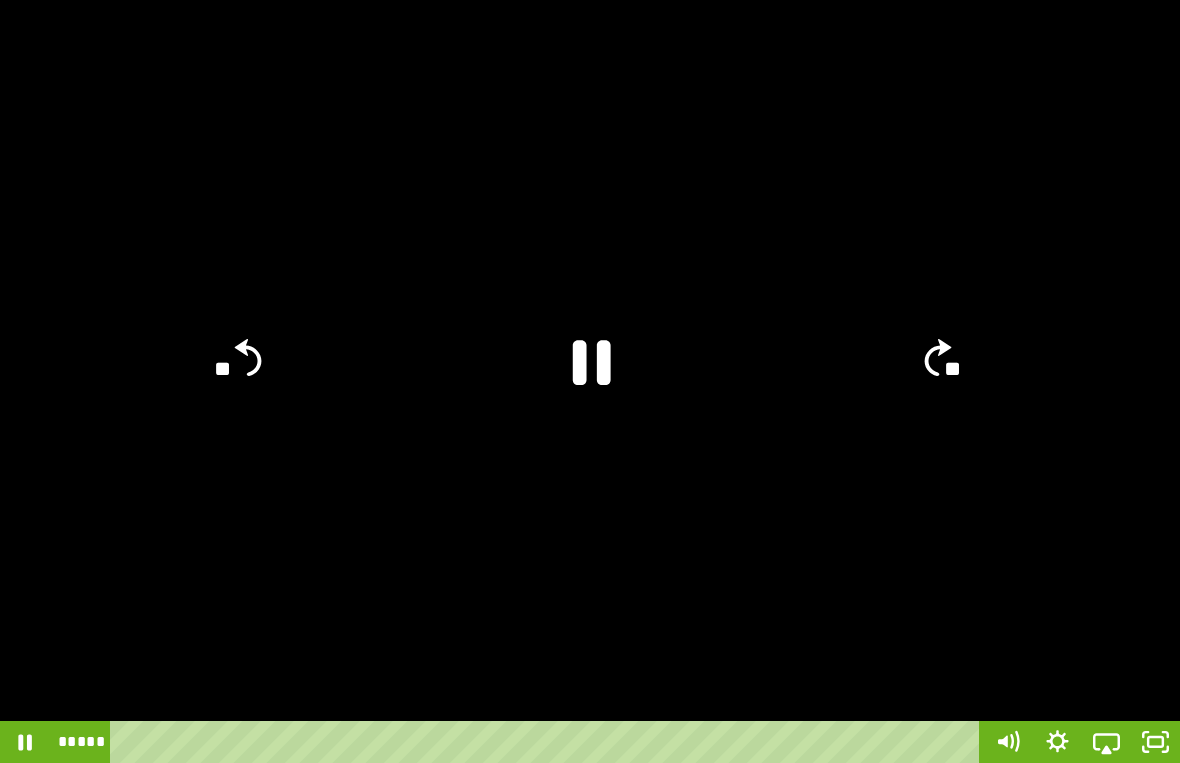 click on "**" 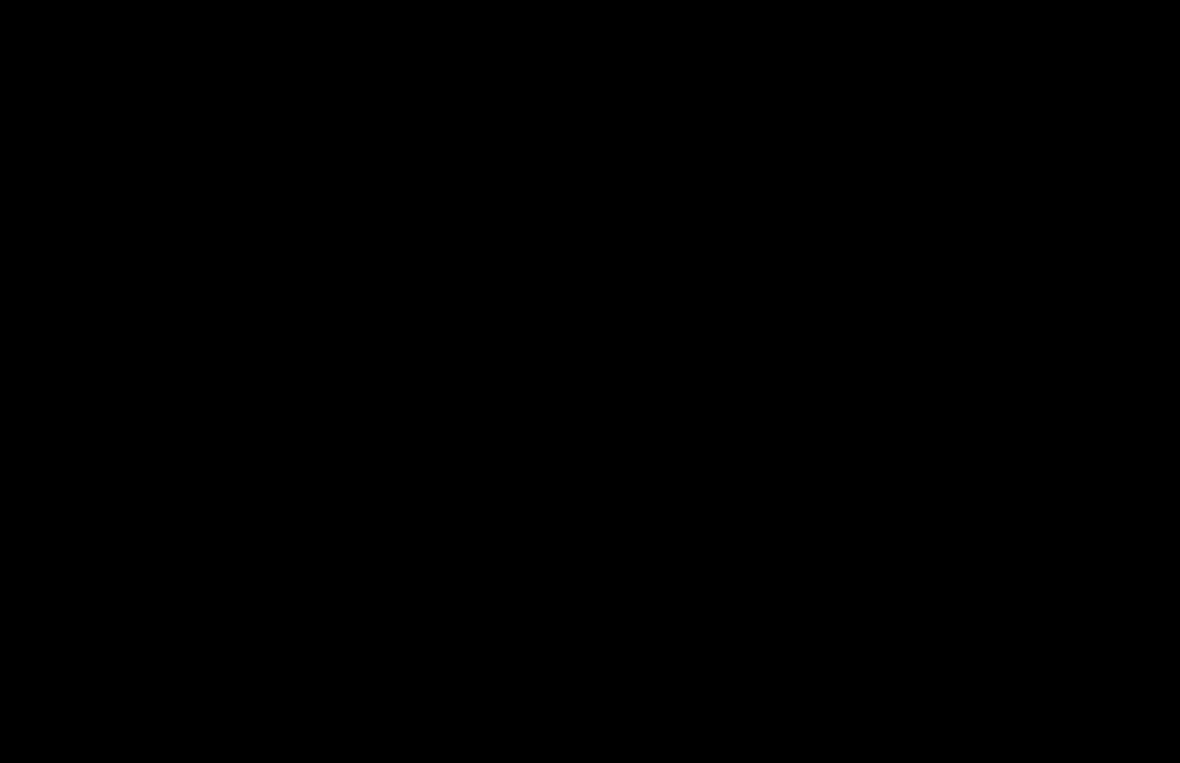 click at bounding box center (590, 381) 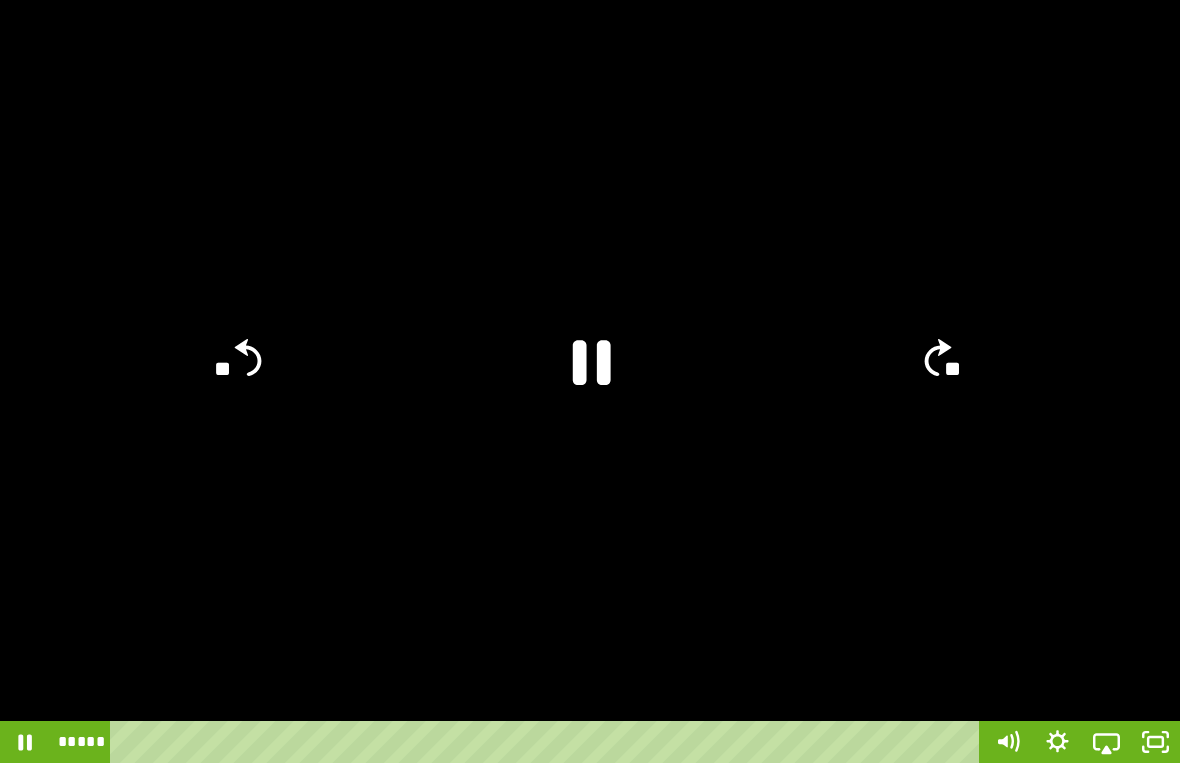click on "**" 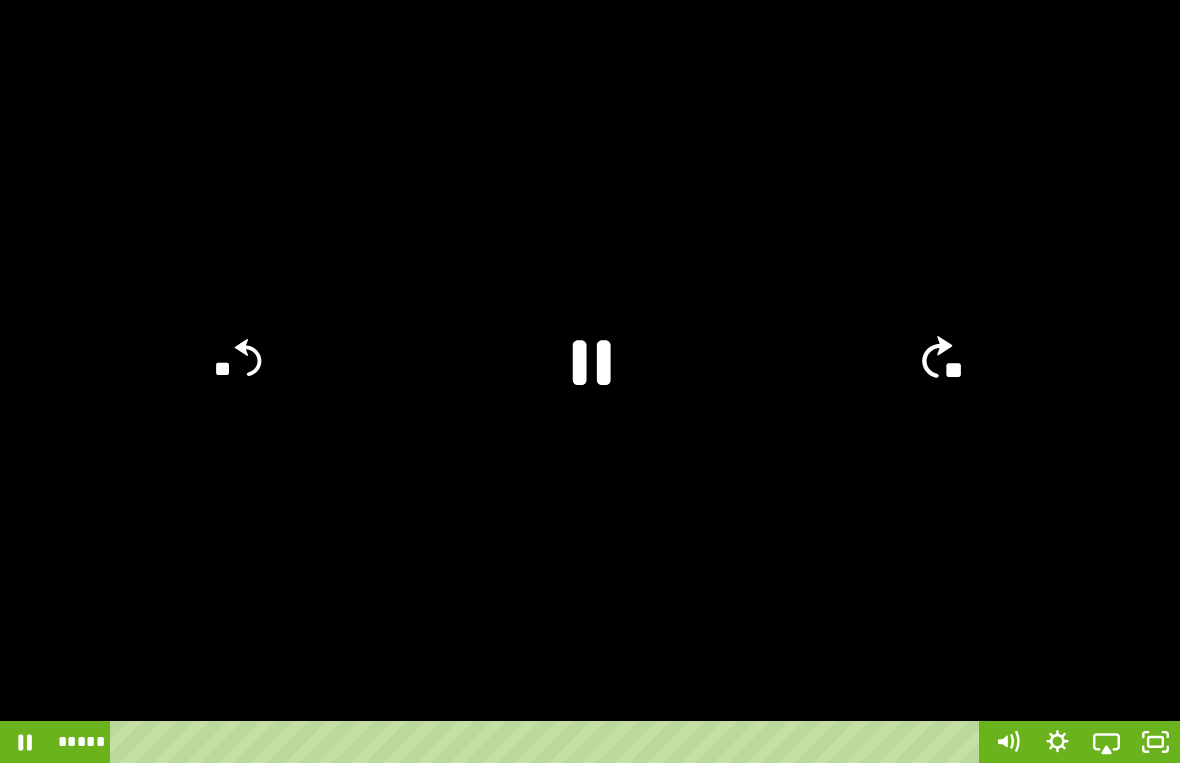 click on "**" 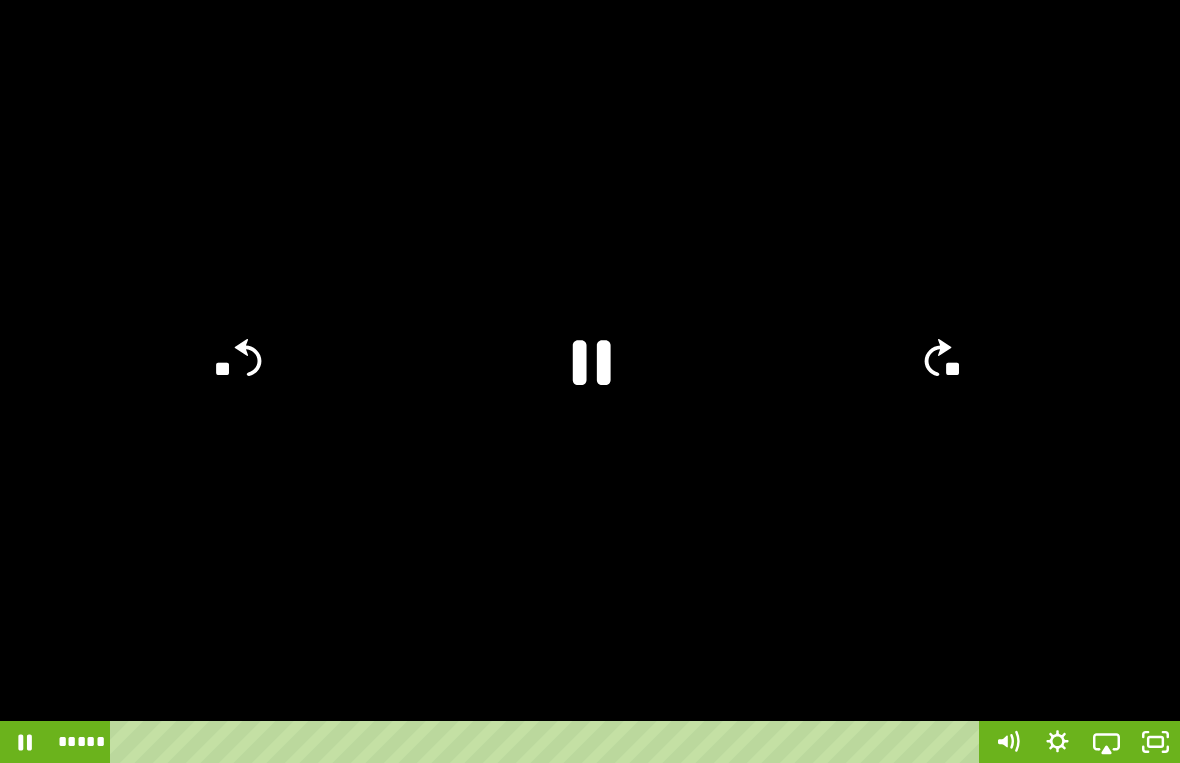 click on "**" 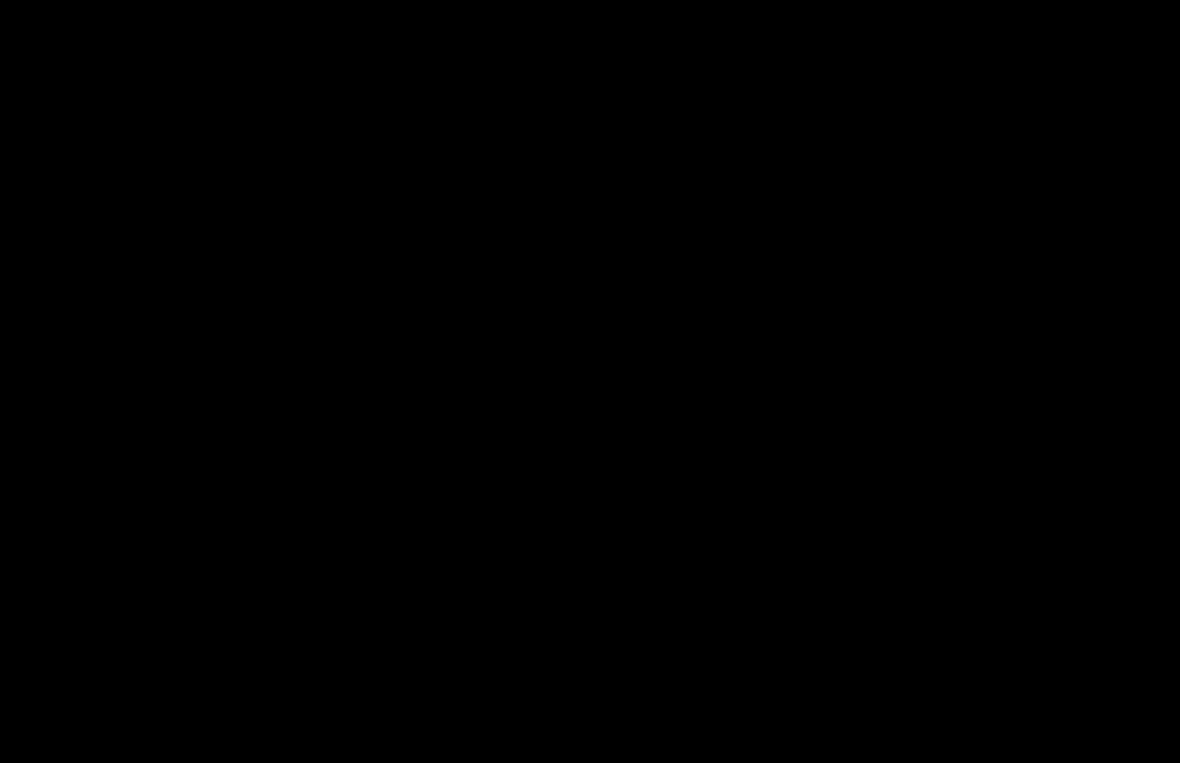 click at bounding box center [590, 381] 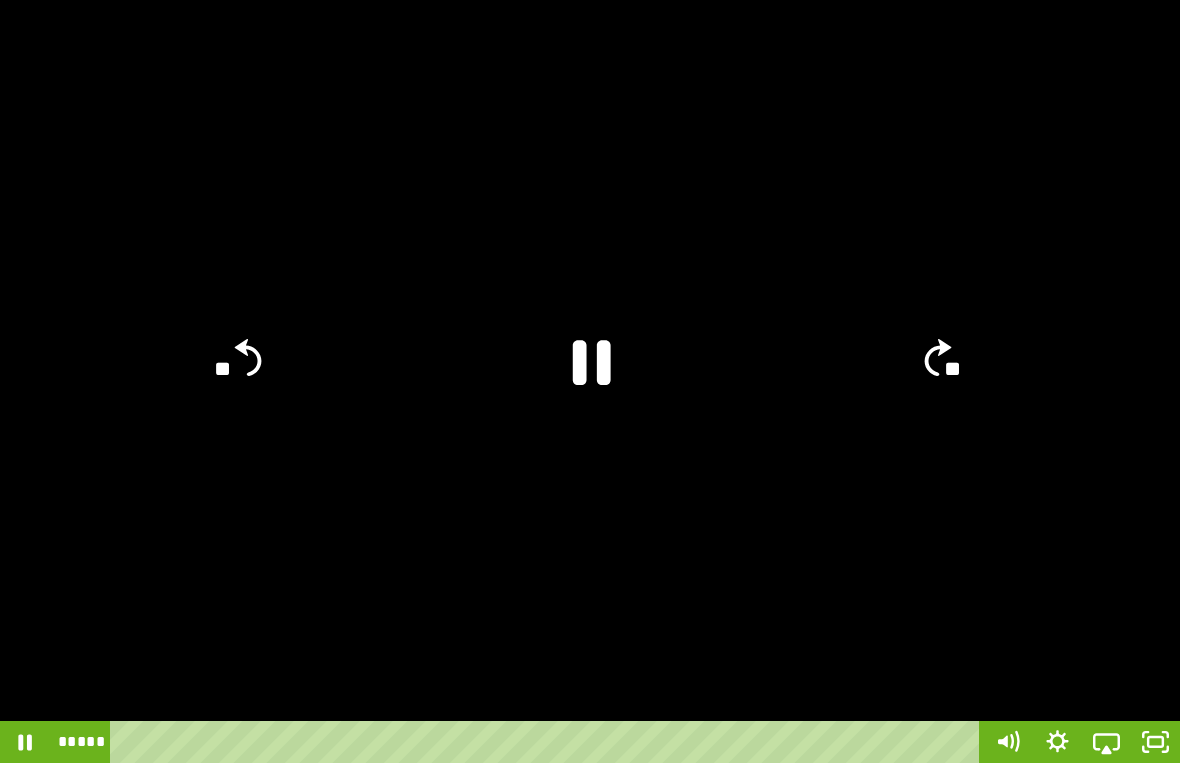 click on "**" 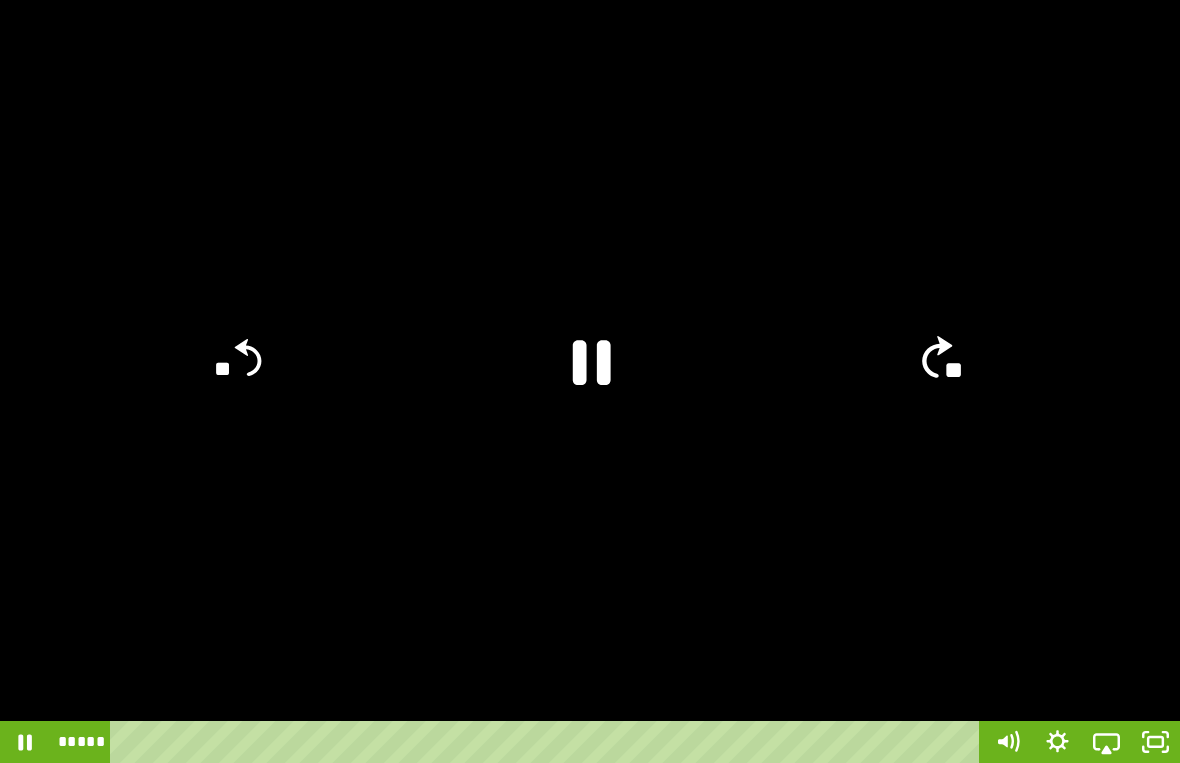 click on "**" 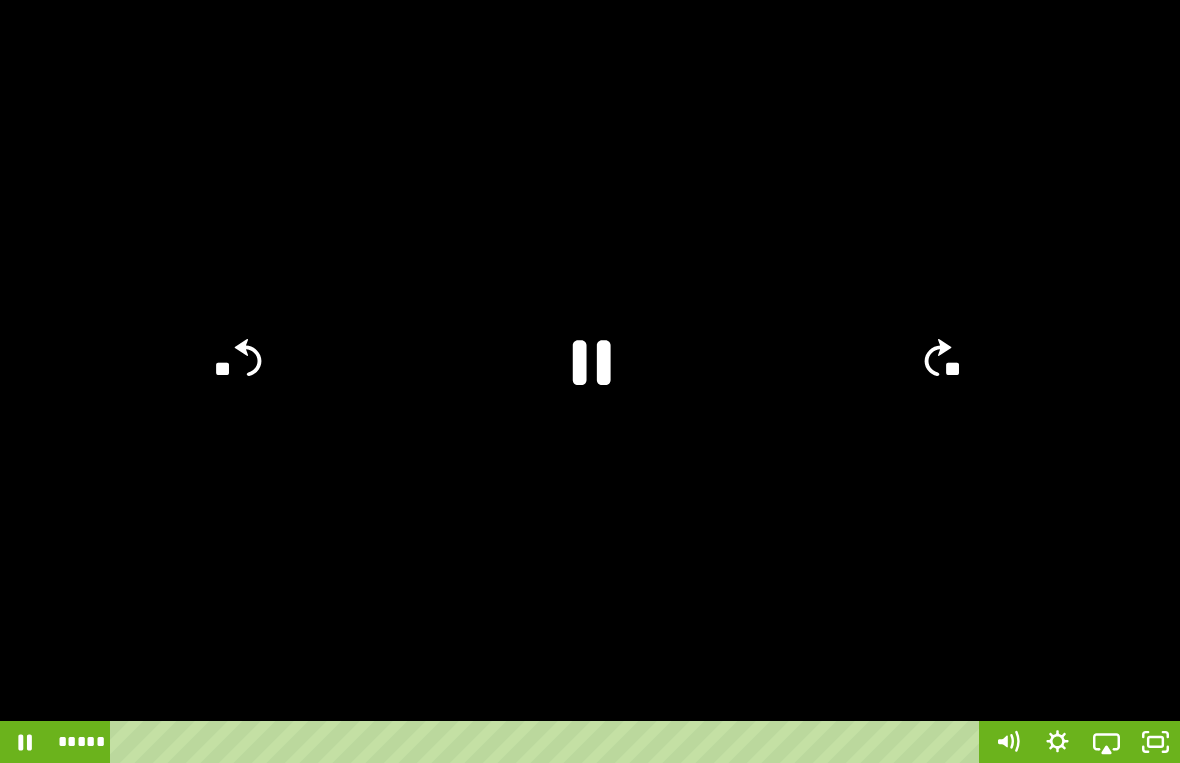 click on "**" 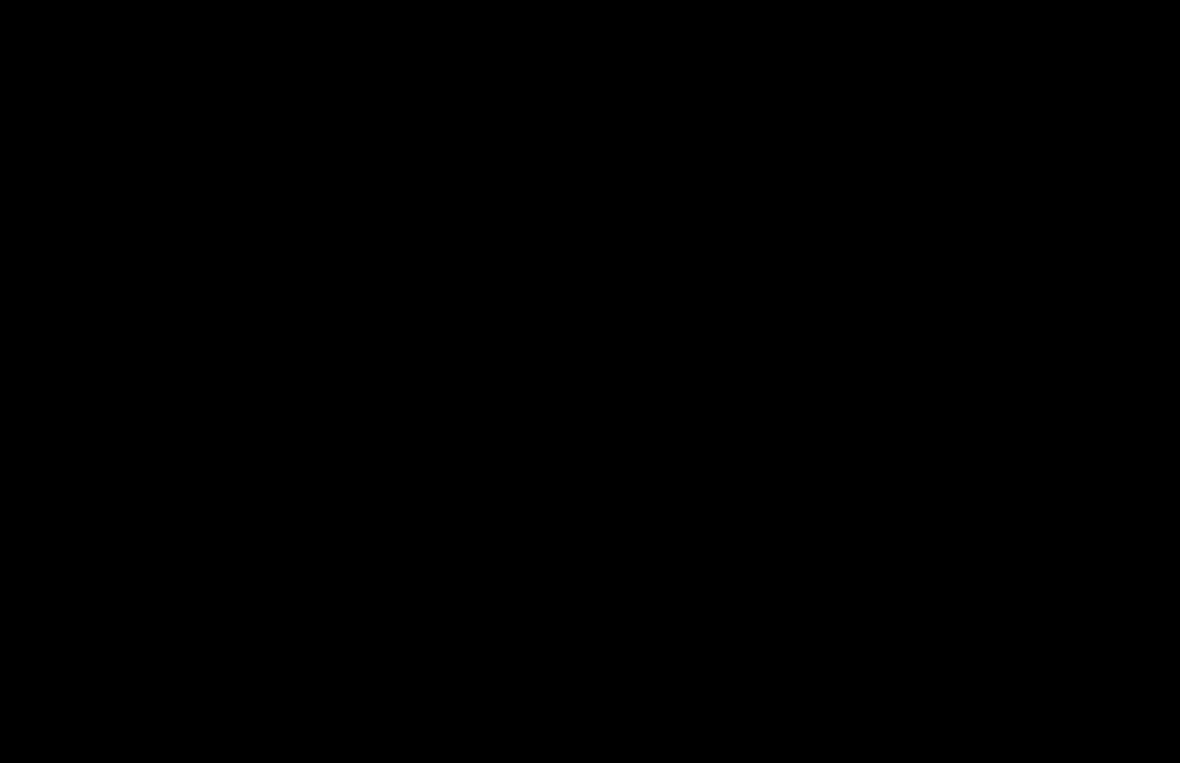click at bounding box center (590, 381) 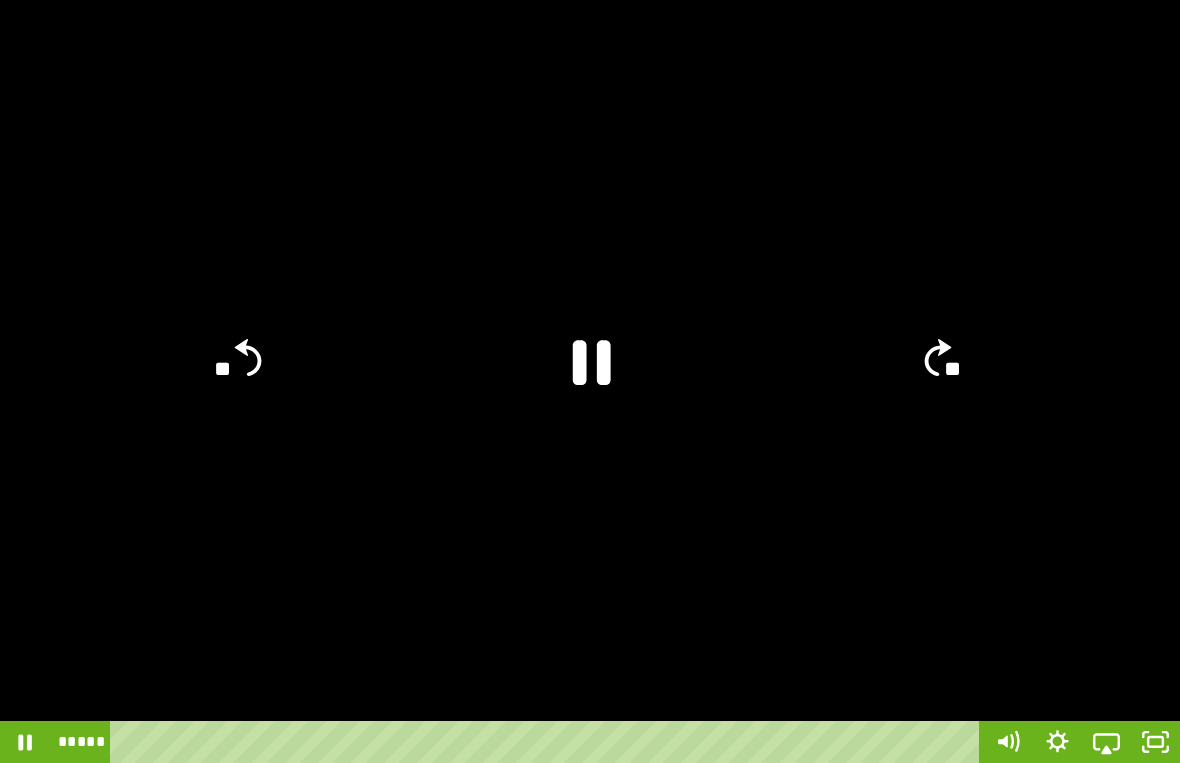 click on "**" 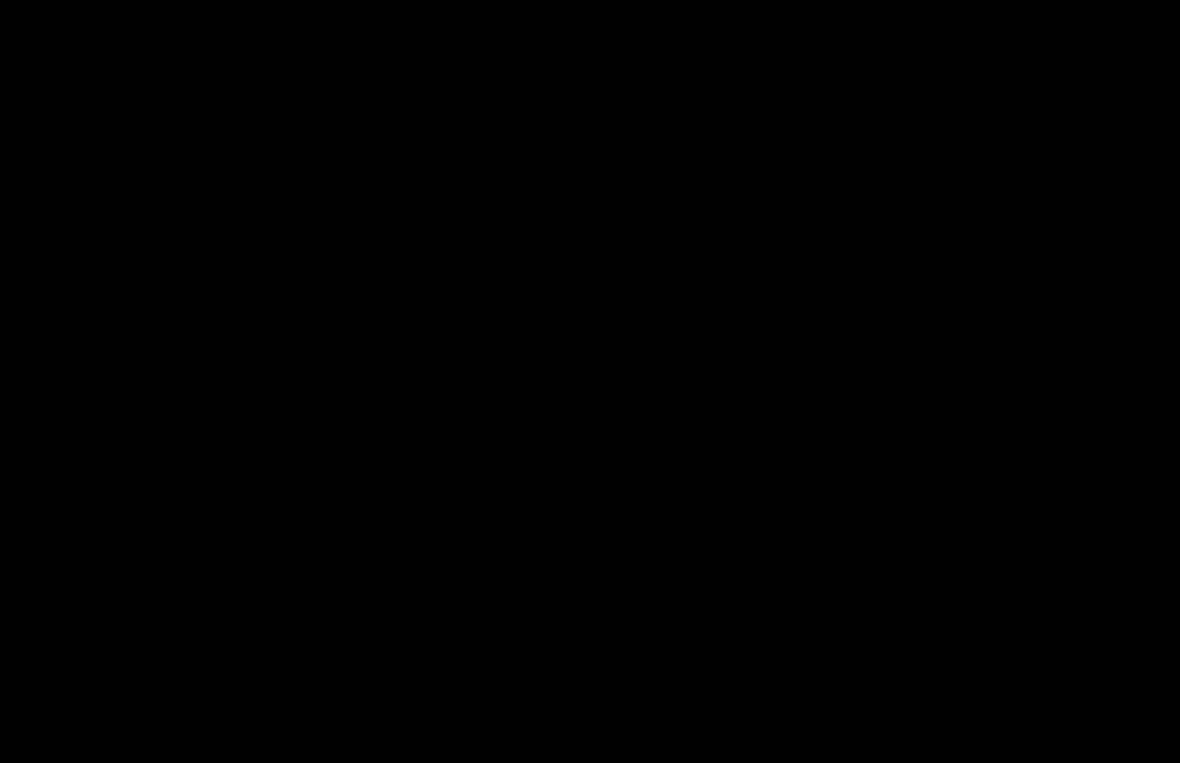 click at bounding box center [590, 381] 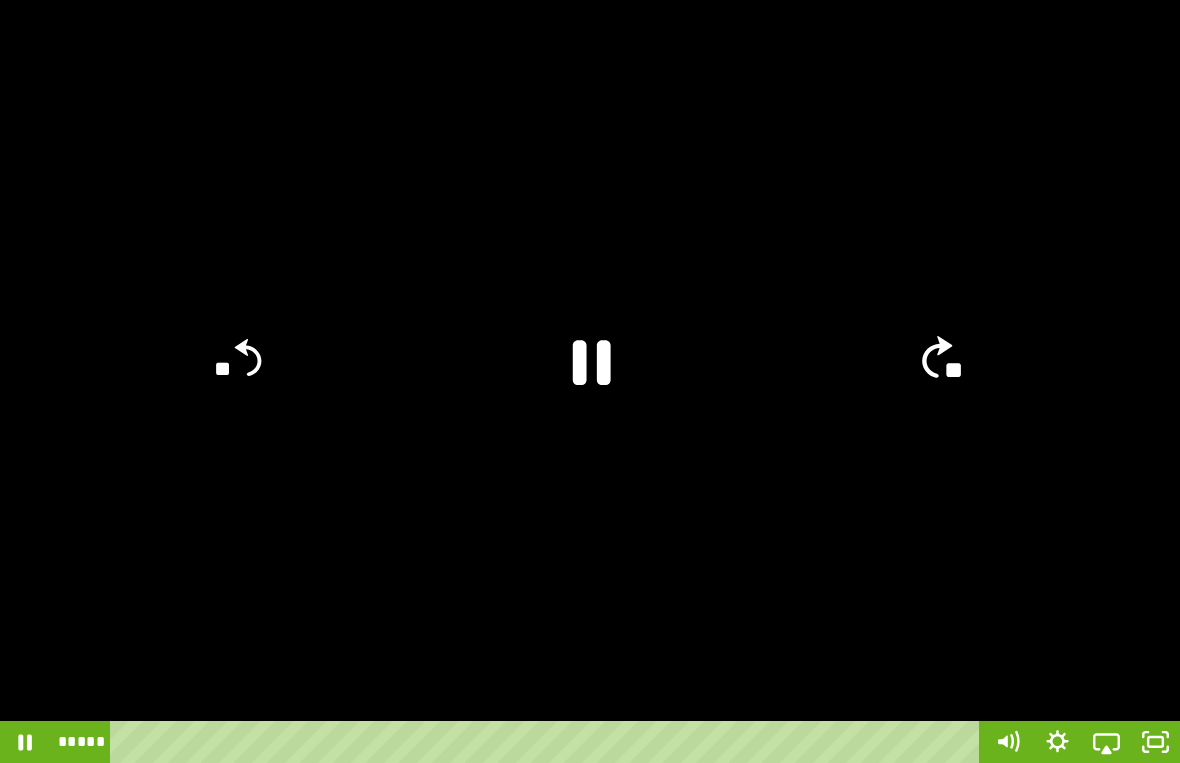 click on "**" 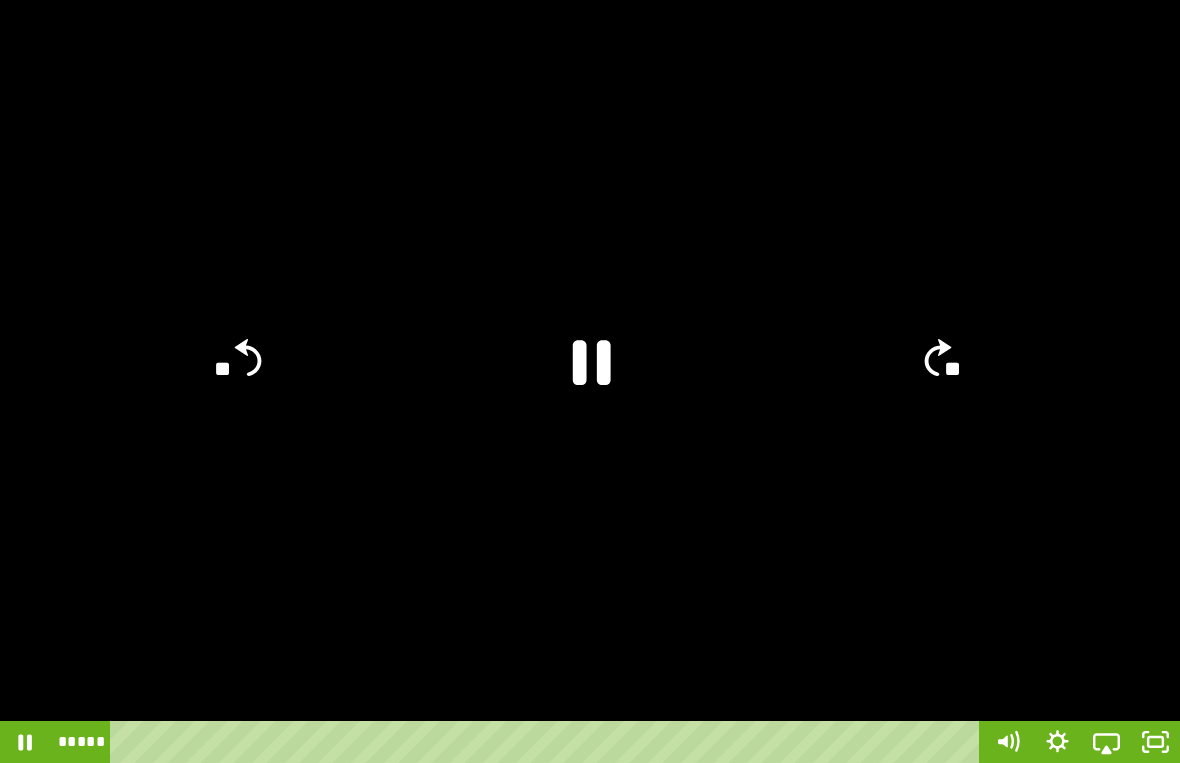 click on "**" 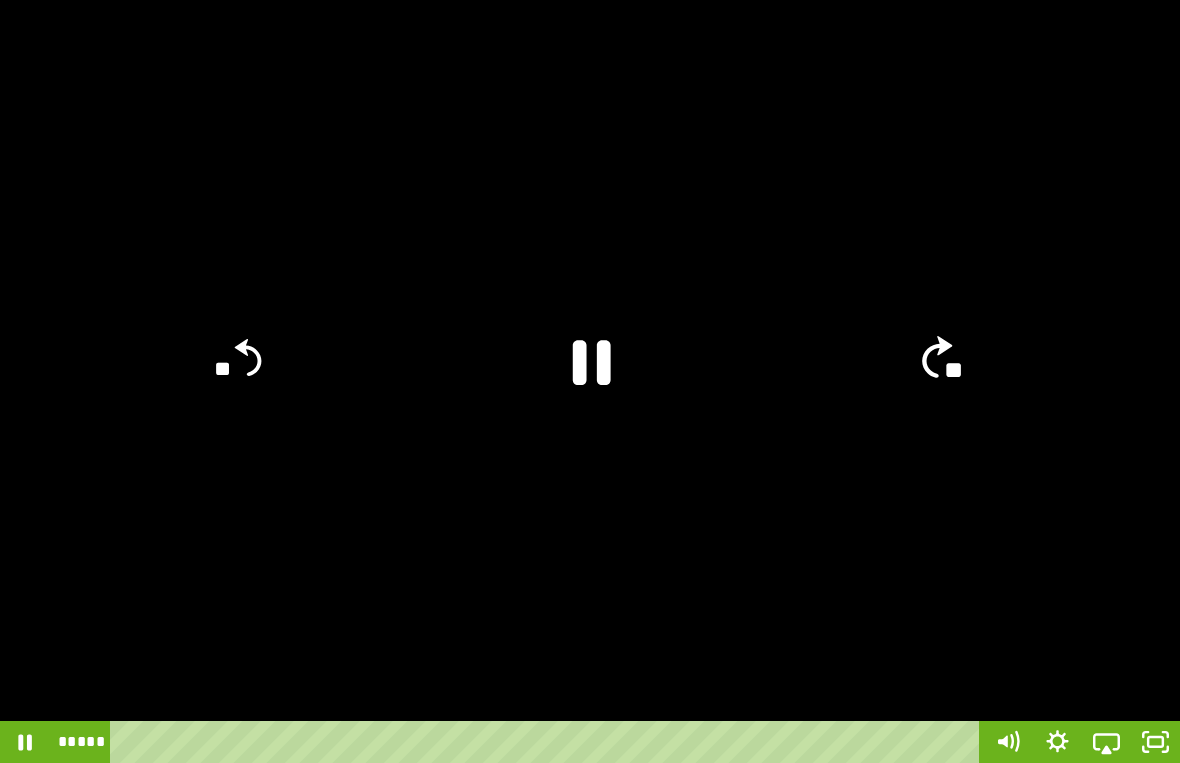 click on "**" 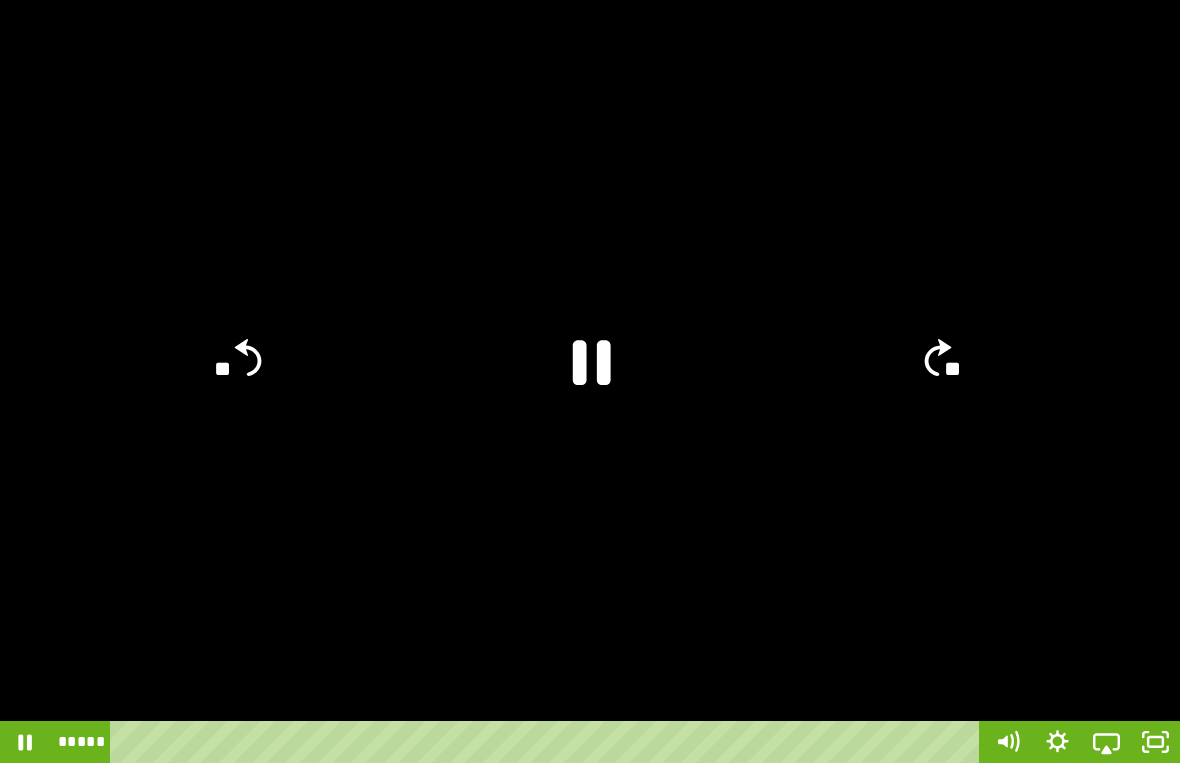 click on "**" 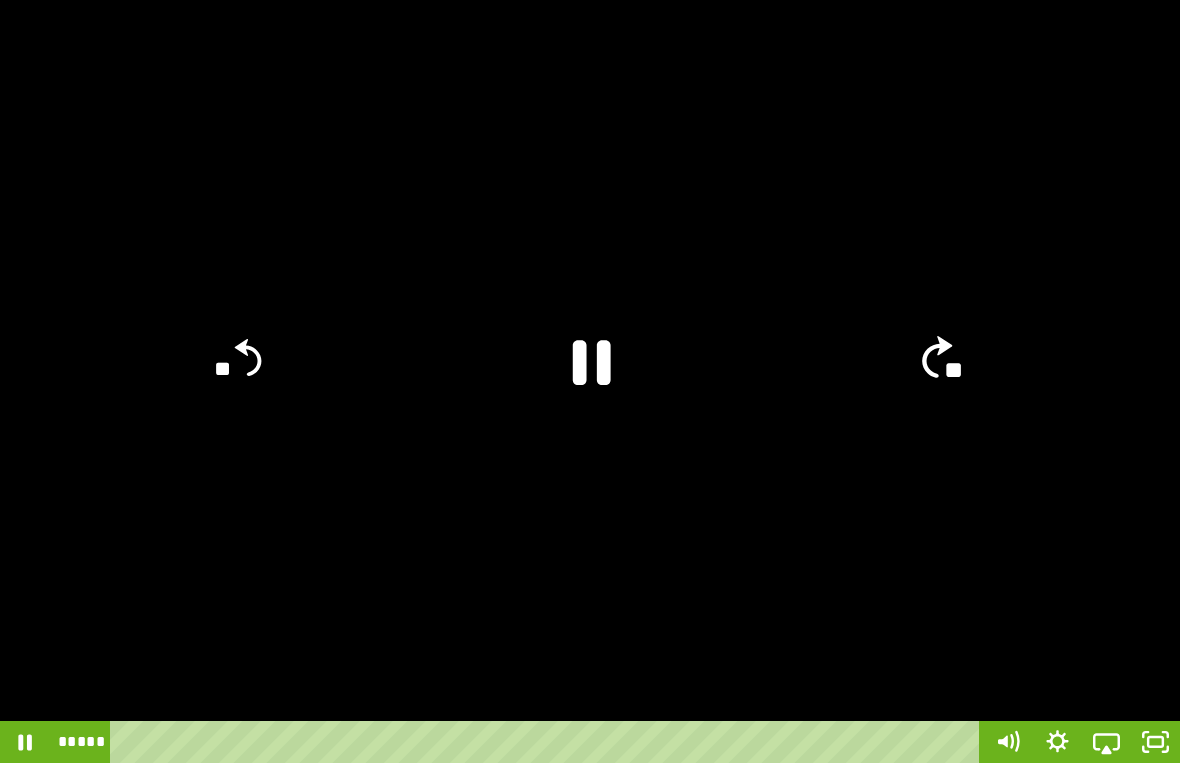 click on "**" 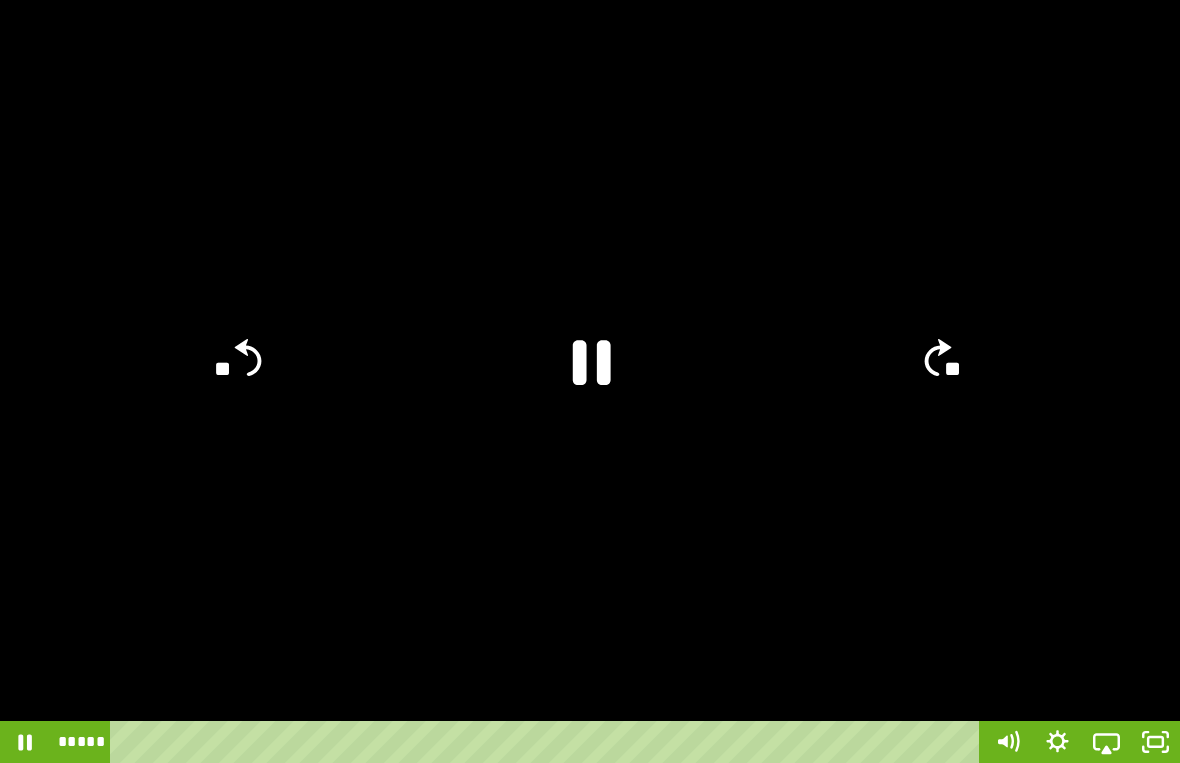 click on "**" 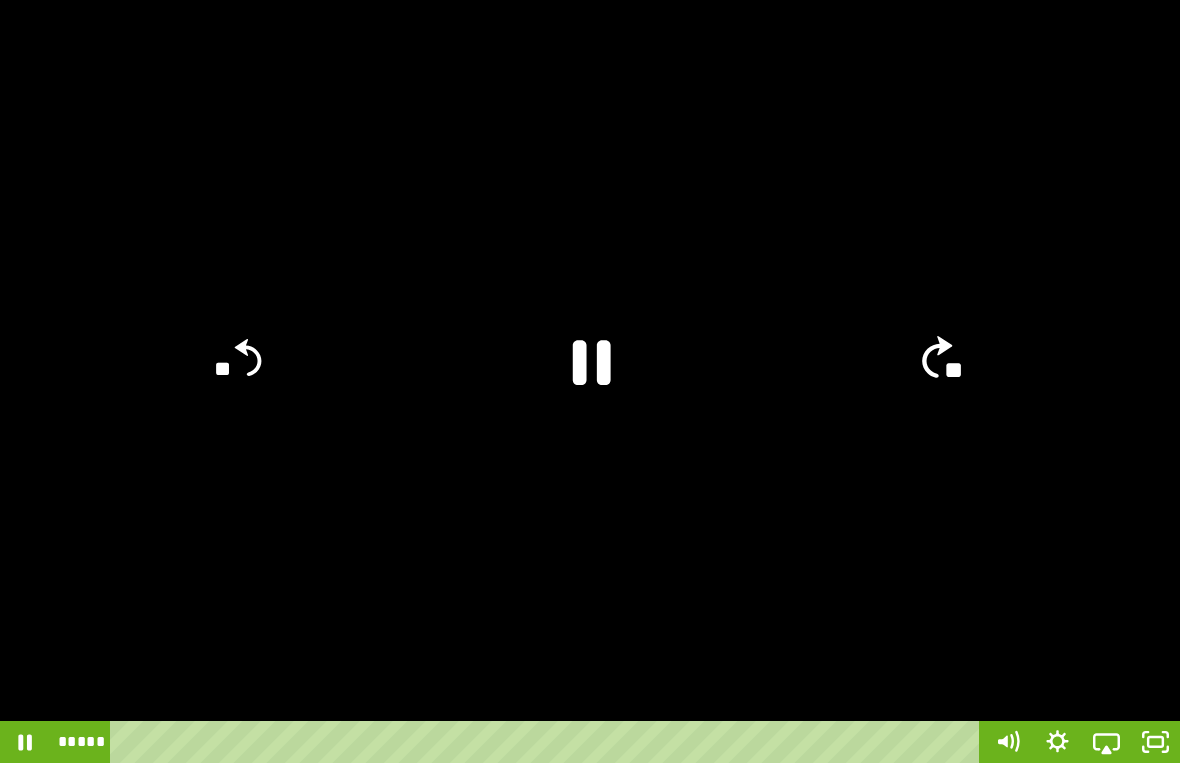 click on "**" 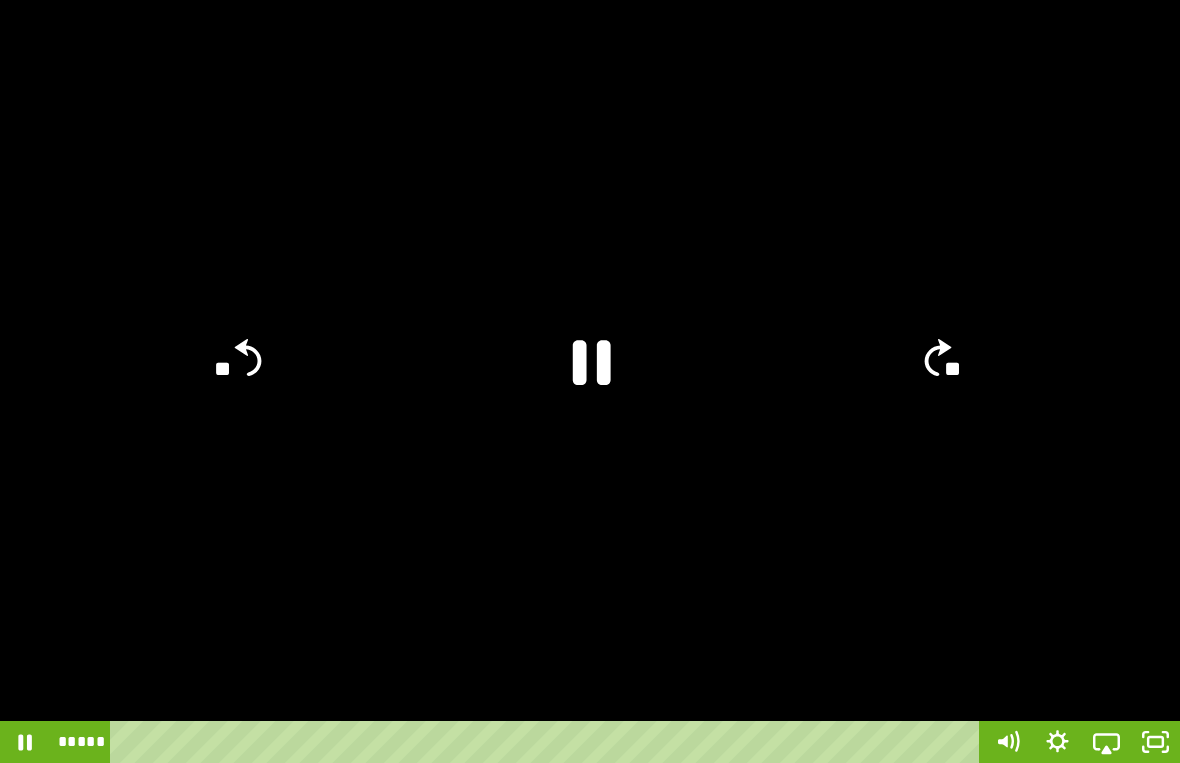click on "**" 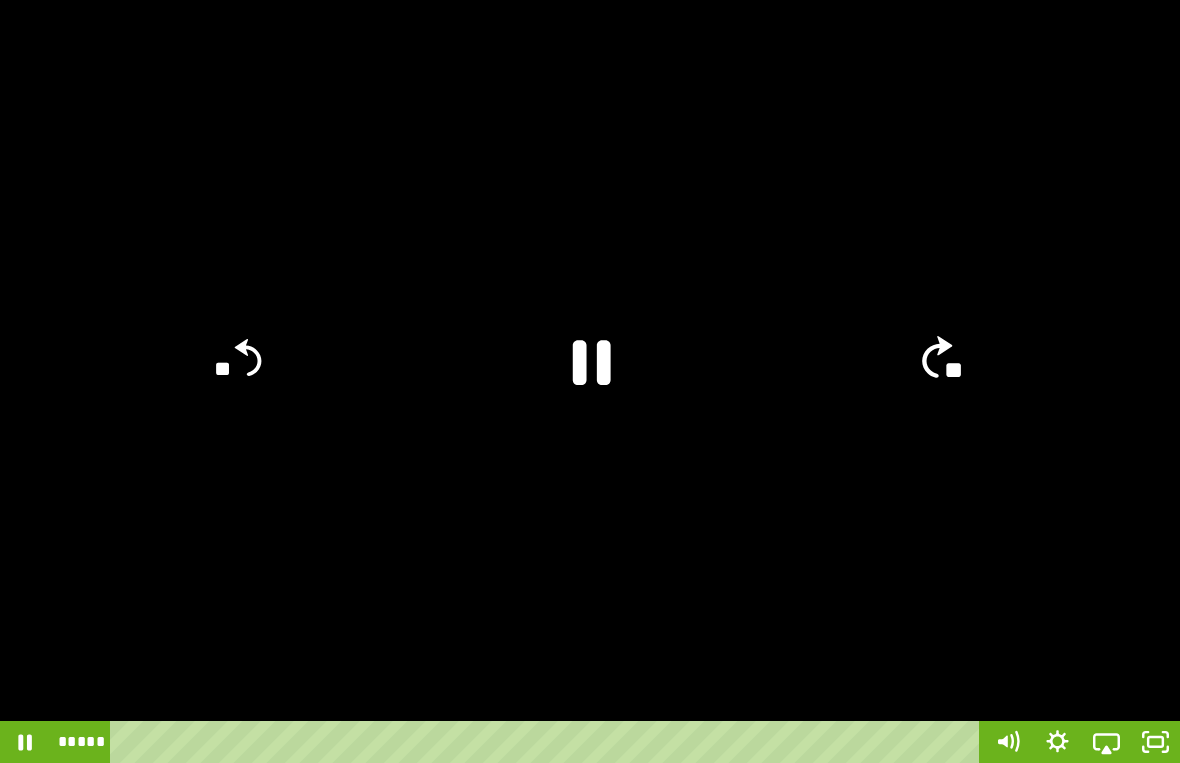 click on "**" 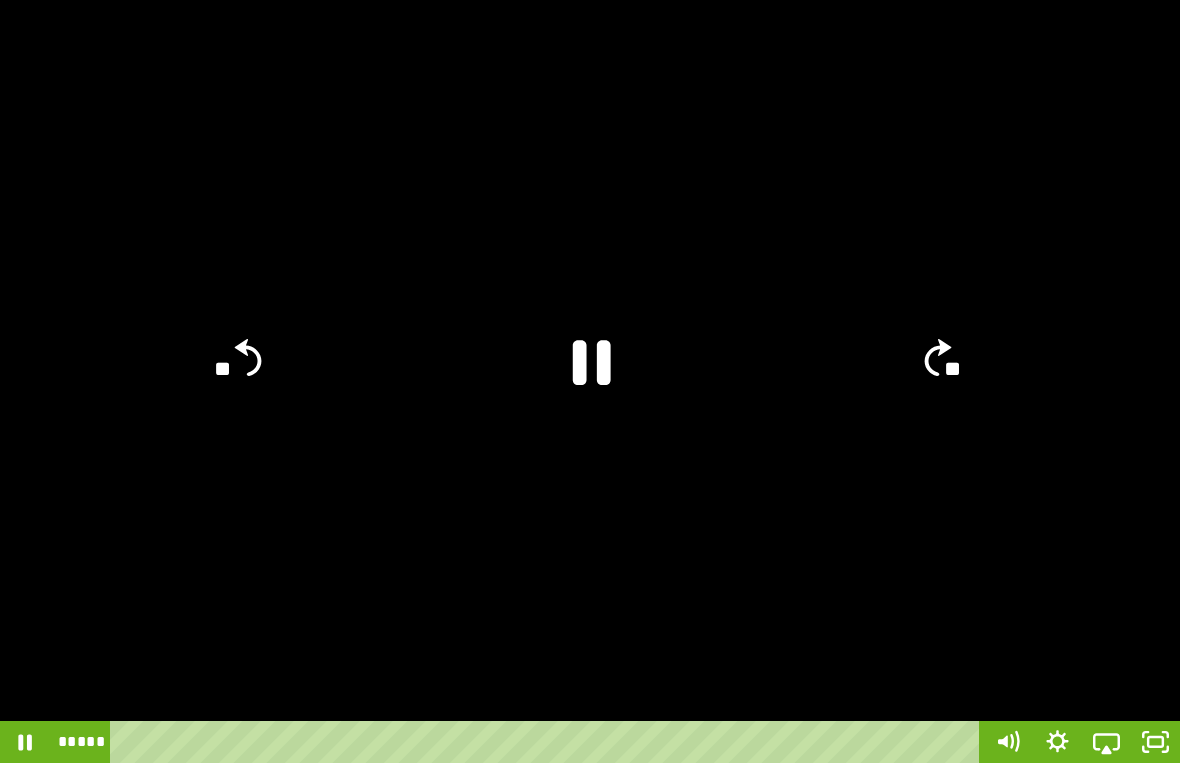 click on "**" 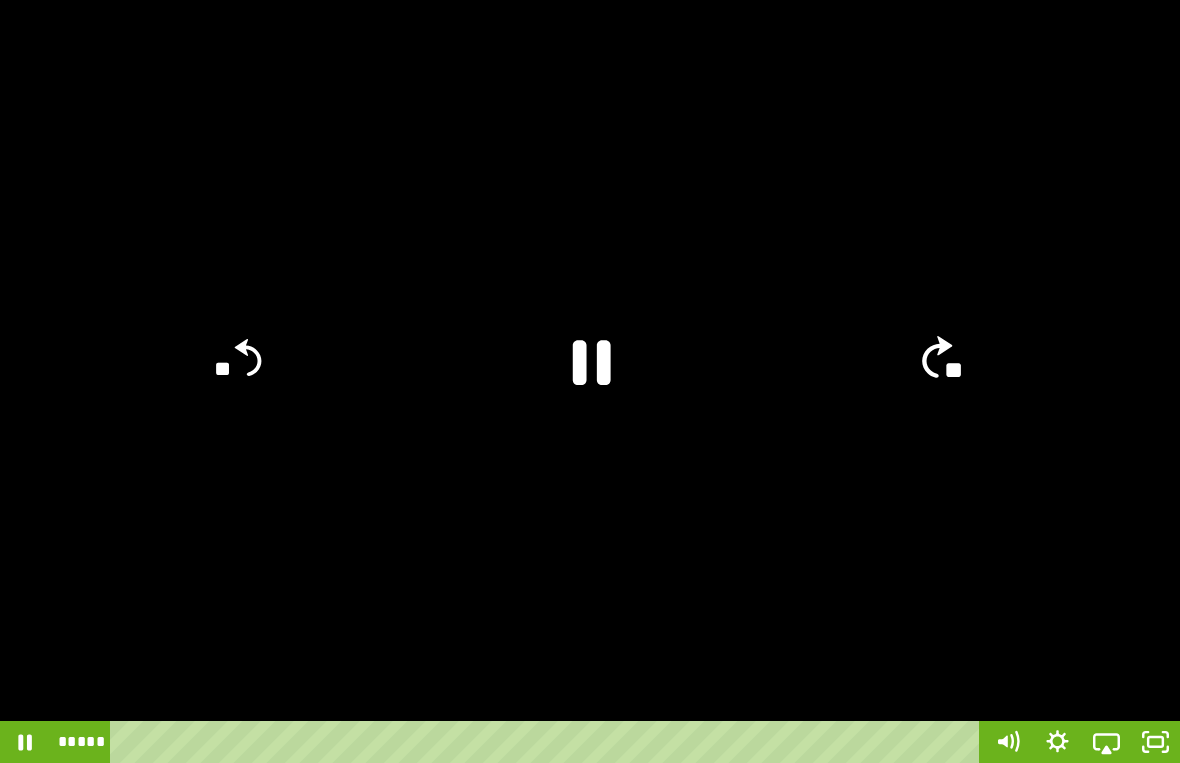 click on "**" 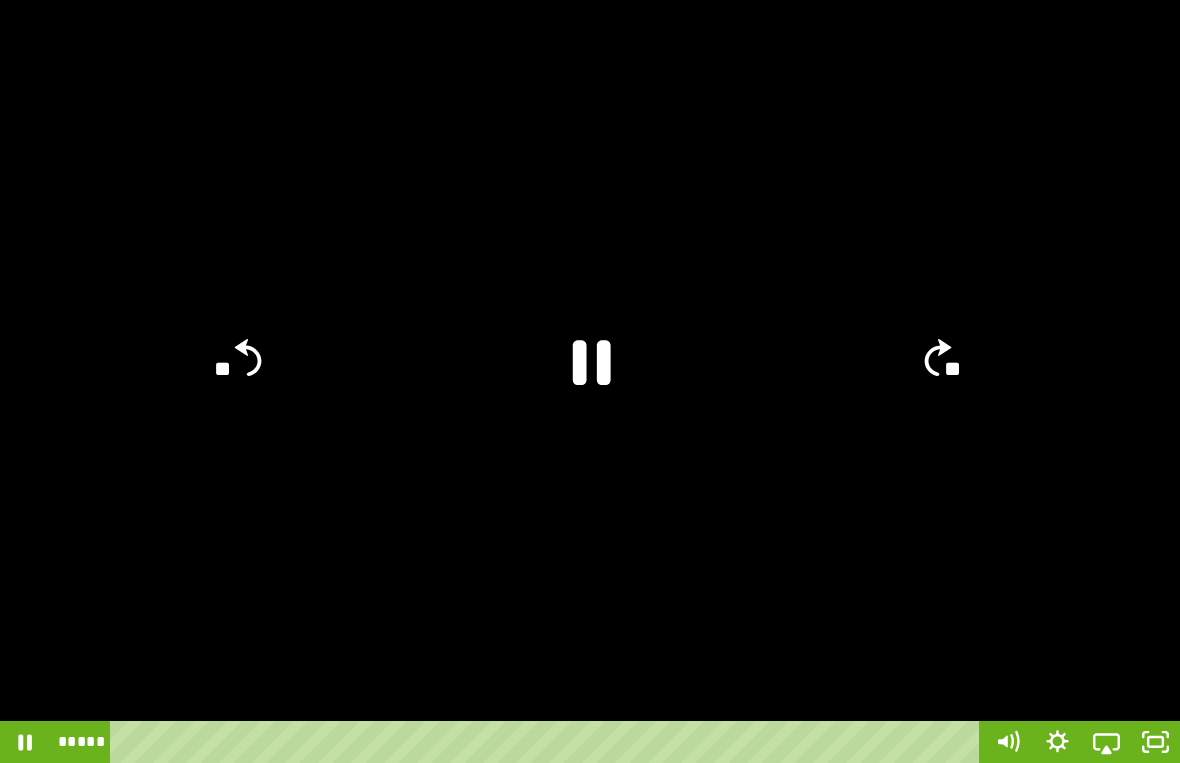 click on "**" 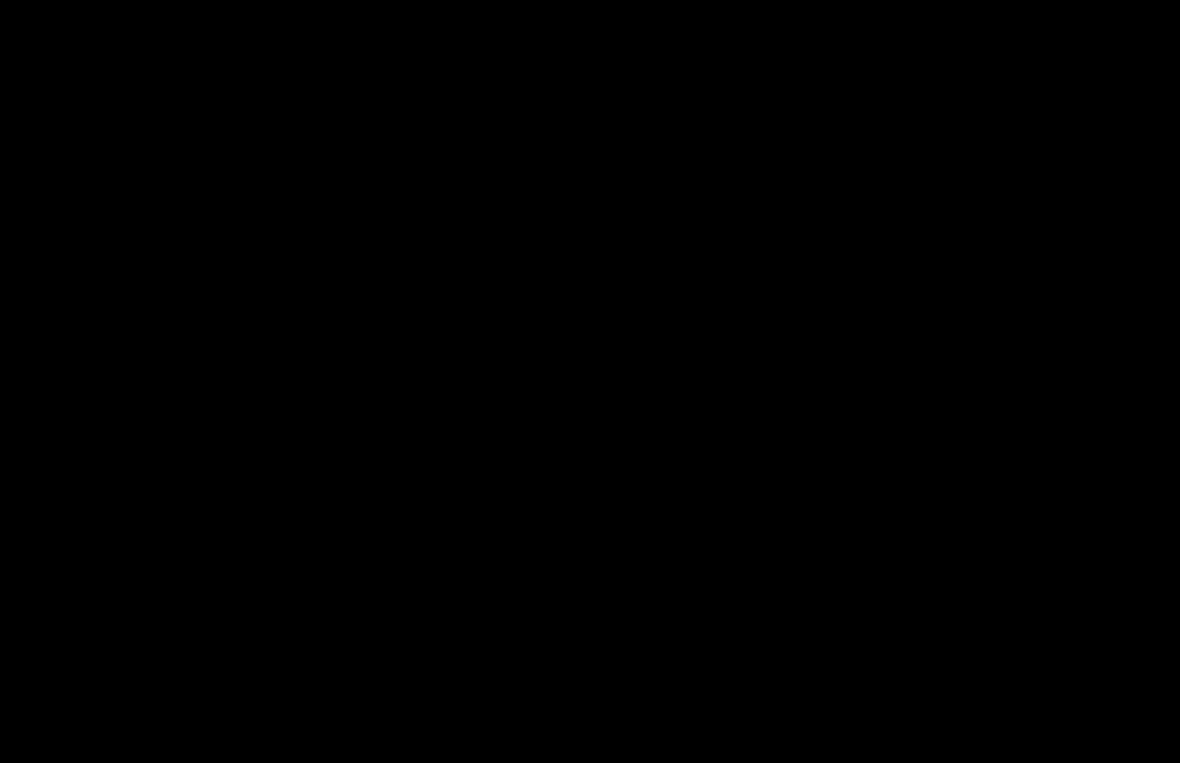 click at bounding box center (590, 381) 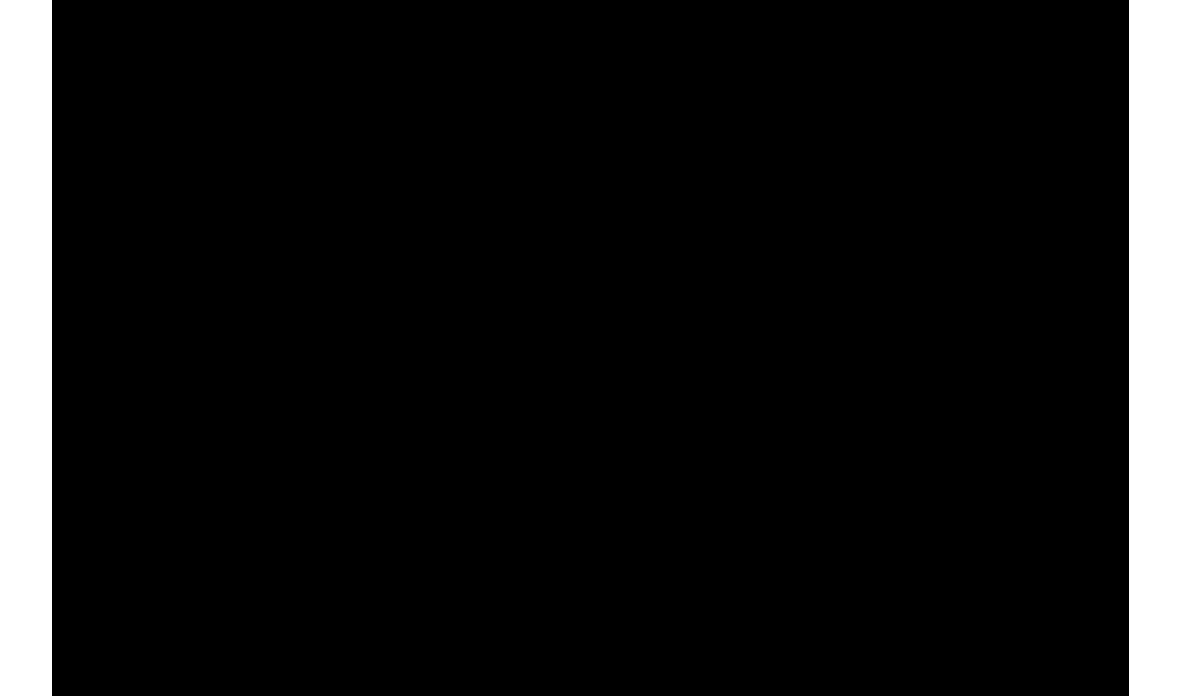 scroll, scrollTop: 430, scrollLeft: 0, axis: vertical 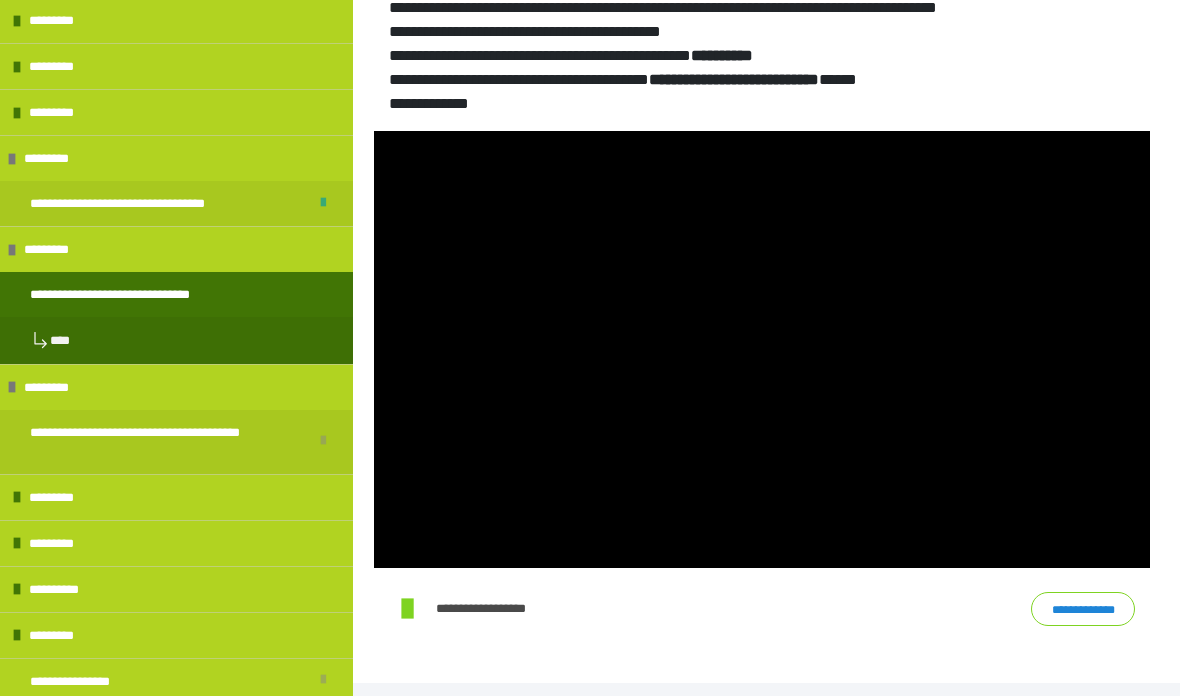 click on "**********" at bounding box center [137, 294] 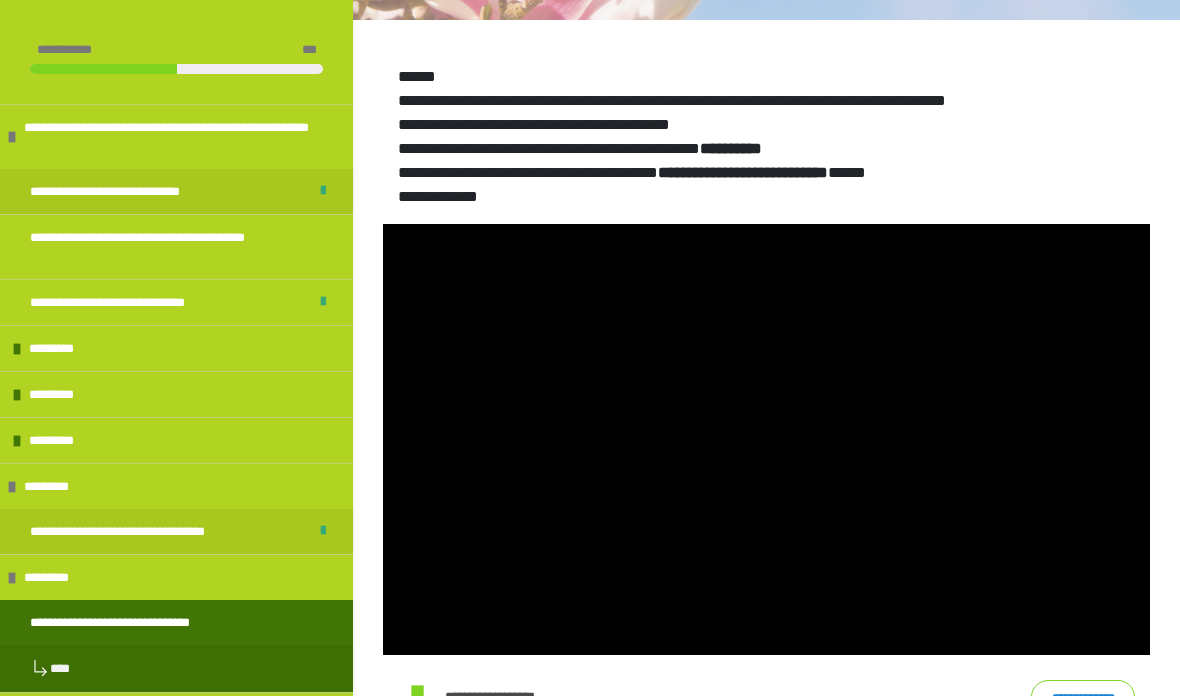 scroll, scrollTop: 309, scrollLeft: 0, axis: vertical 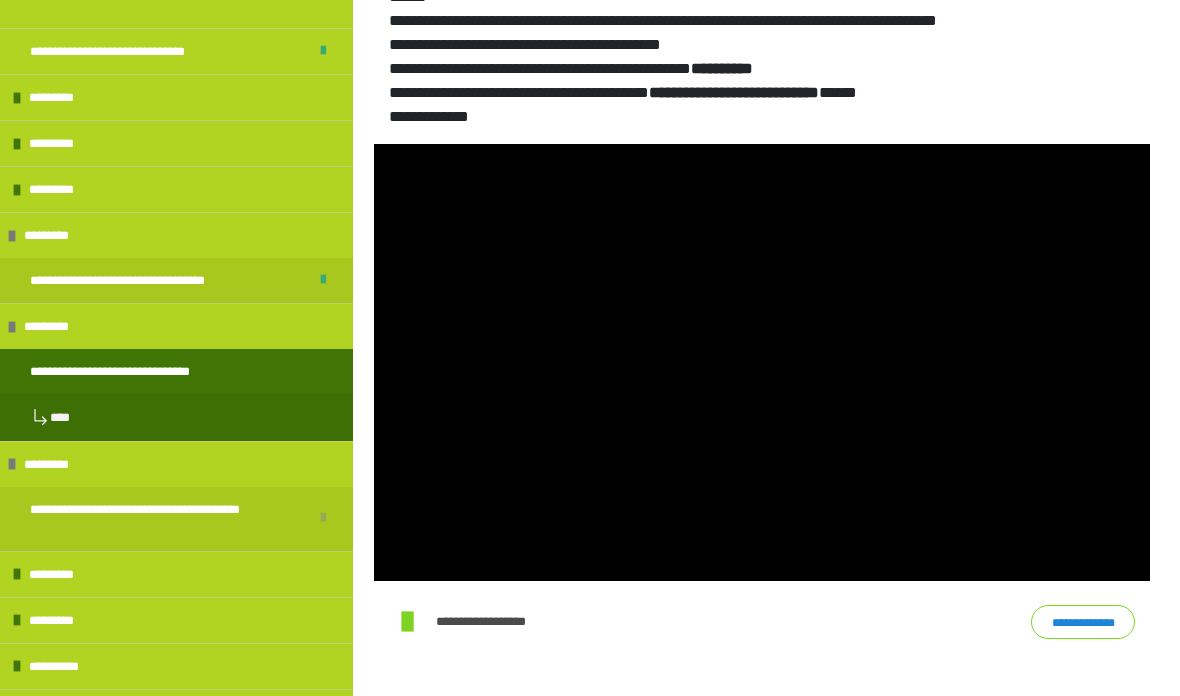 click on "*********" at bounding box center [59, 574] 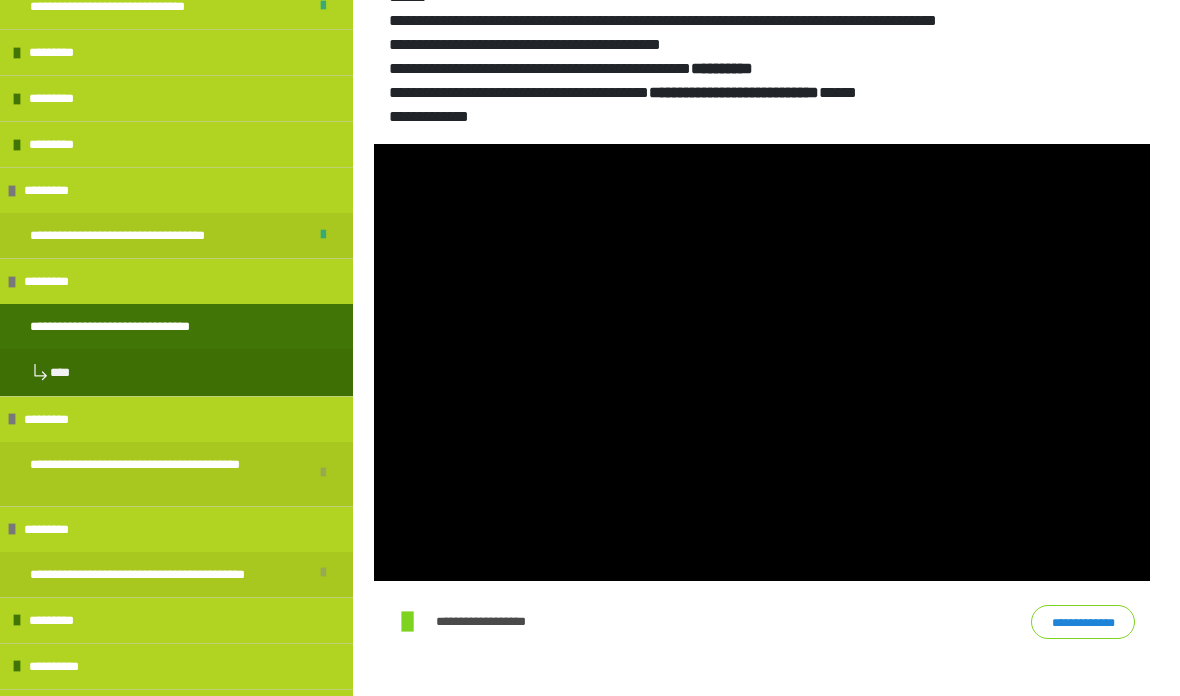 scroll, scrollTop: 296, scrollLeft: 0, axis: vertical 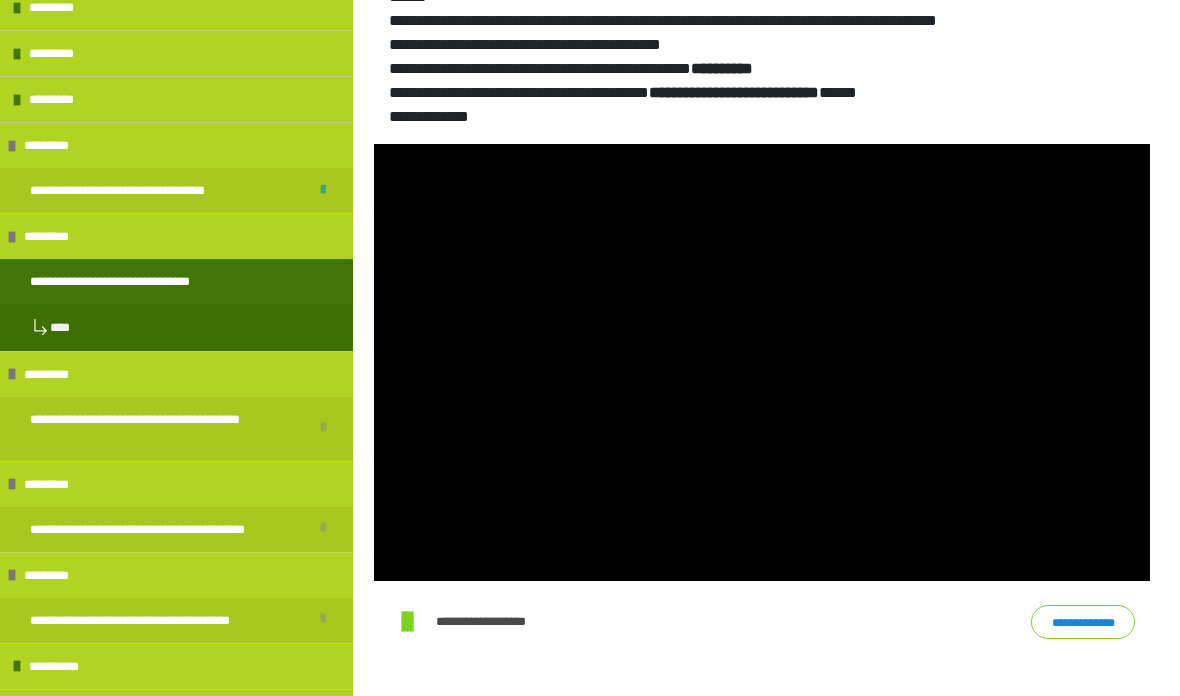 click on "**********" at bounding box center [62, 666] 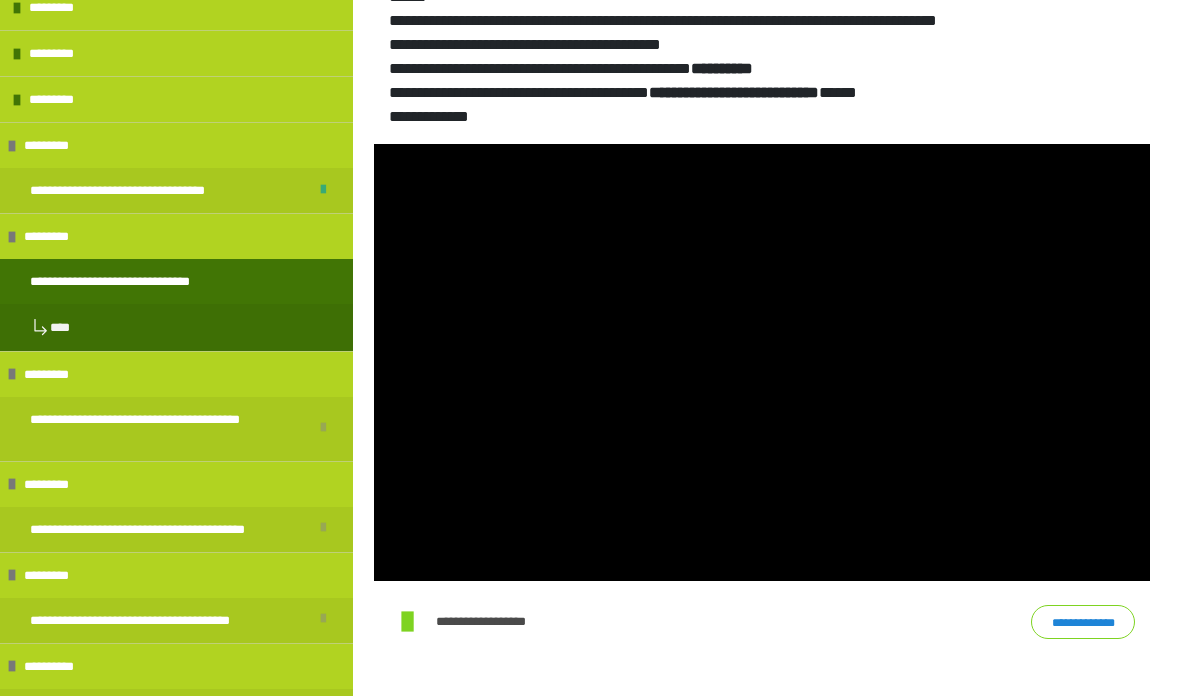 click on "**********" at bounding box center (1083, 622) 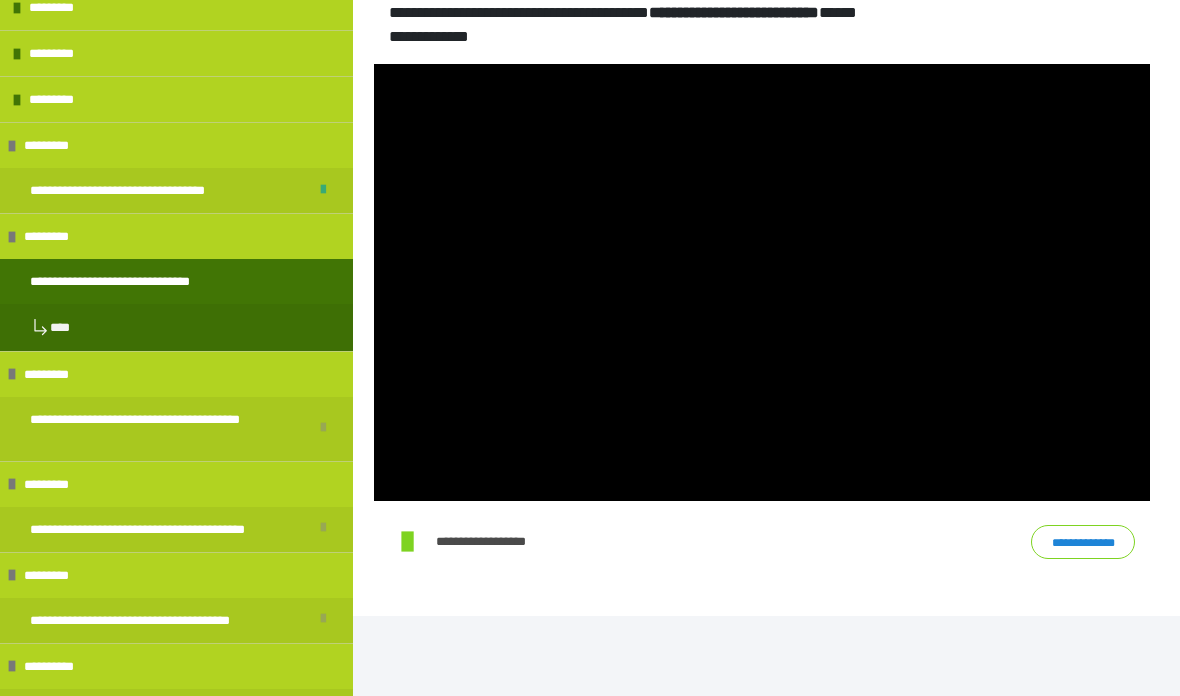 click at bounding box center (762, 282) 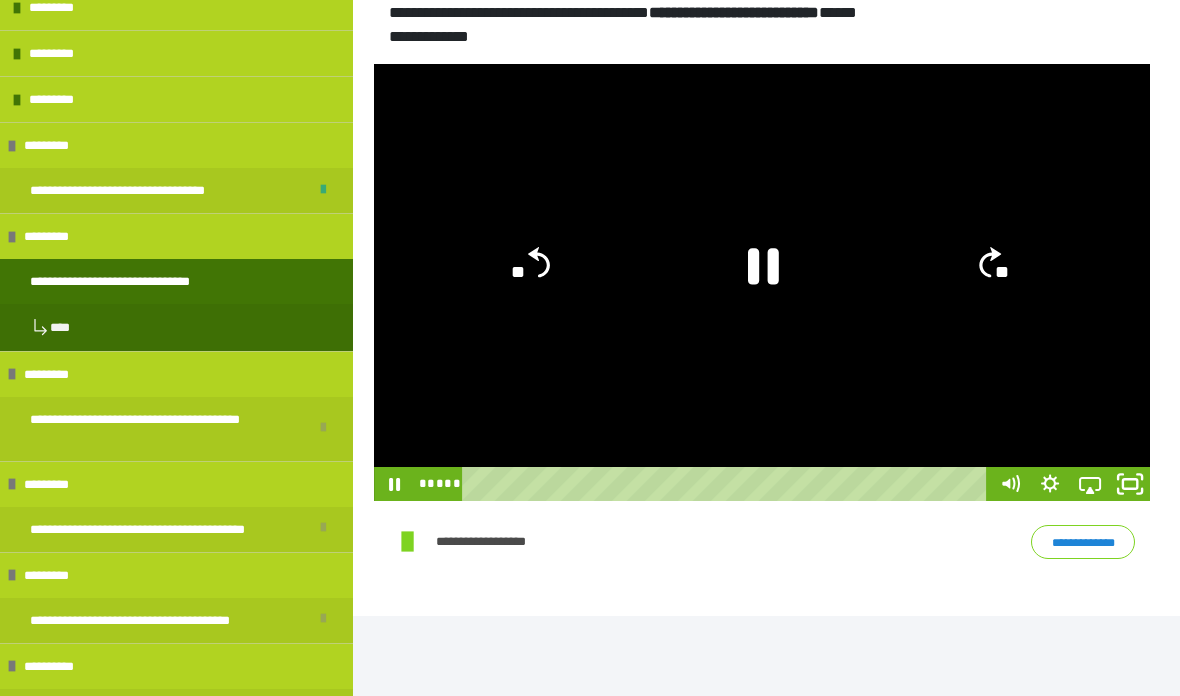 click 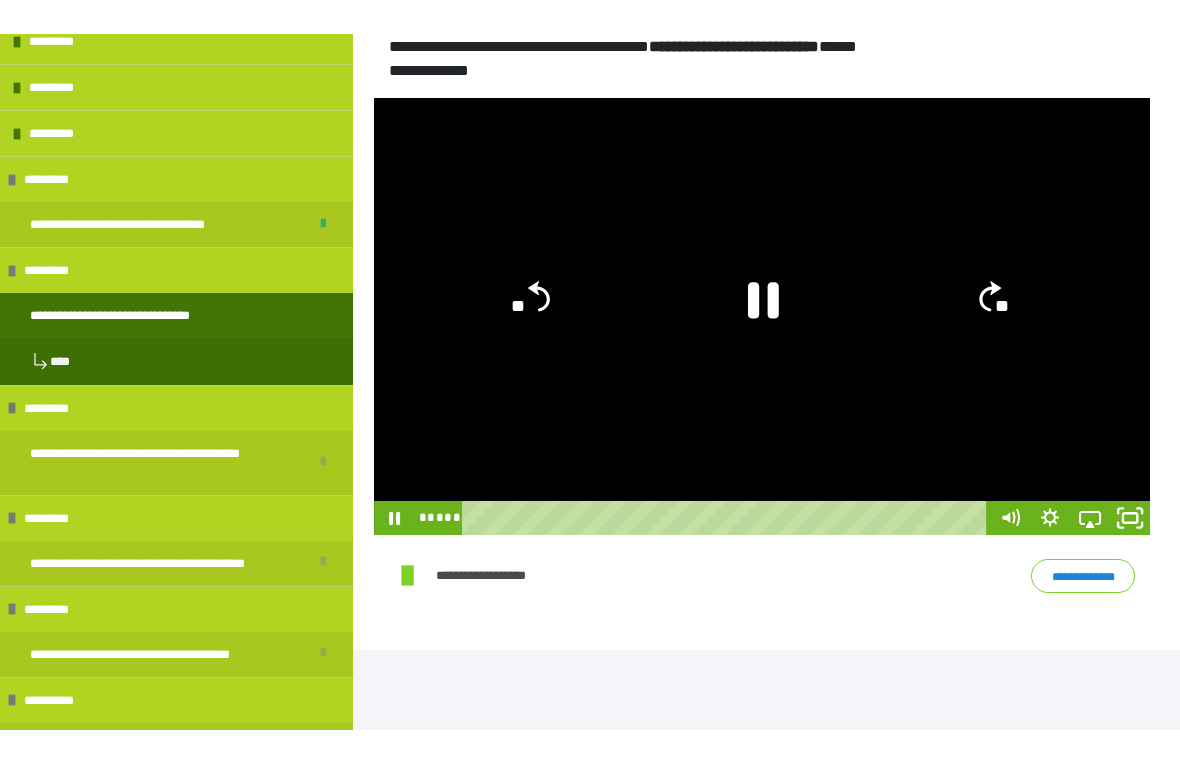 scroll, scrollTop: 24, scrollLeft: 0, axis: vertical 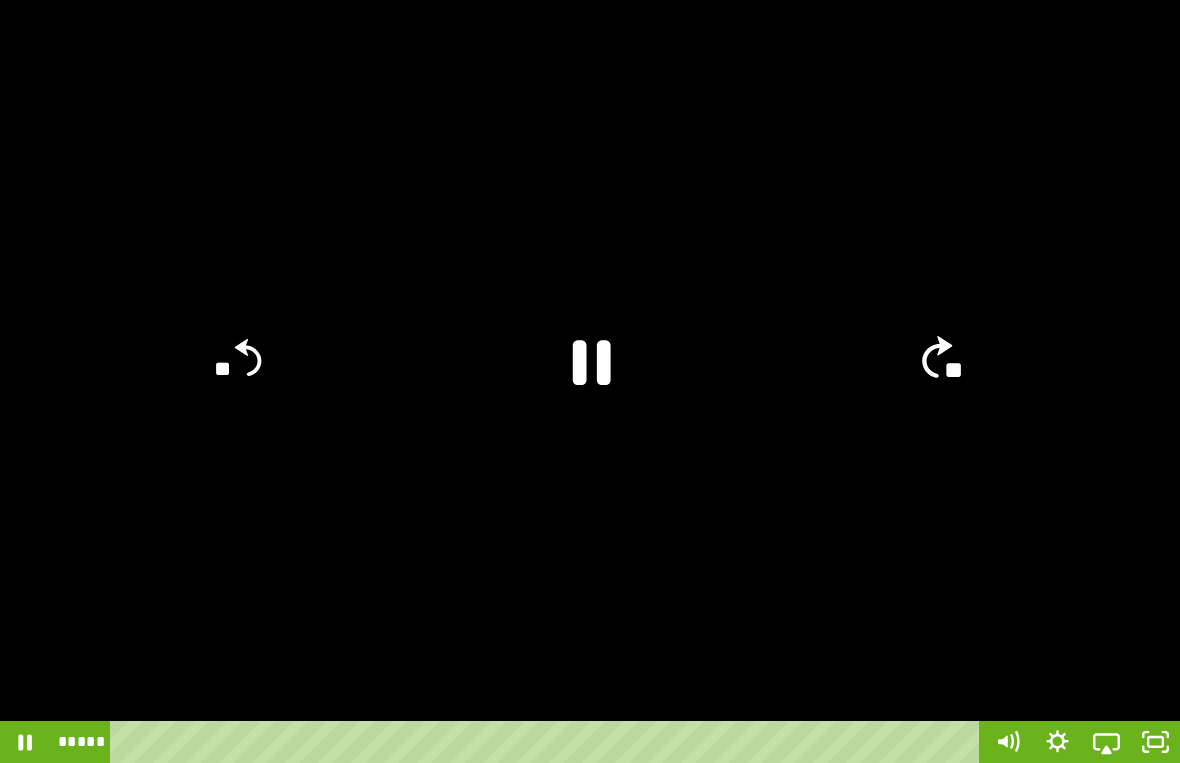 click on "**" 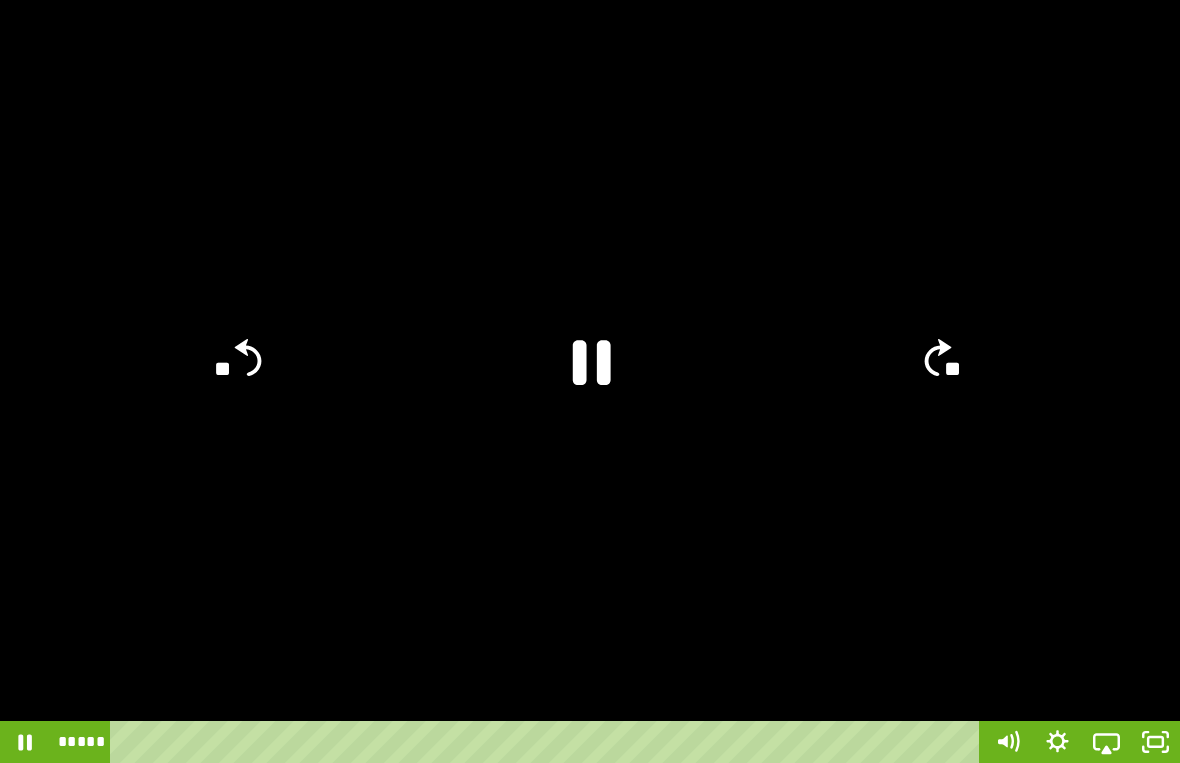 click on "**" 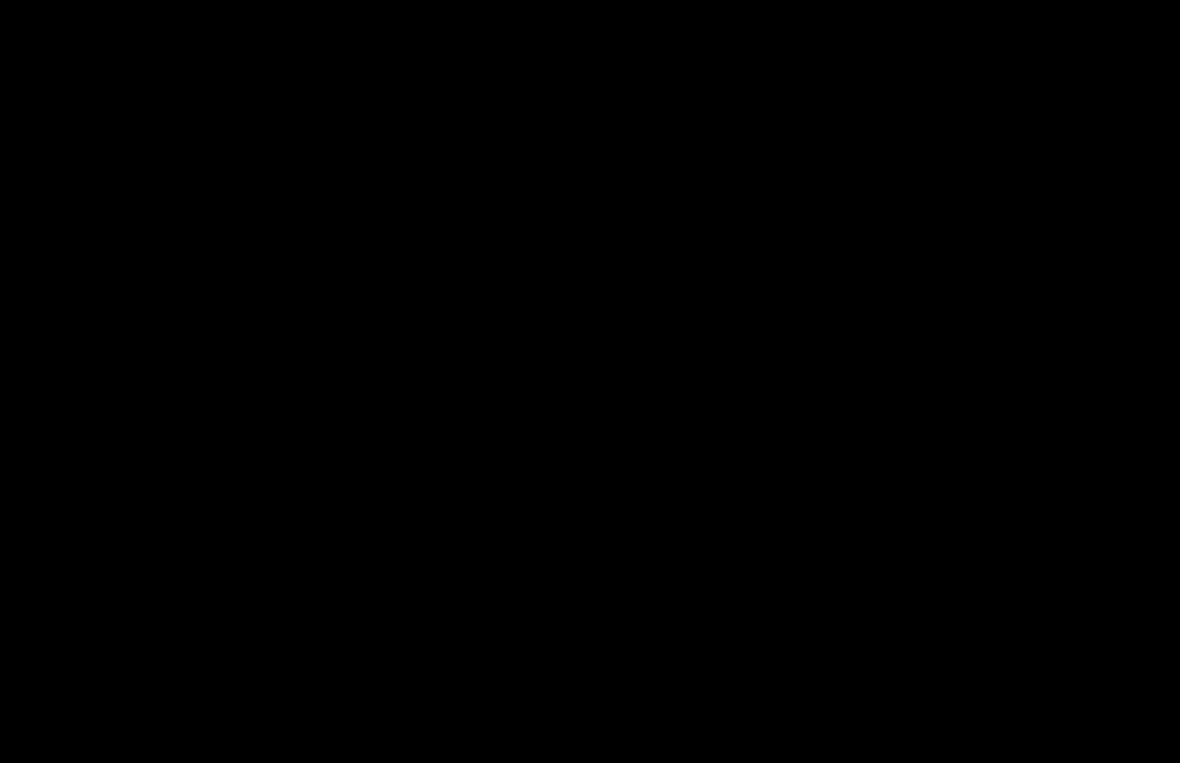 click at bounding box center (590, 381) 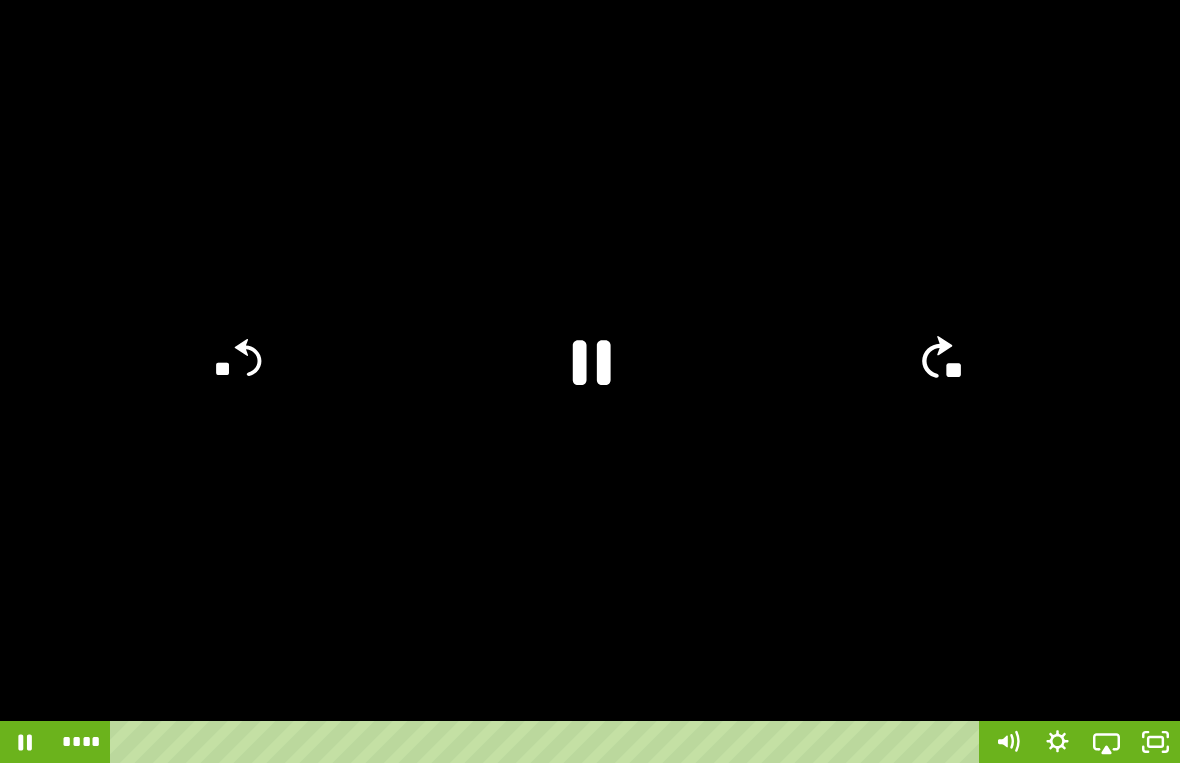 click on "**" 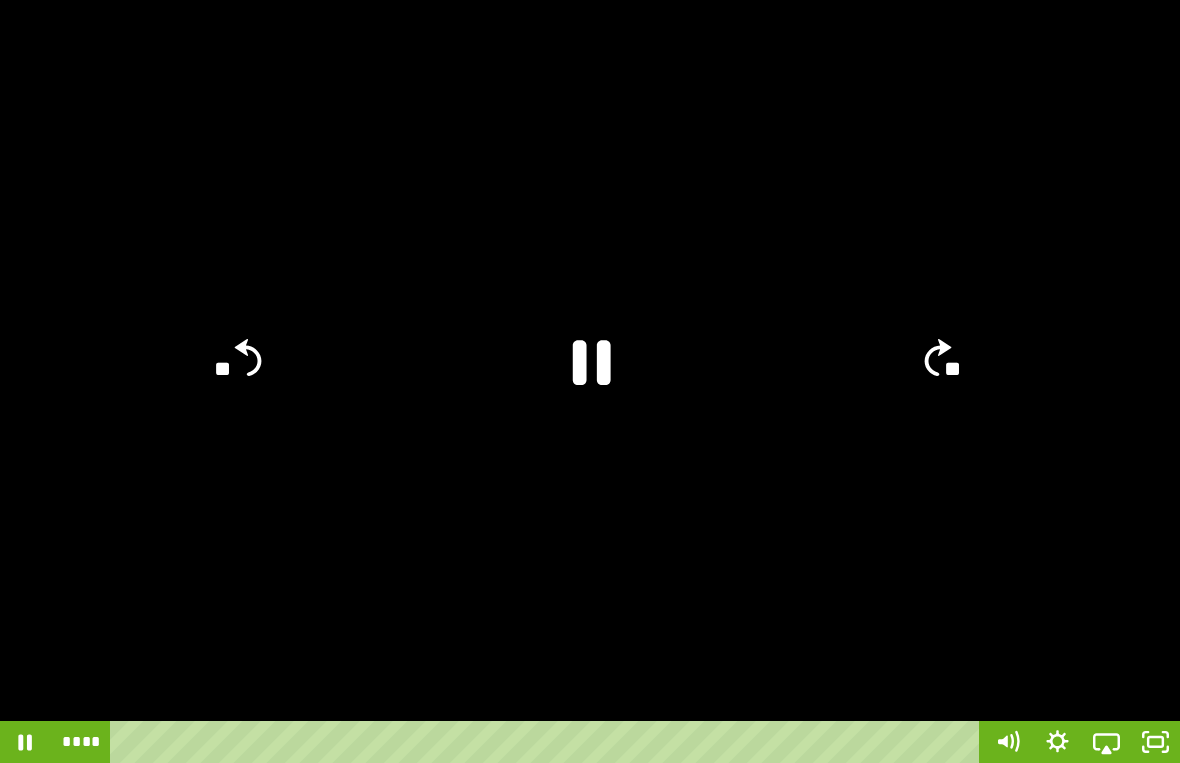 click on "**" 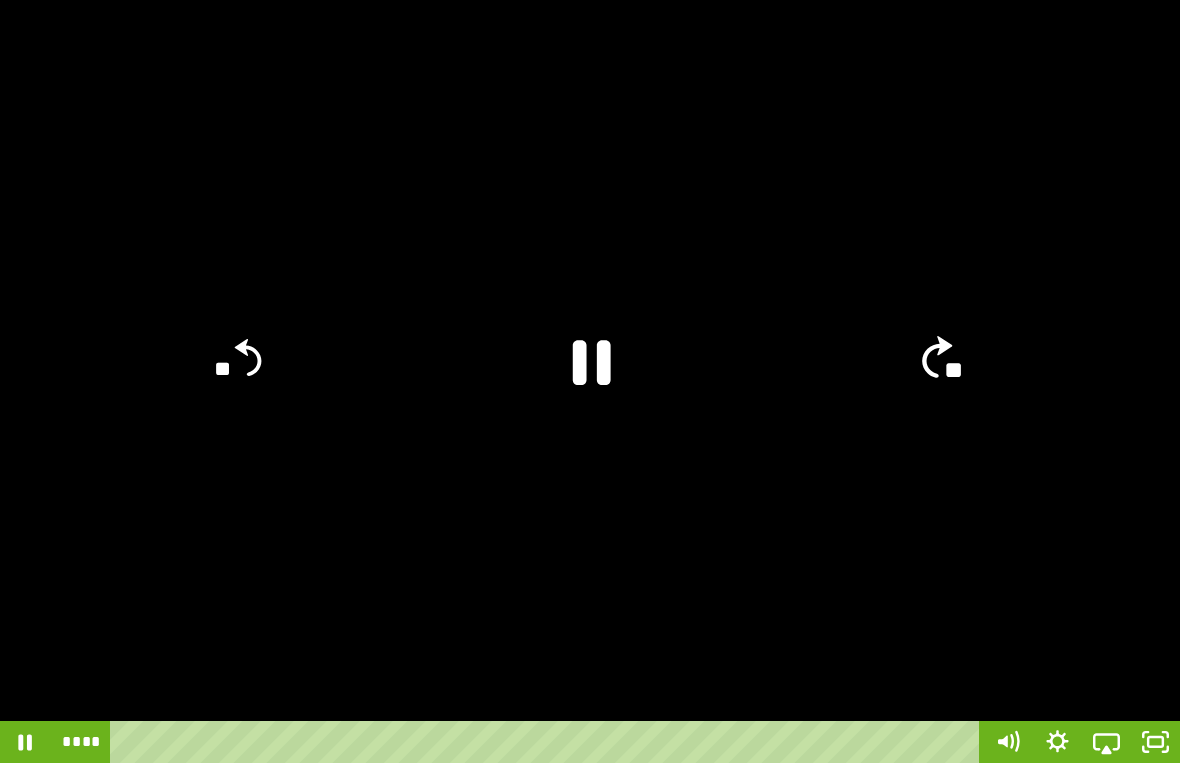 click on "**" 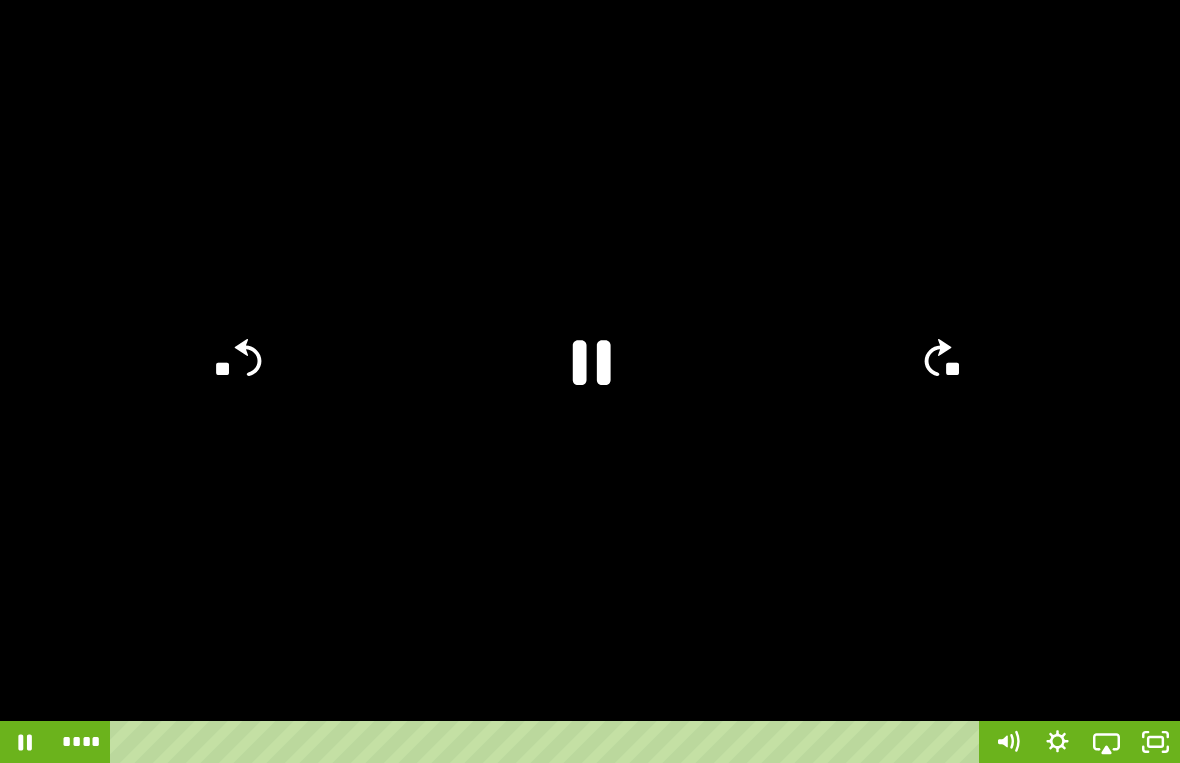 click on "**" 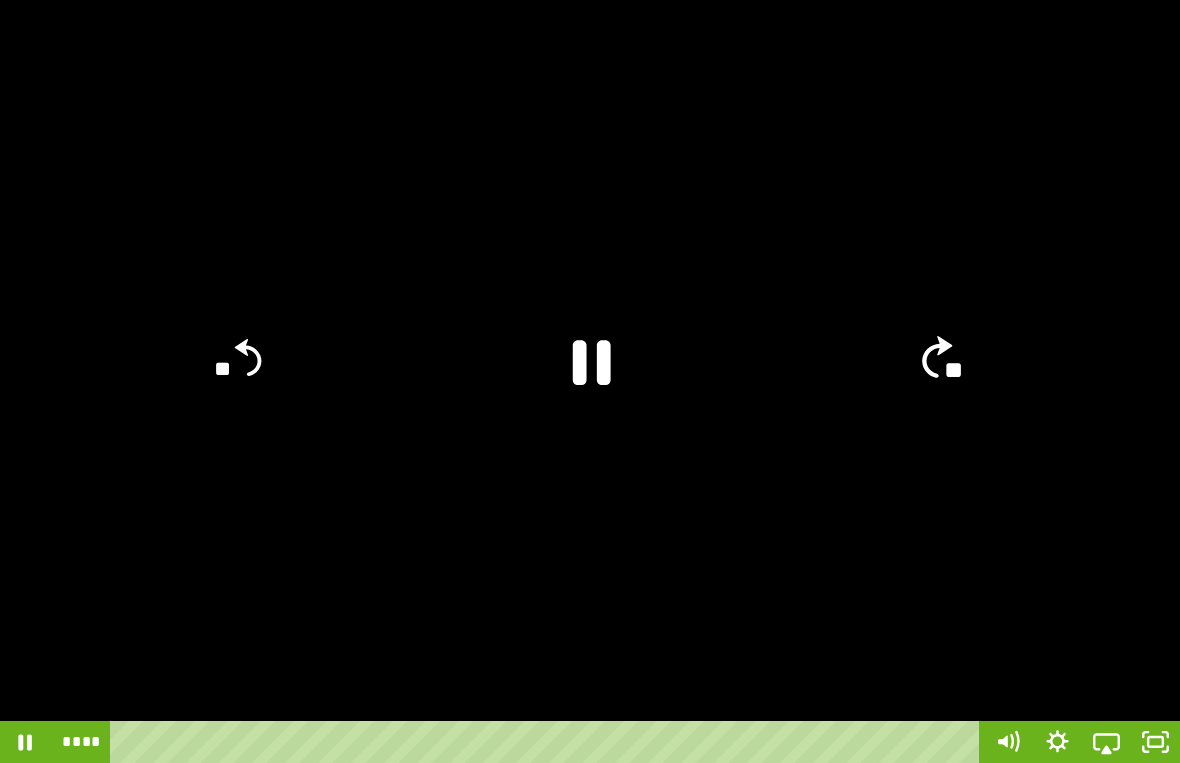 click on "**" 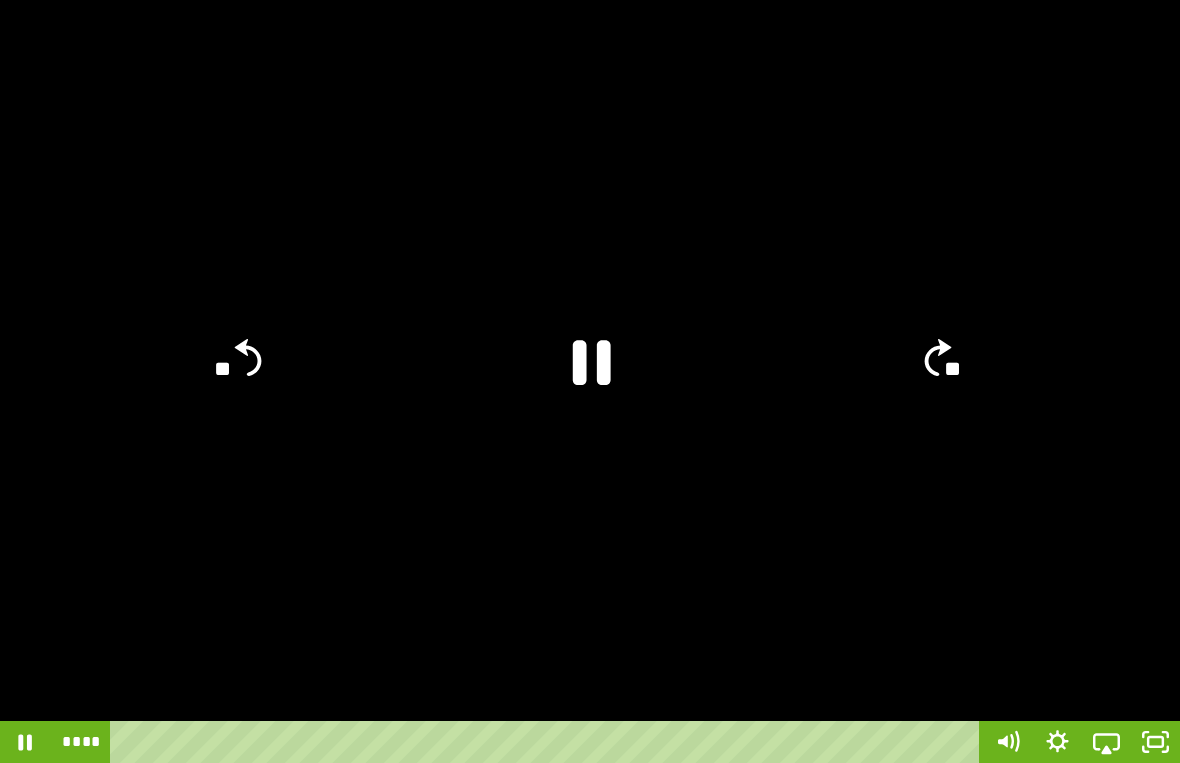 click on "**" 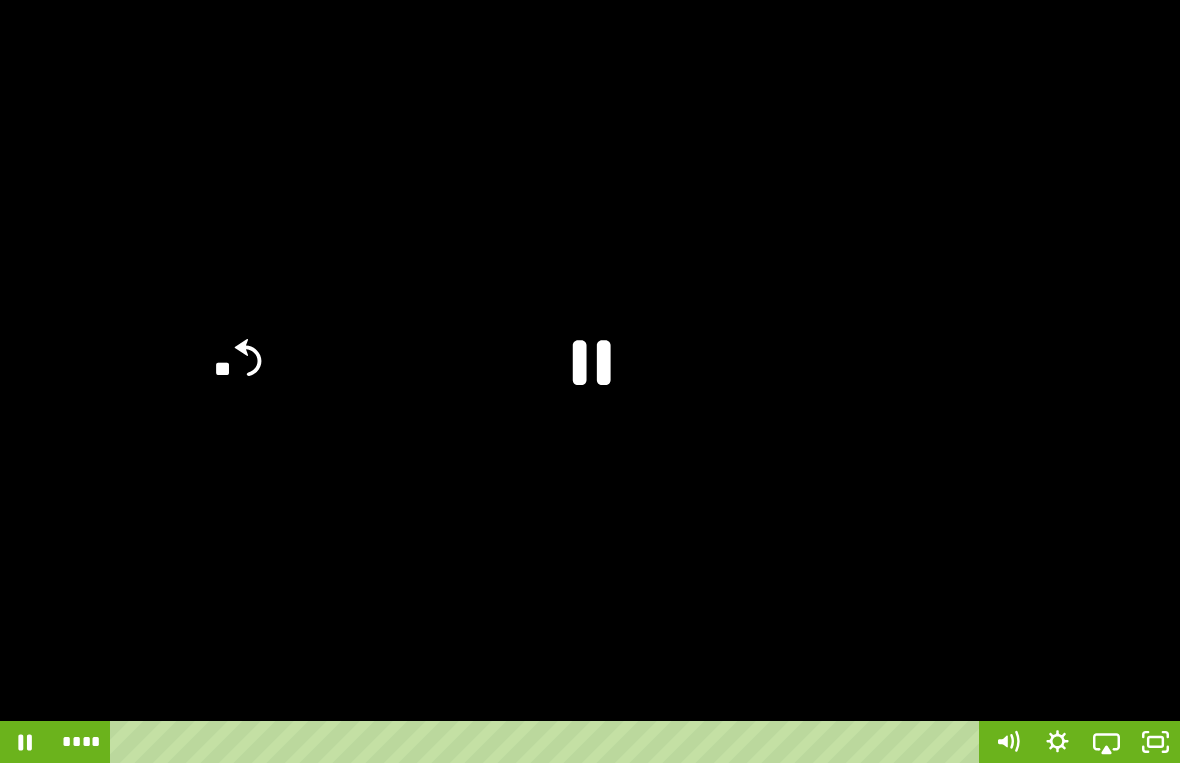 click 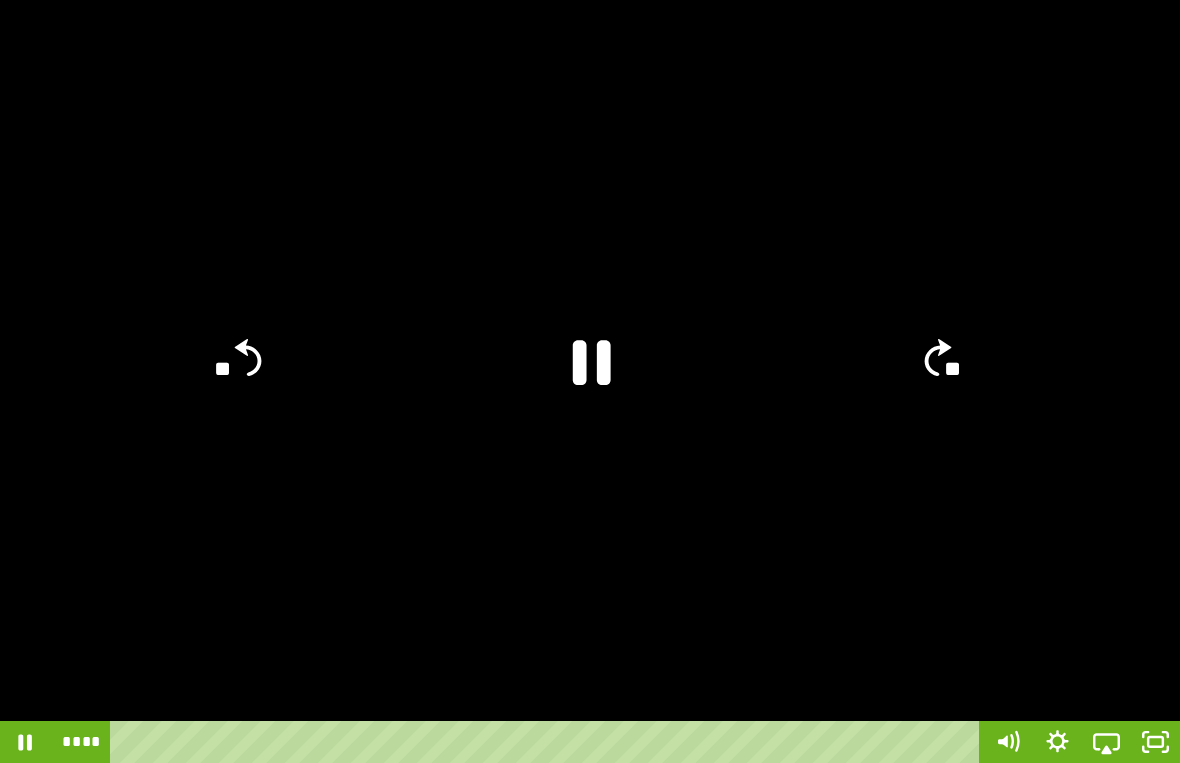 click on "**" 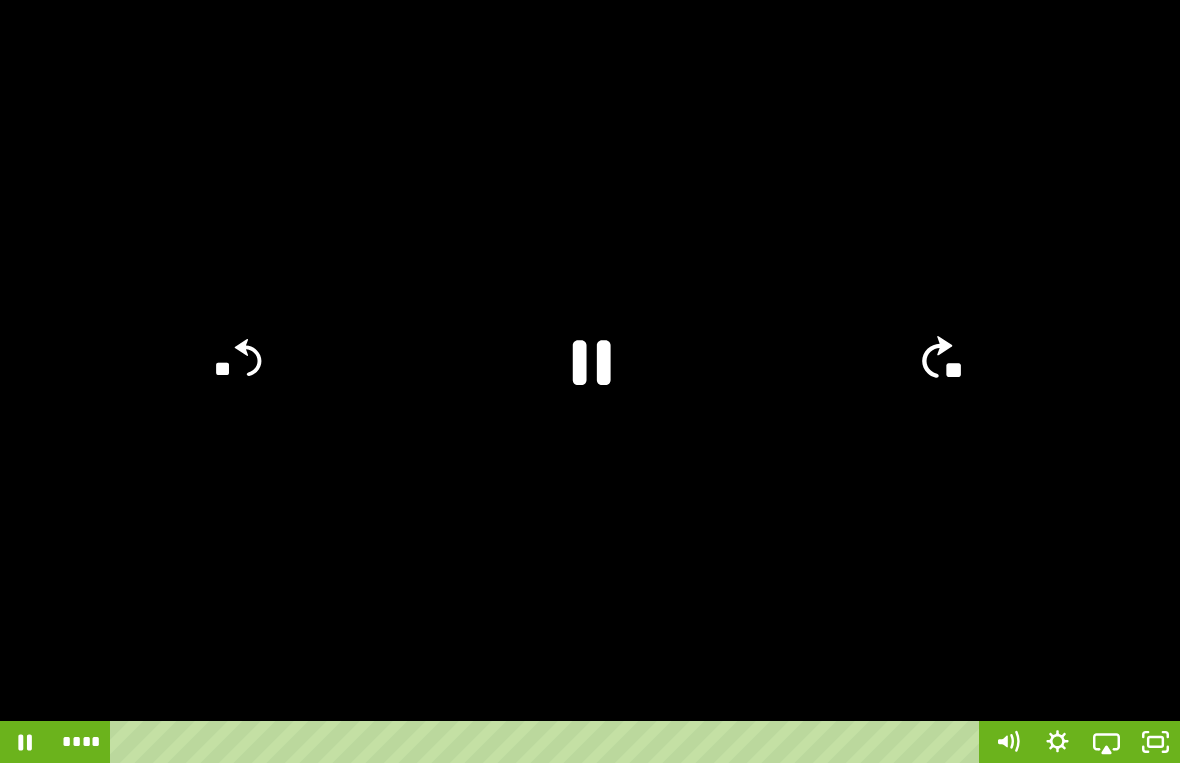 click on "**" 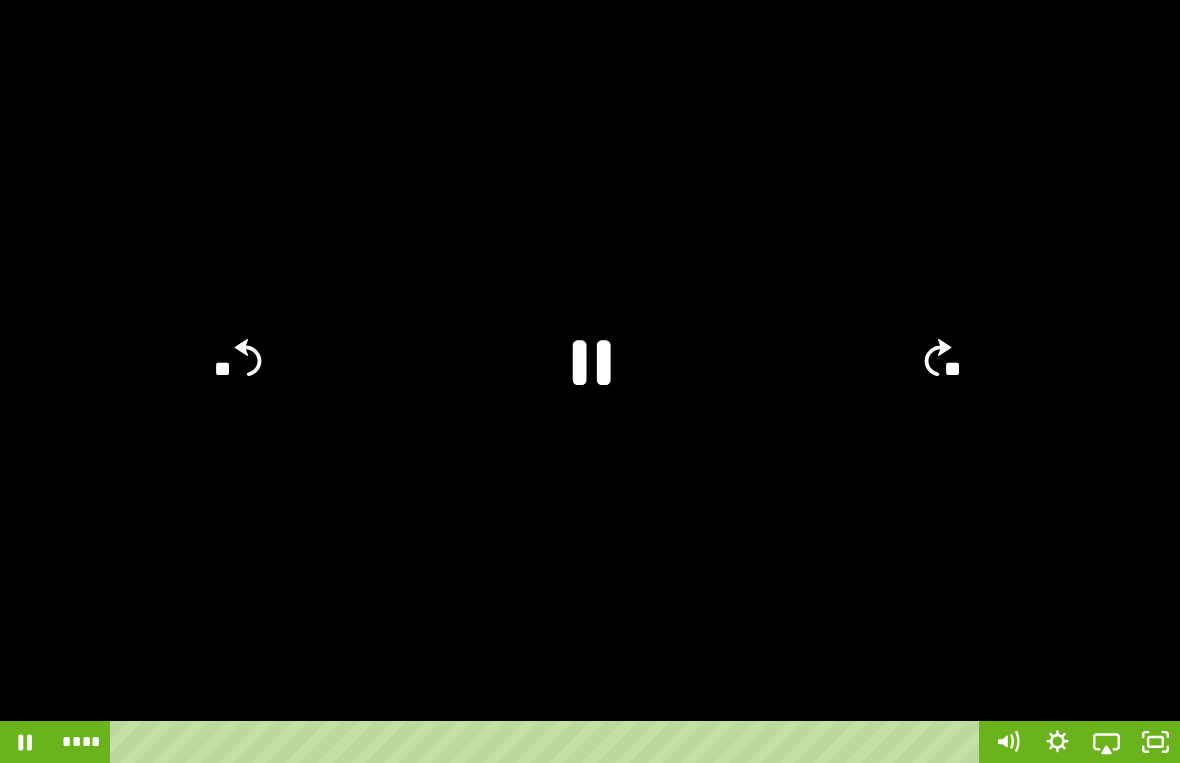 click on "**" 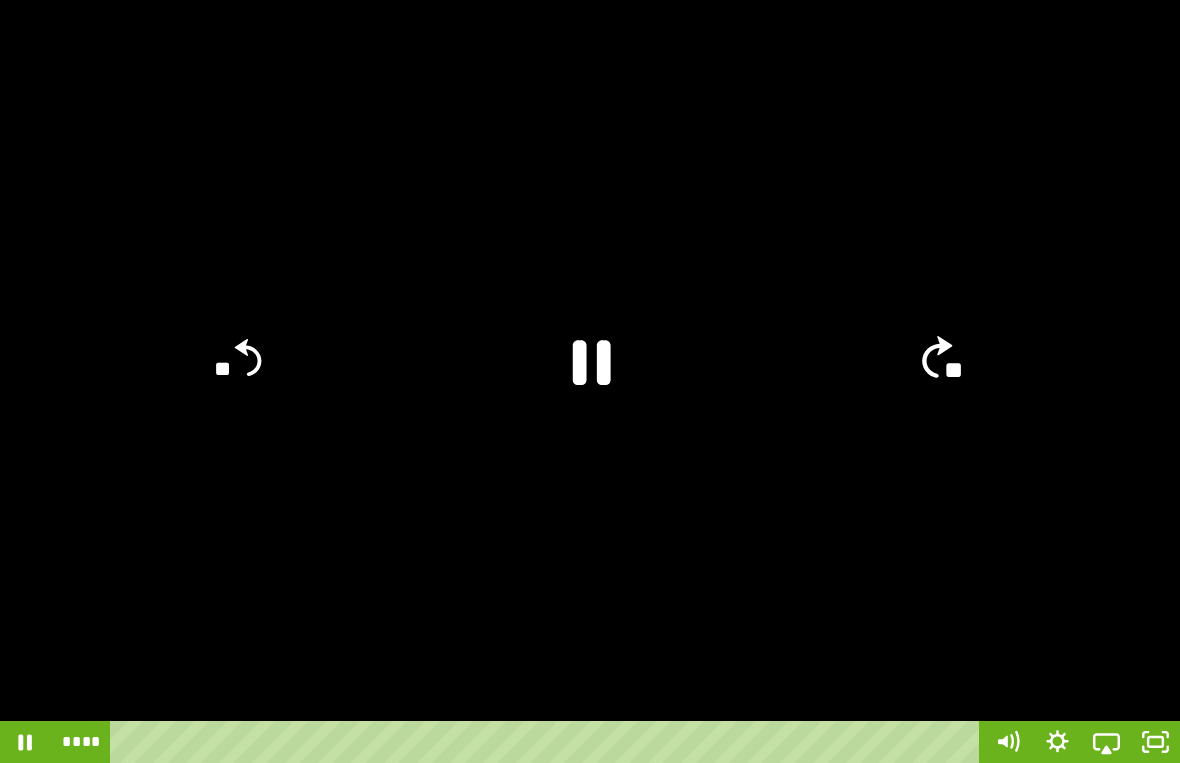 click on "**" 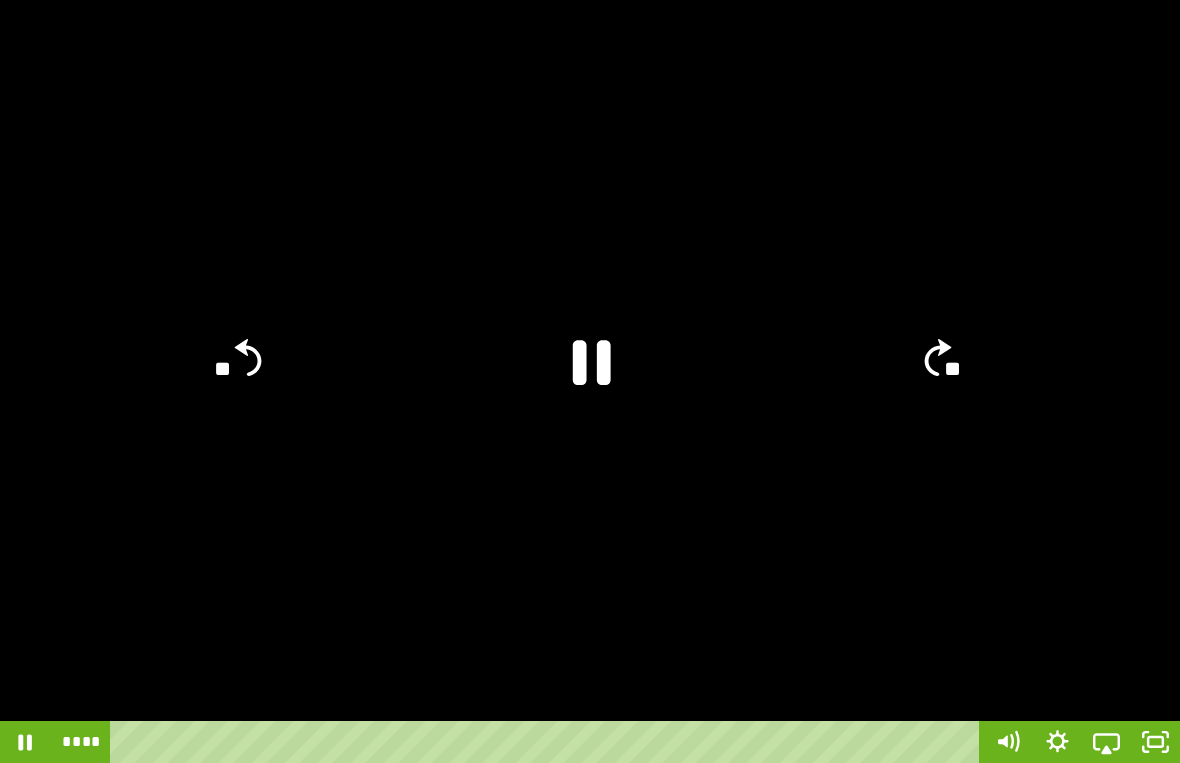 click on "**" 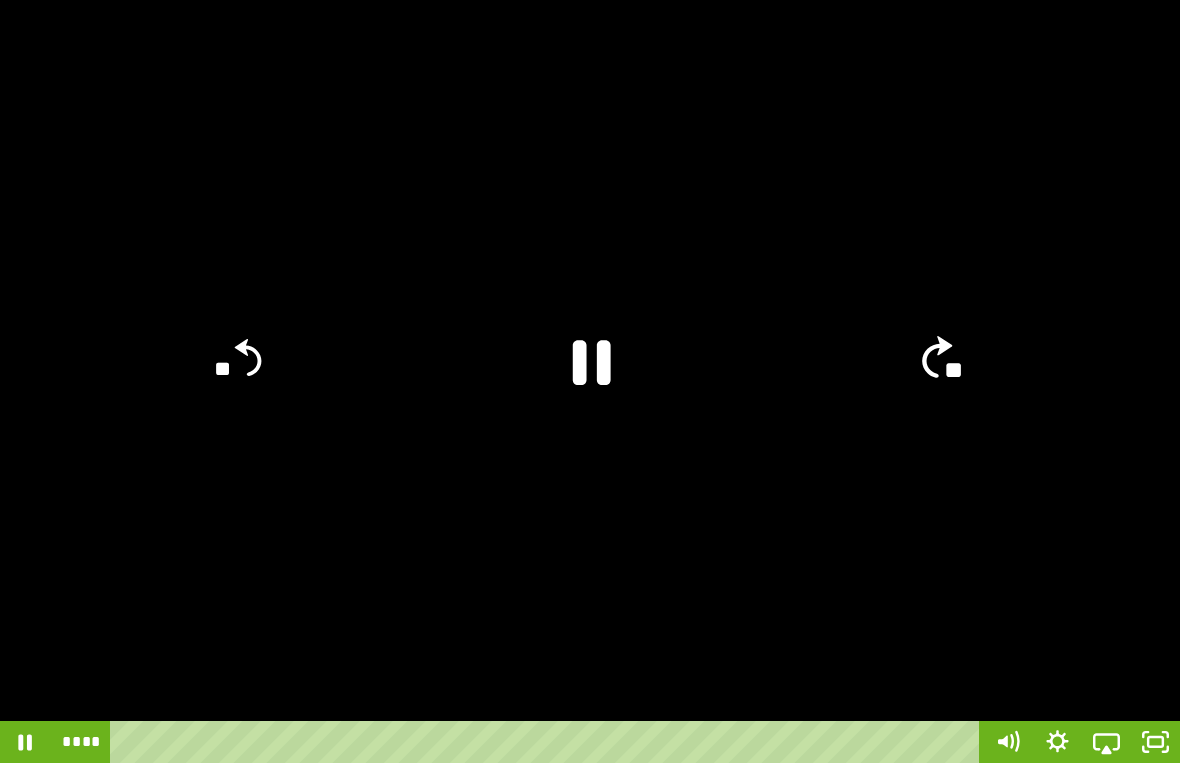 click on "**" 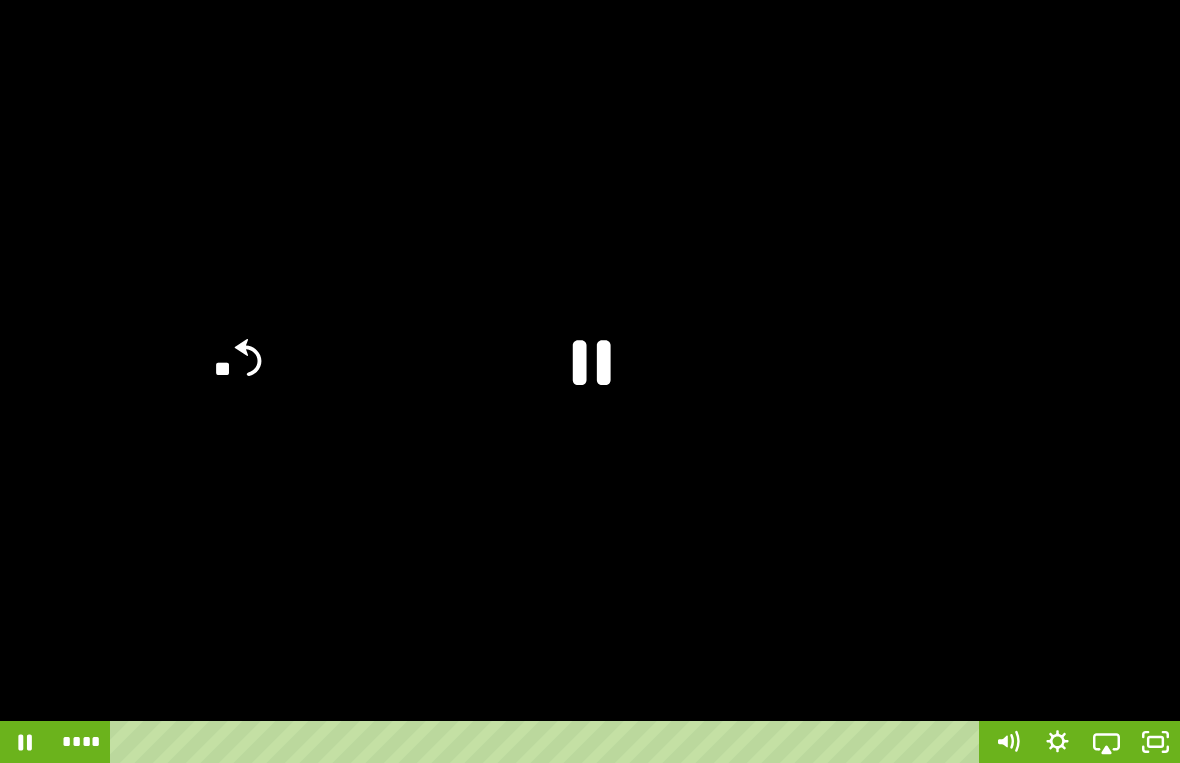 click on "**" 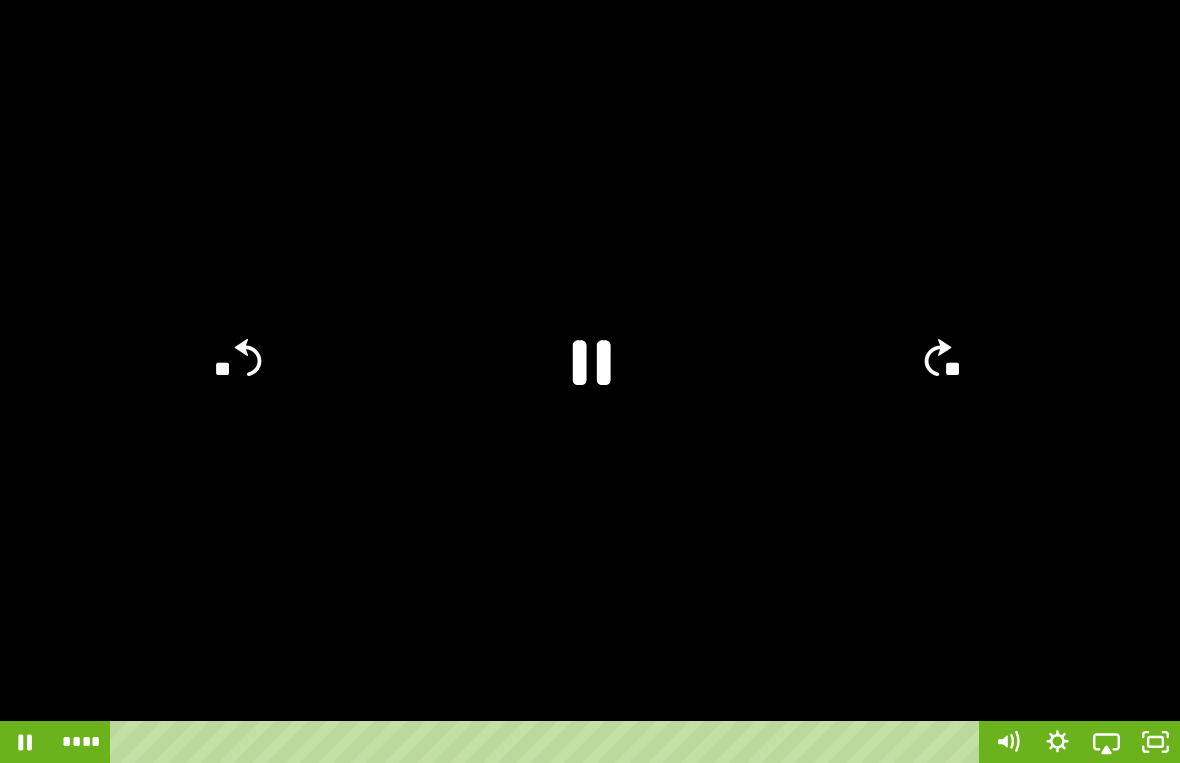 click on "**" 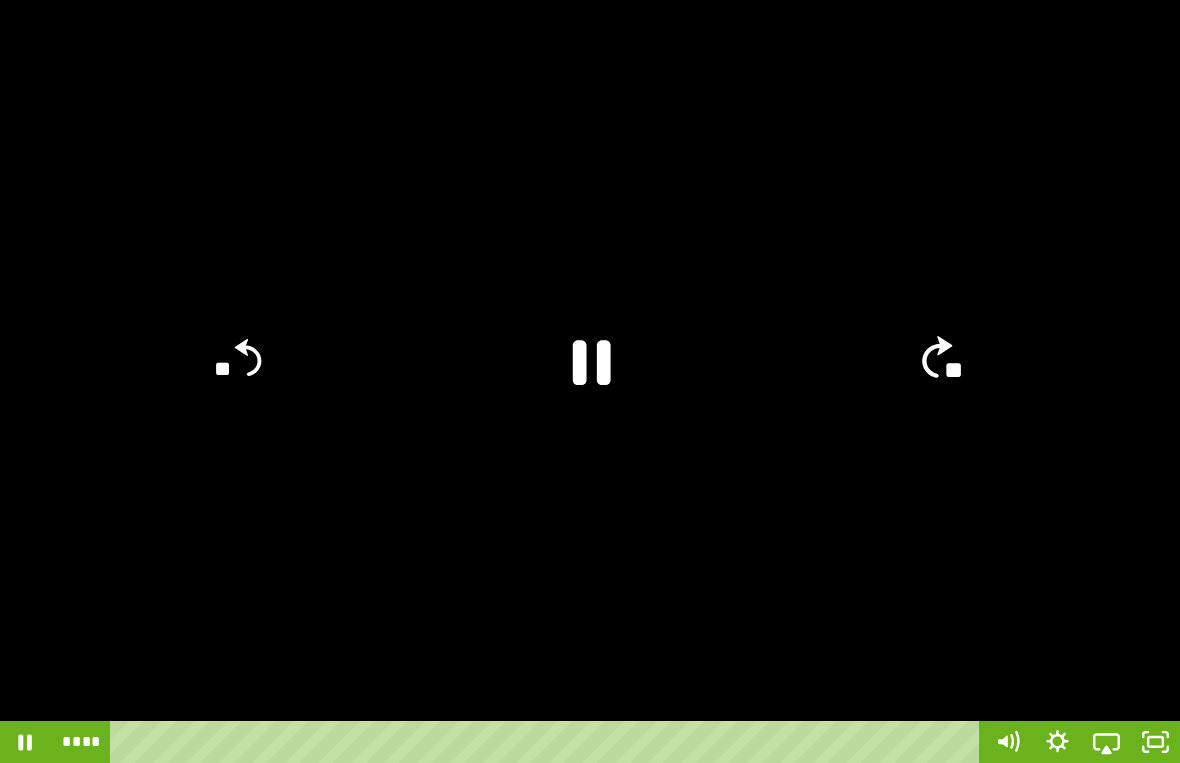 click on "**" 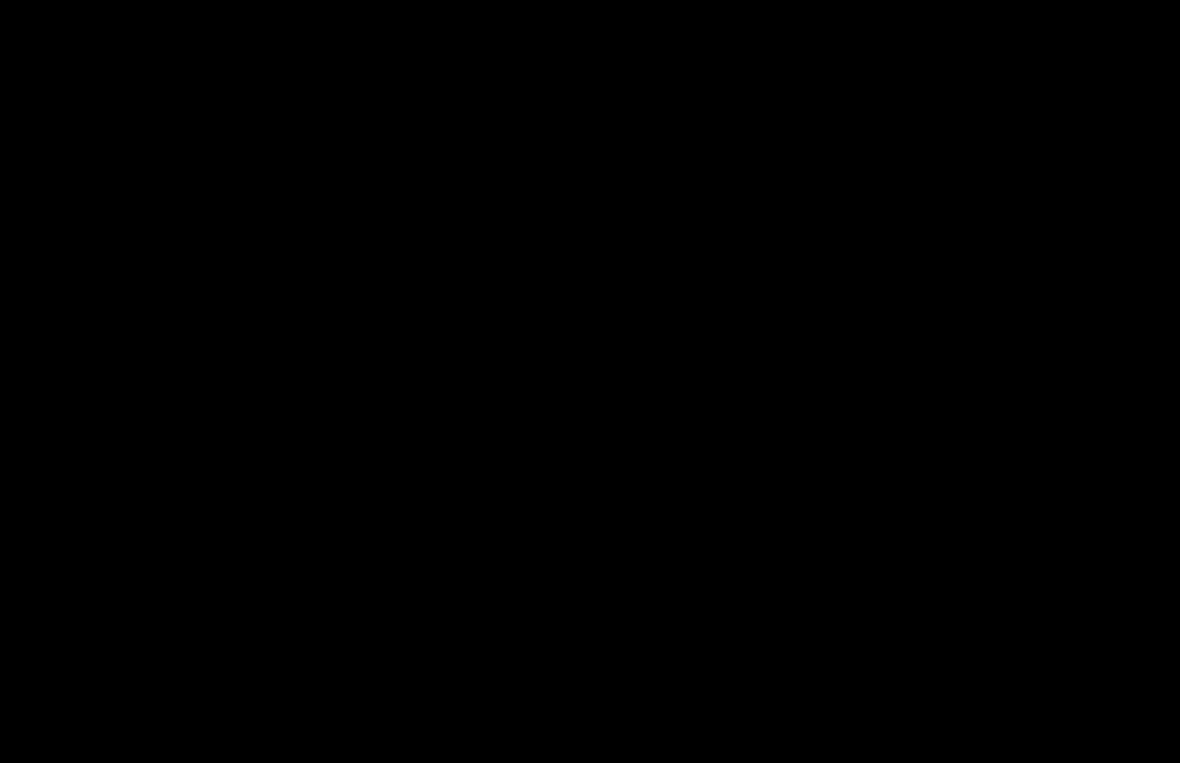 click at bounding box center (590, 381) 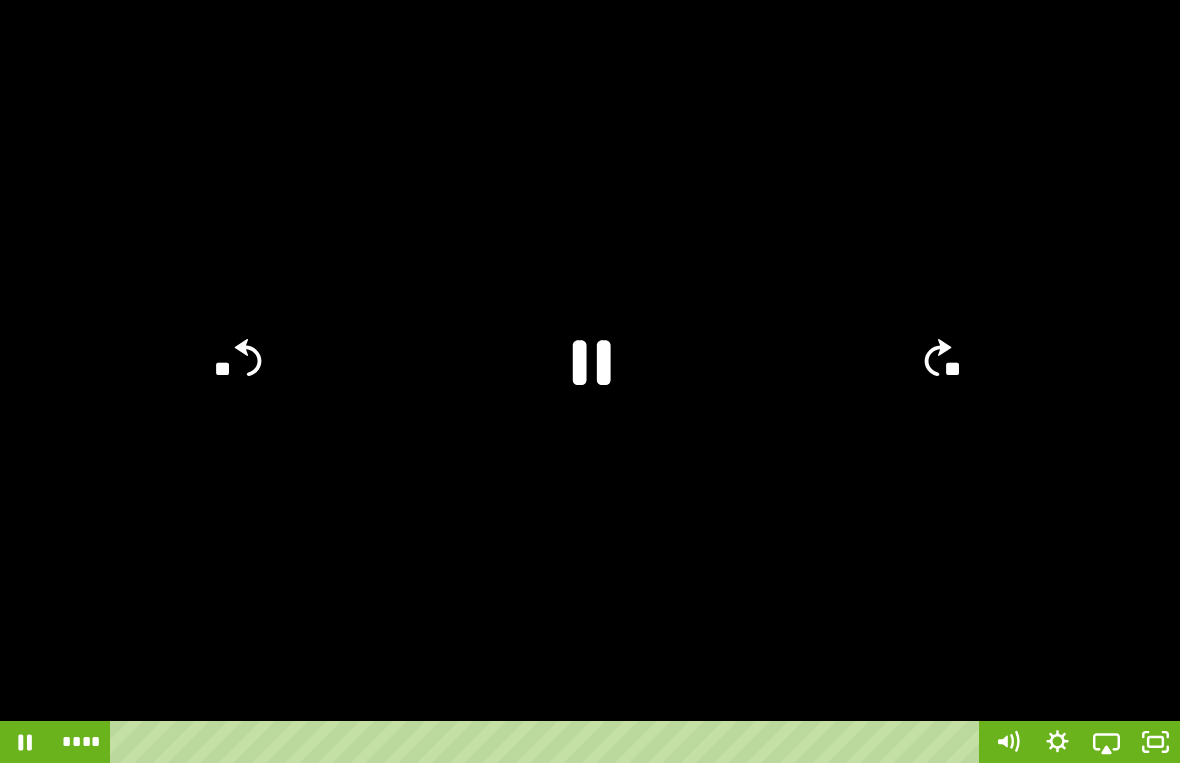 click on "**" 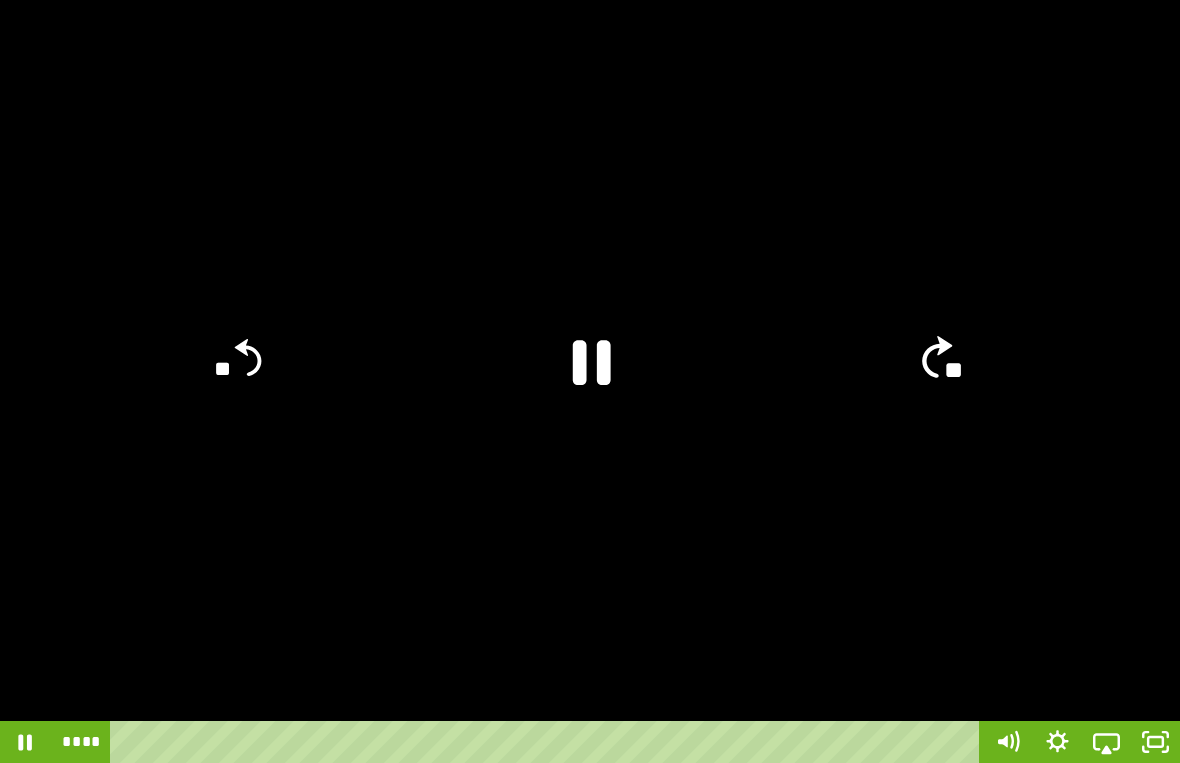 click on "**" 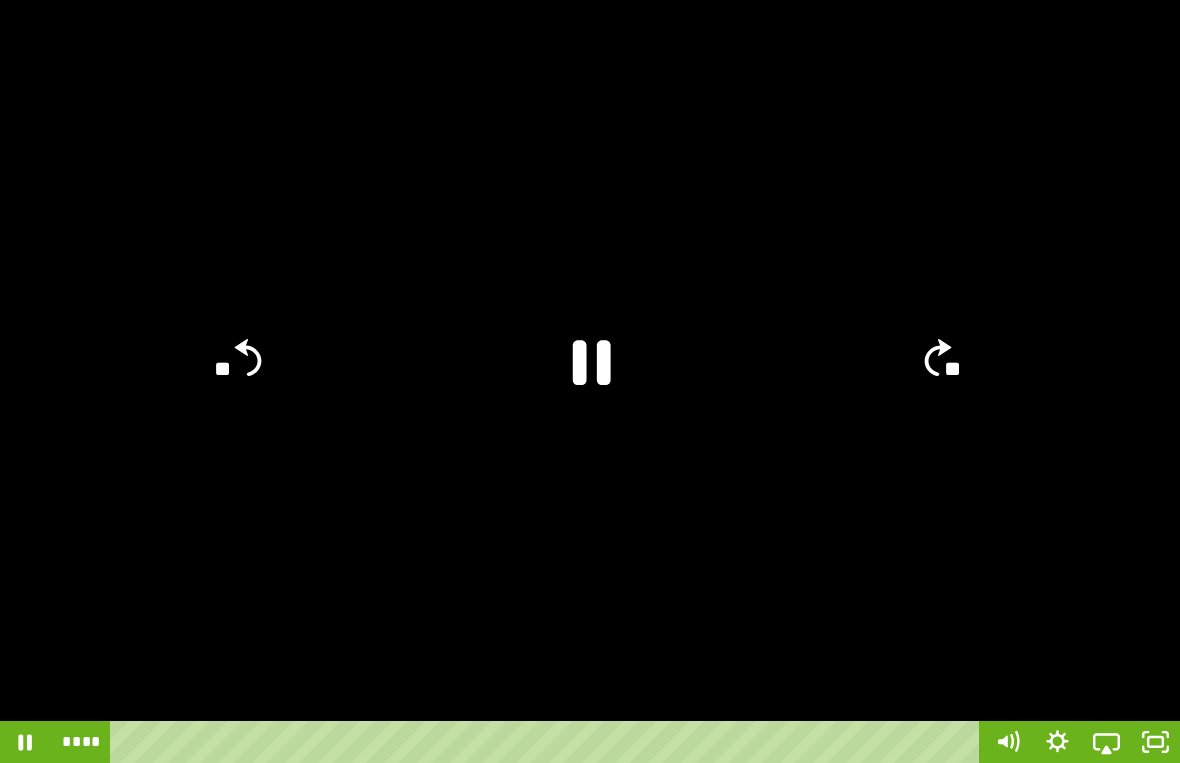 click on "**" 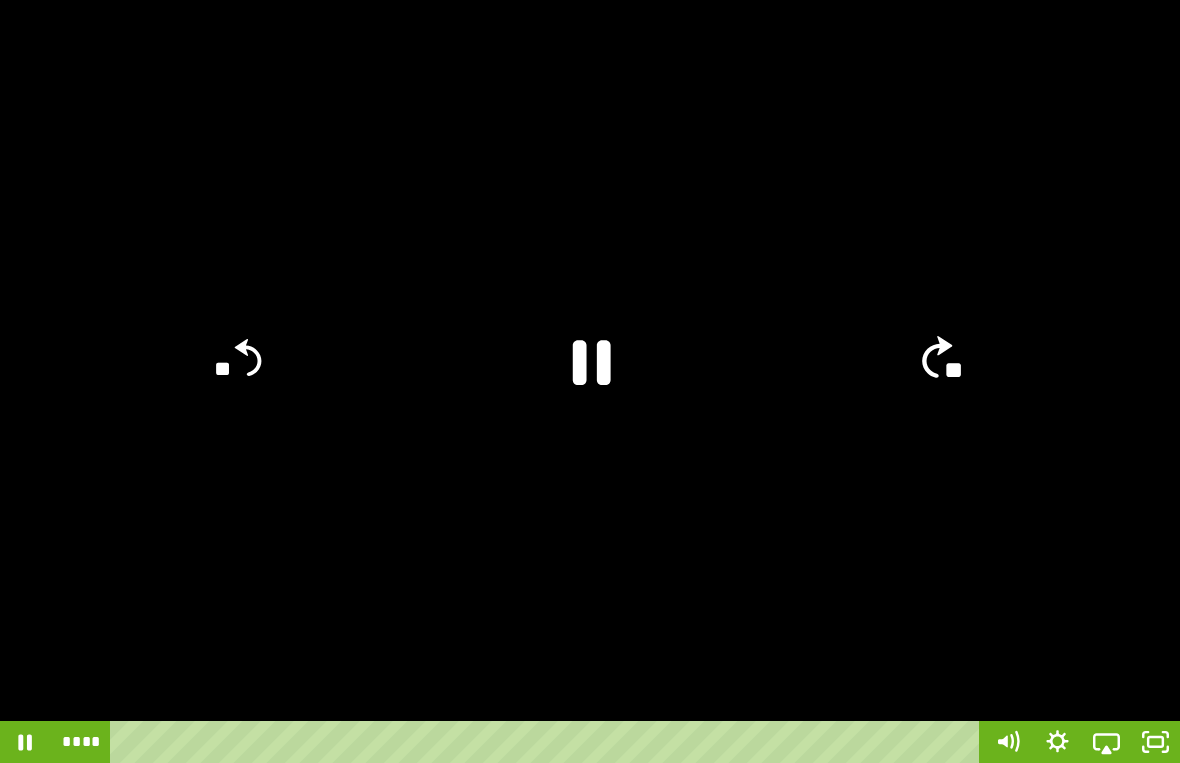 click on "**" 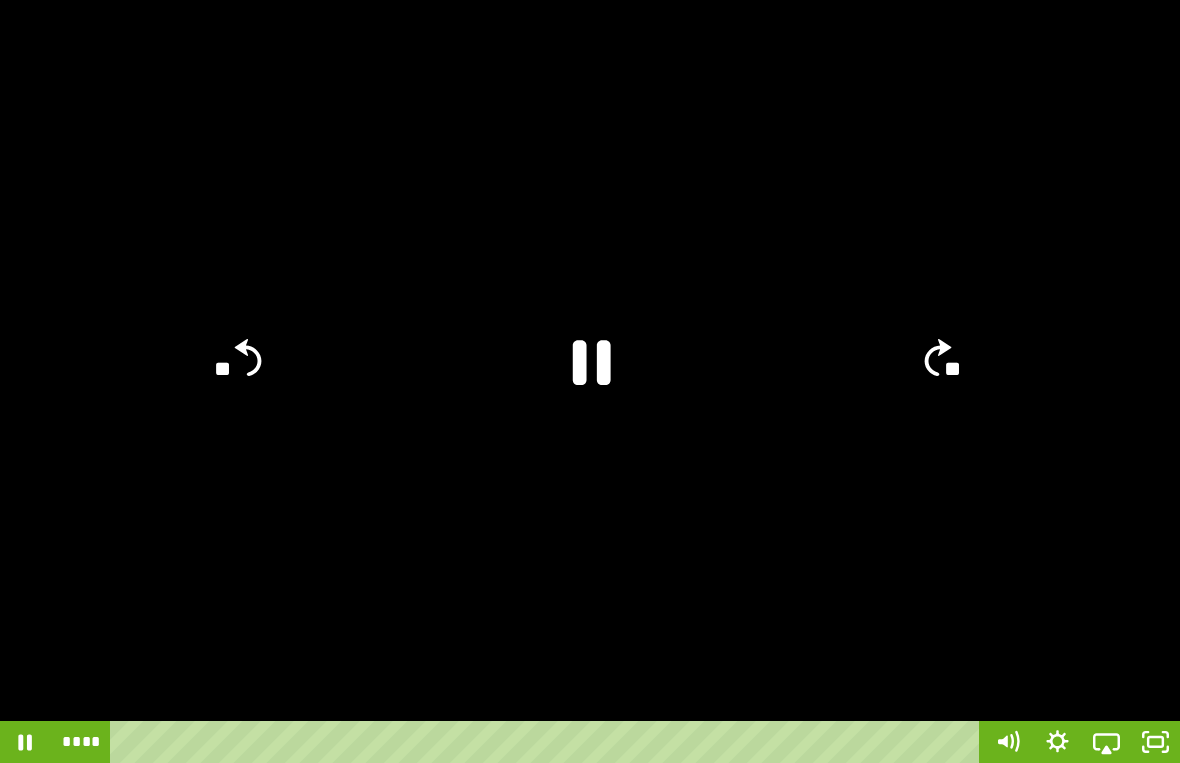click on "**" 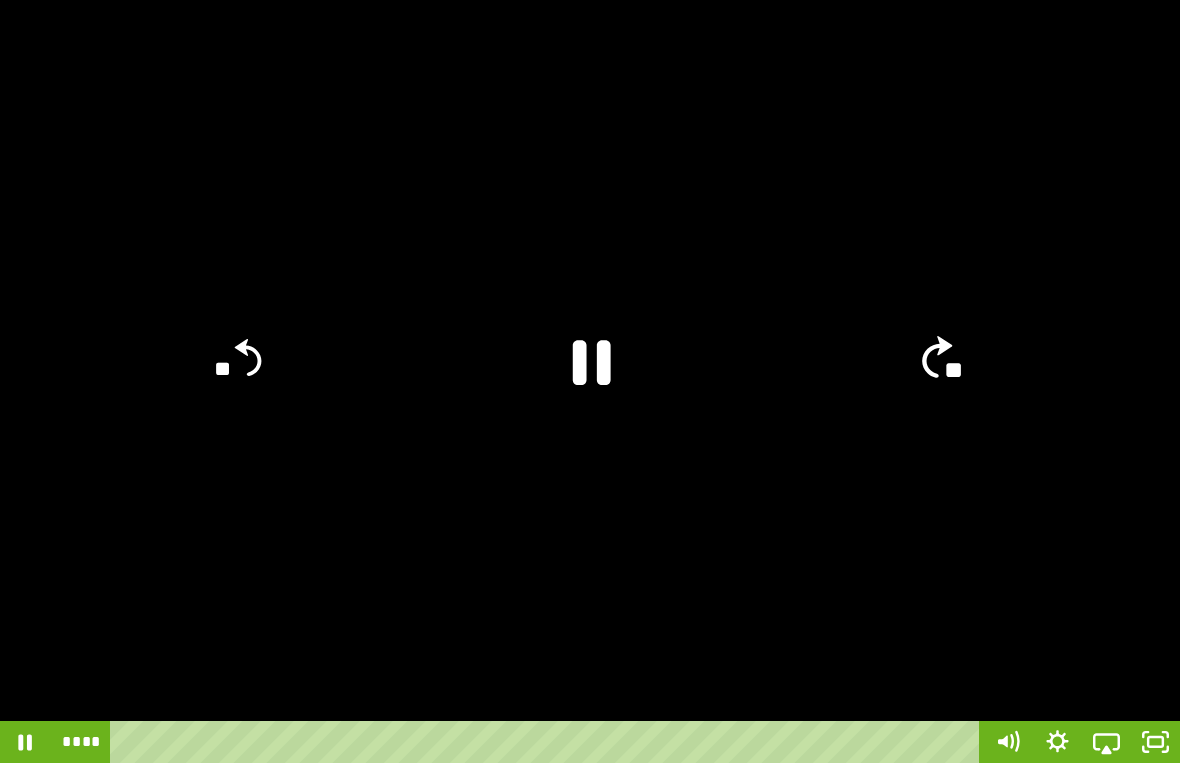 click on "**" 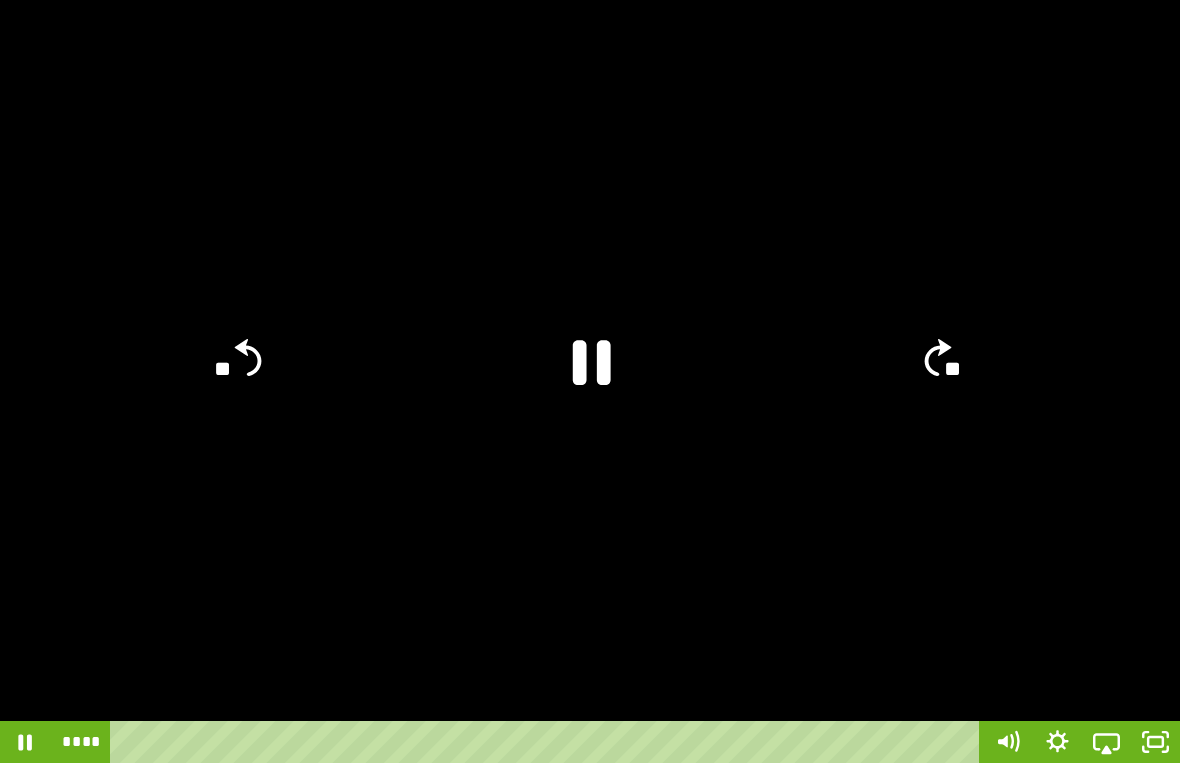 click on "**" 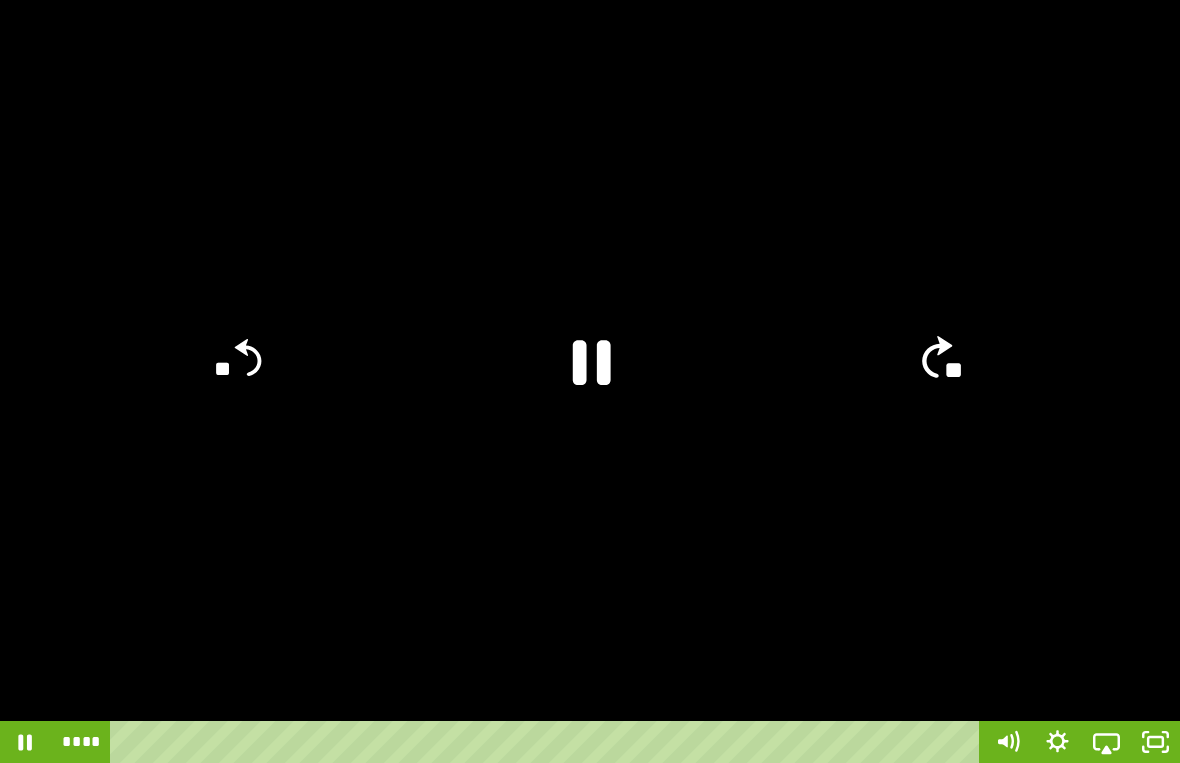 click on "**" 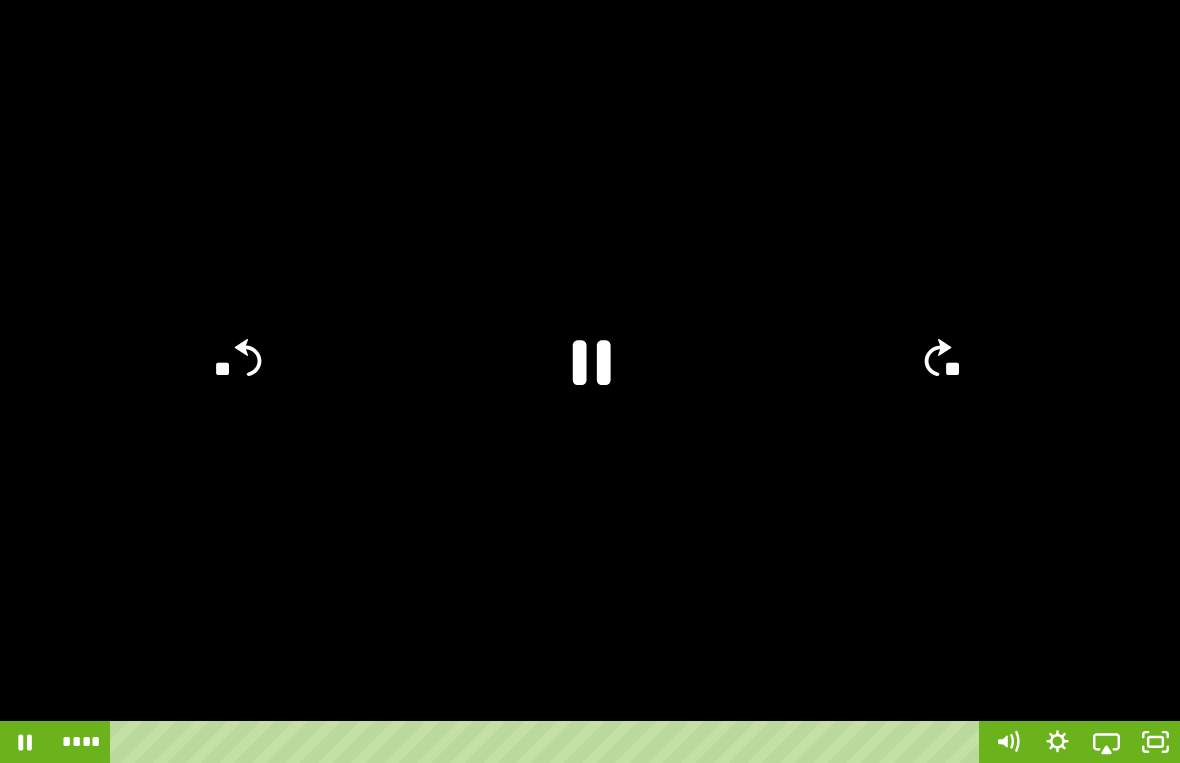 click on "**" 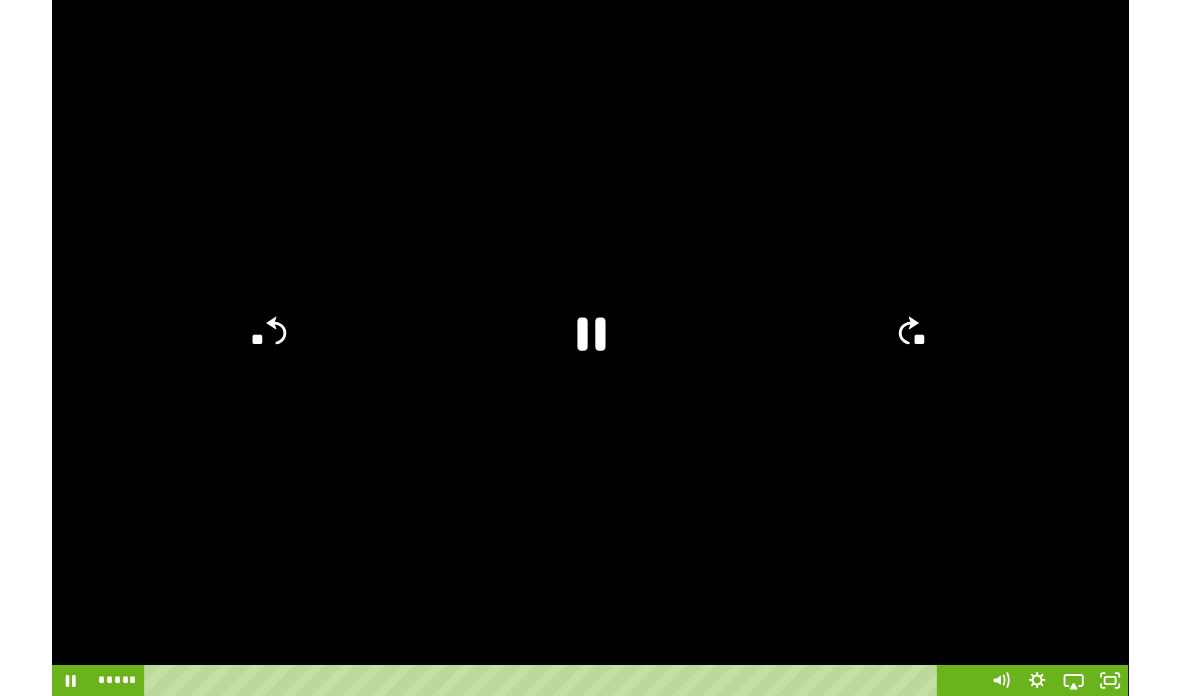 scroll, scrollTop: 497, scrollLeft: 0, axis: vertical 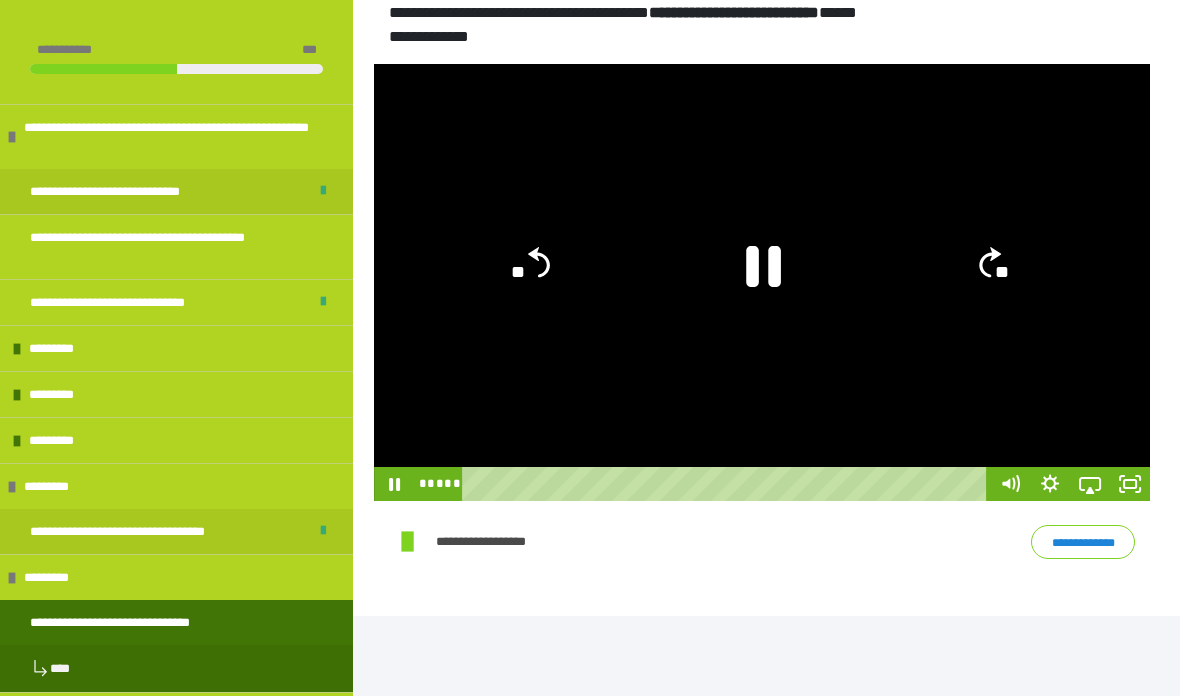 click 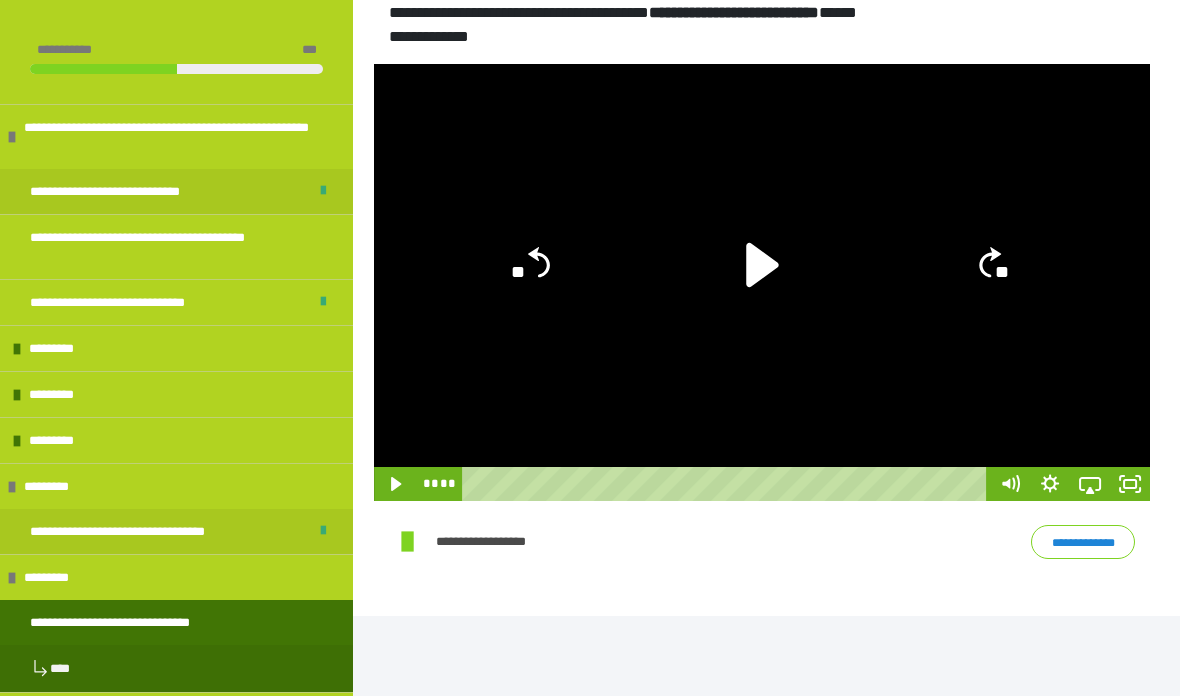click 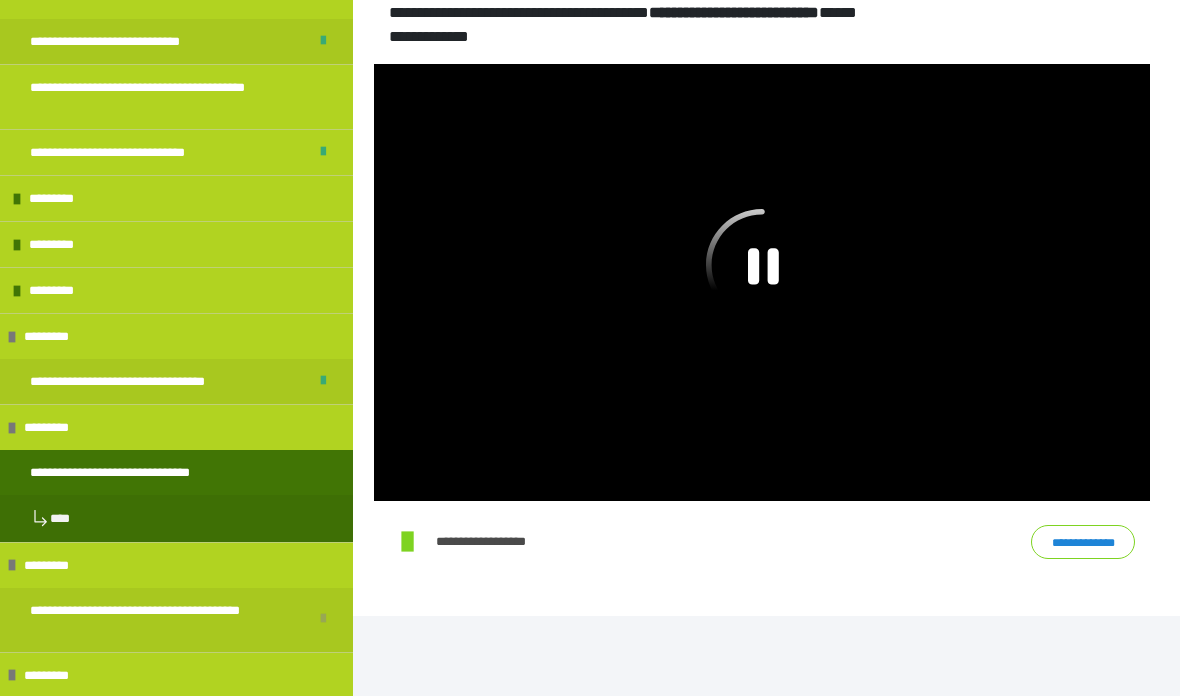 scroll, scrollTop: 153, scrollLeft: 0, axis: vertical 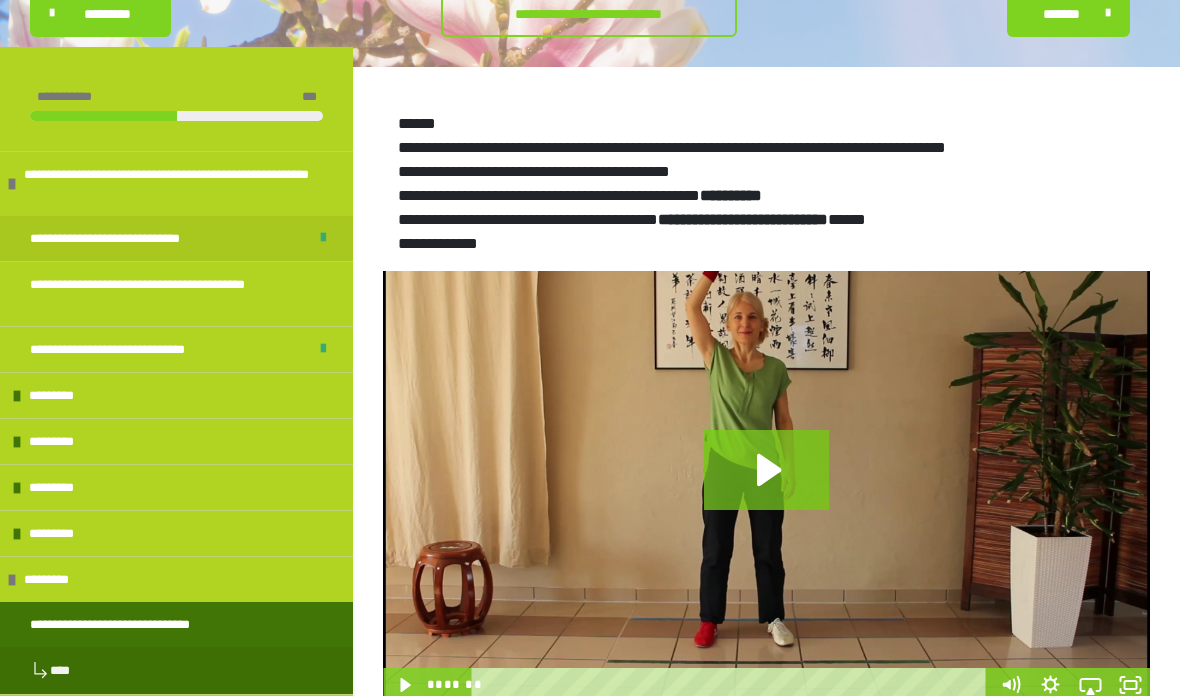 click 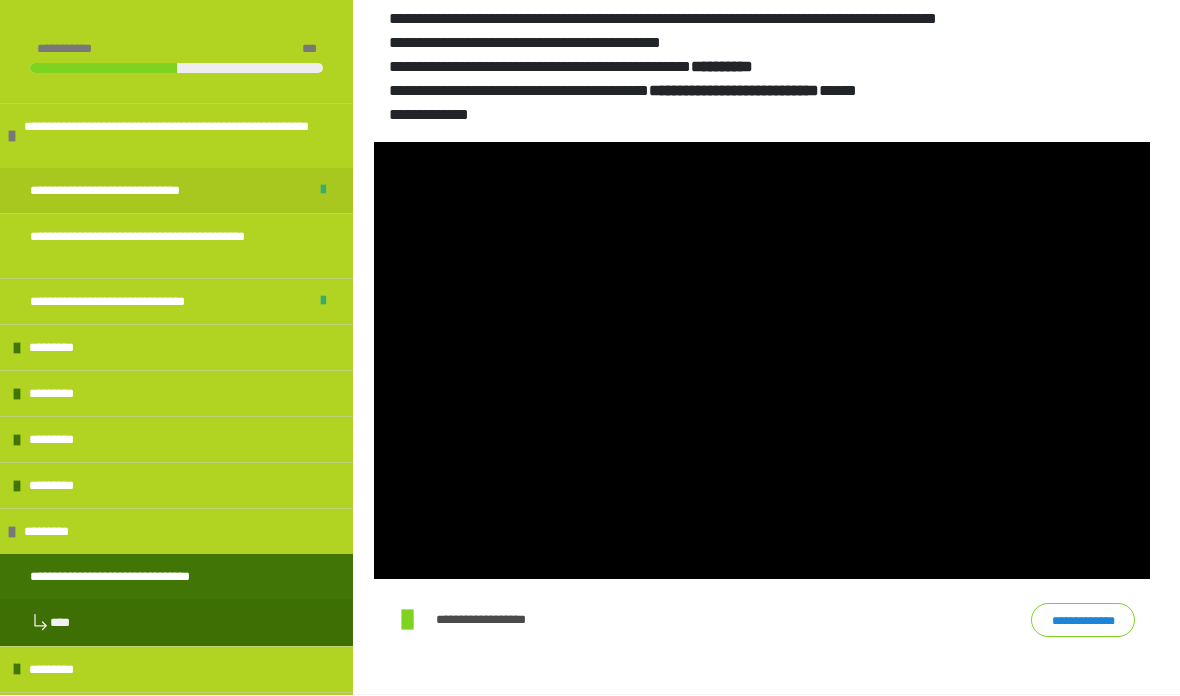 scroll, scrollTop: 417, scrollLeft: 0, axis: vertical 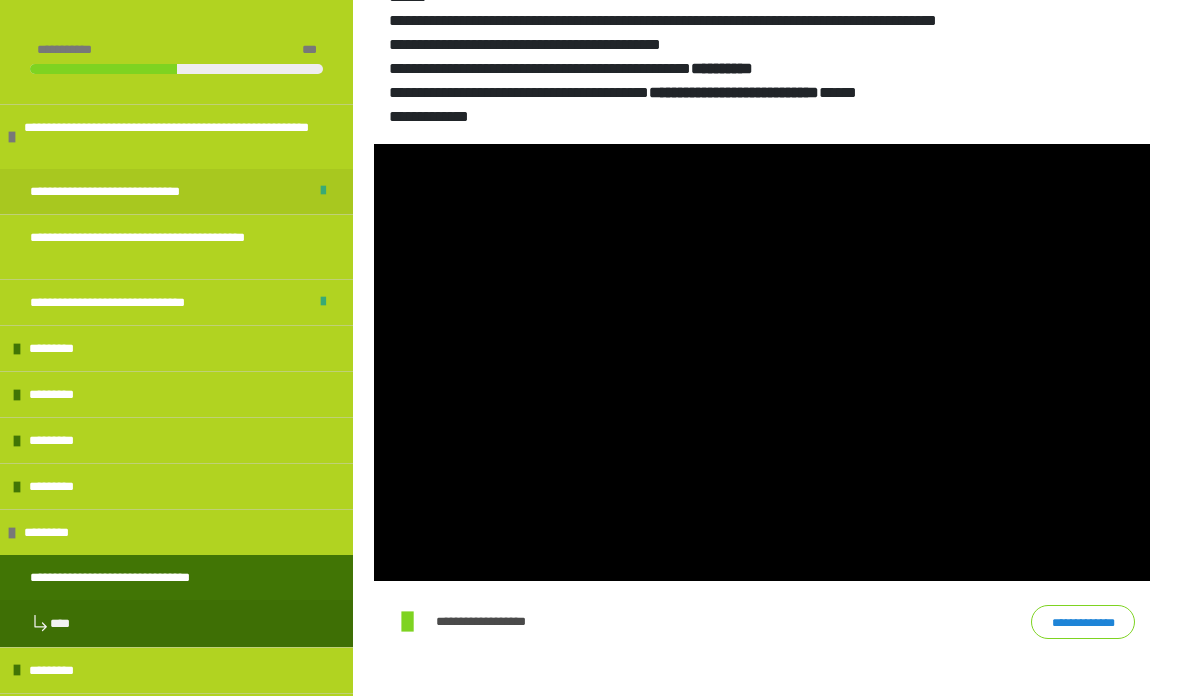 click 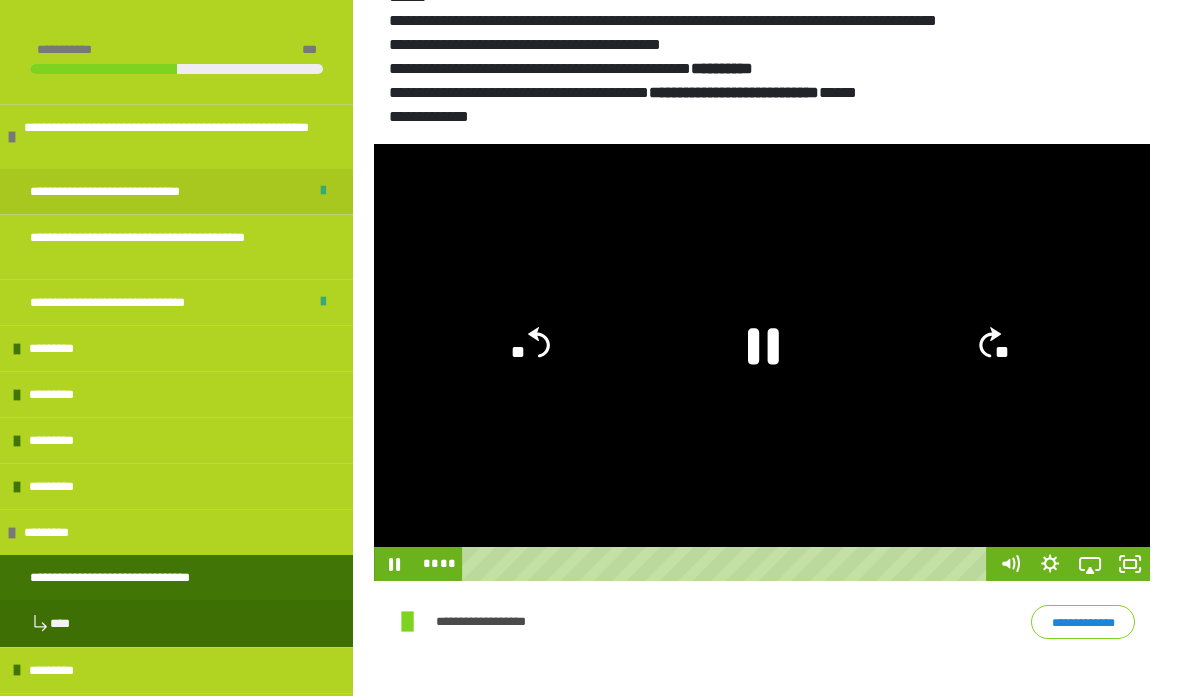 click 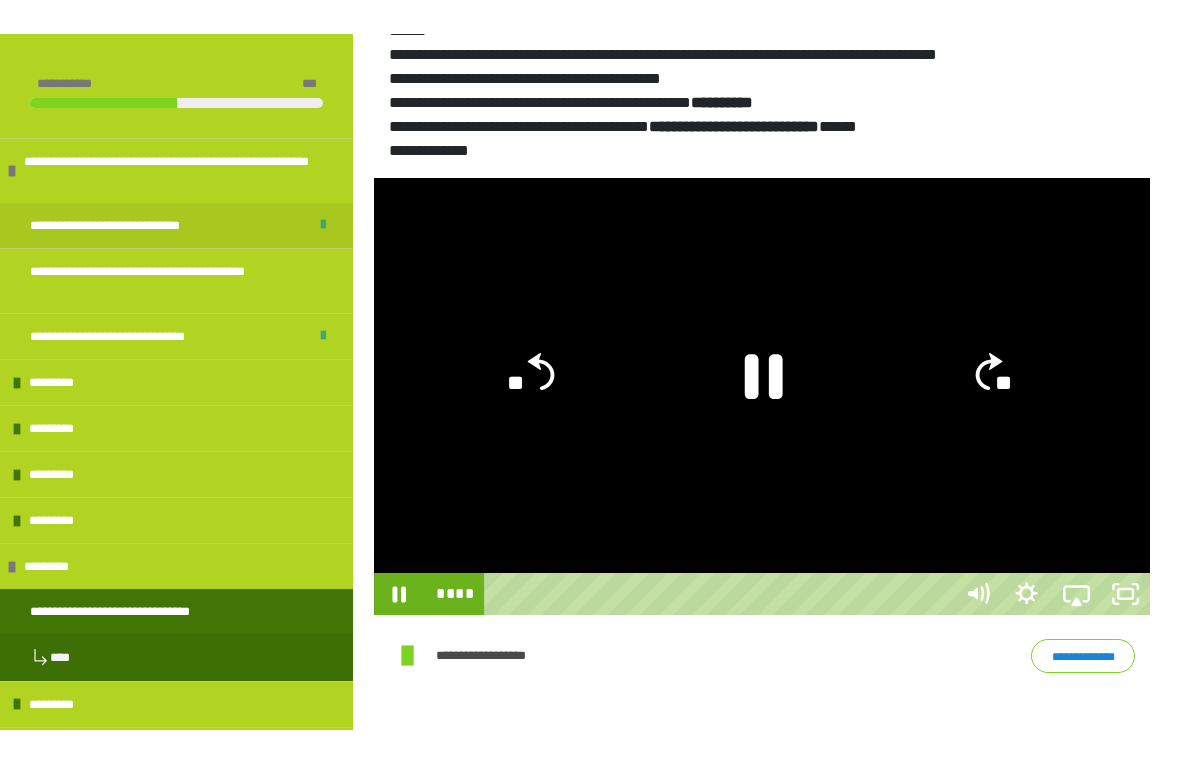scroll, scrollTop: 24, scrollLeft: 0, axis: vertical 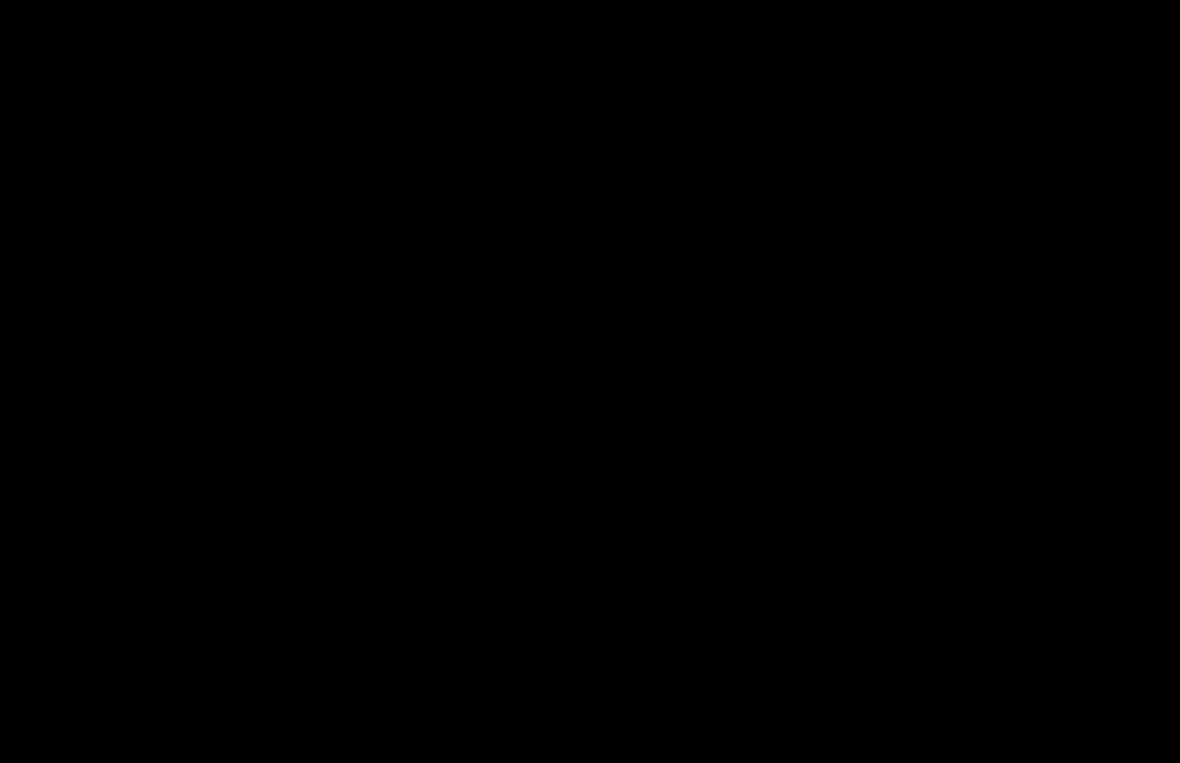 click at bounding box center (590, 381) 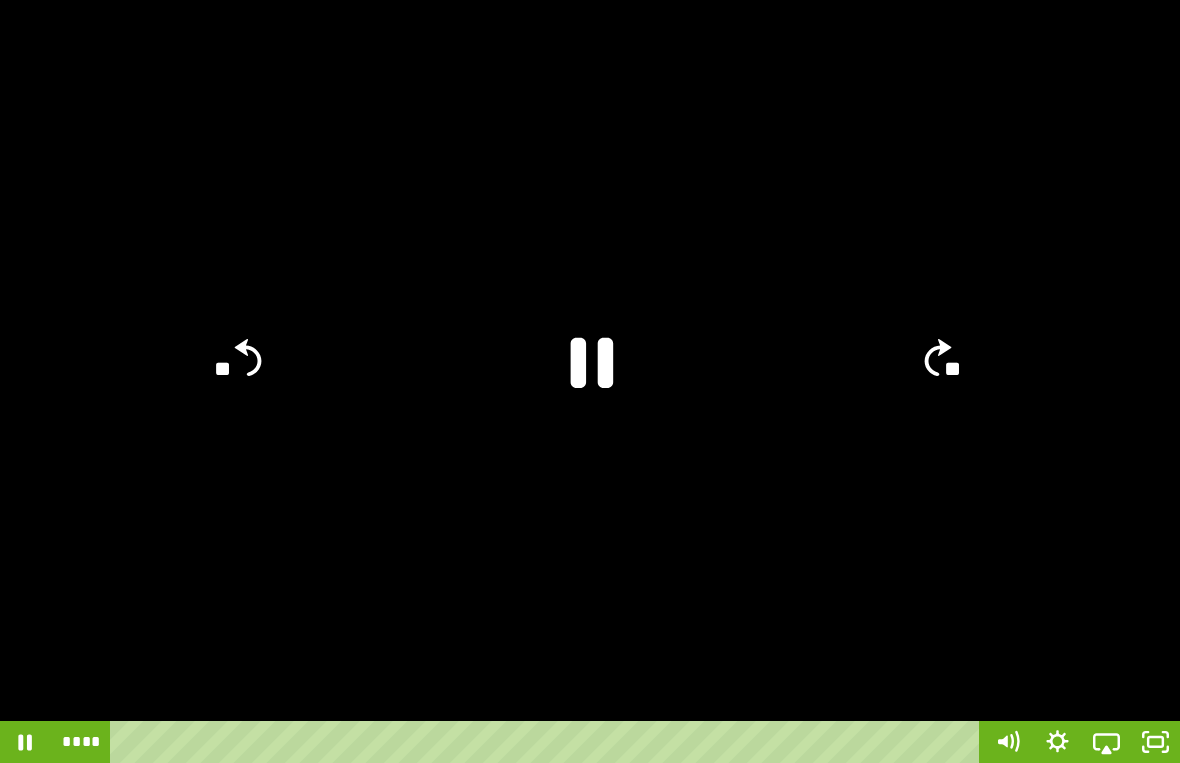click 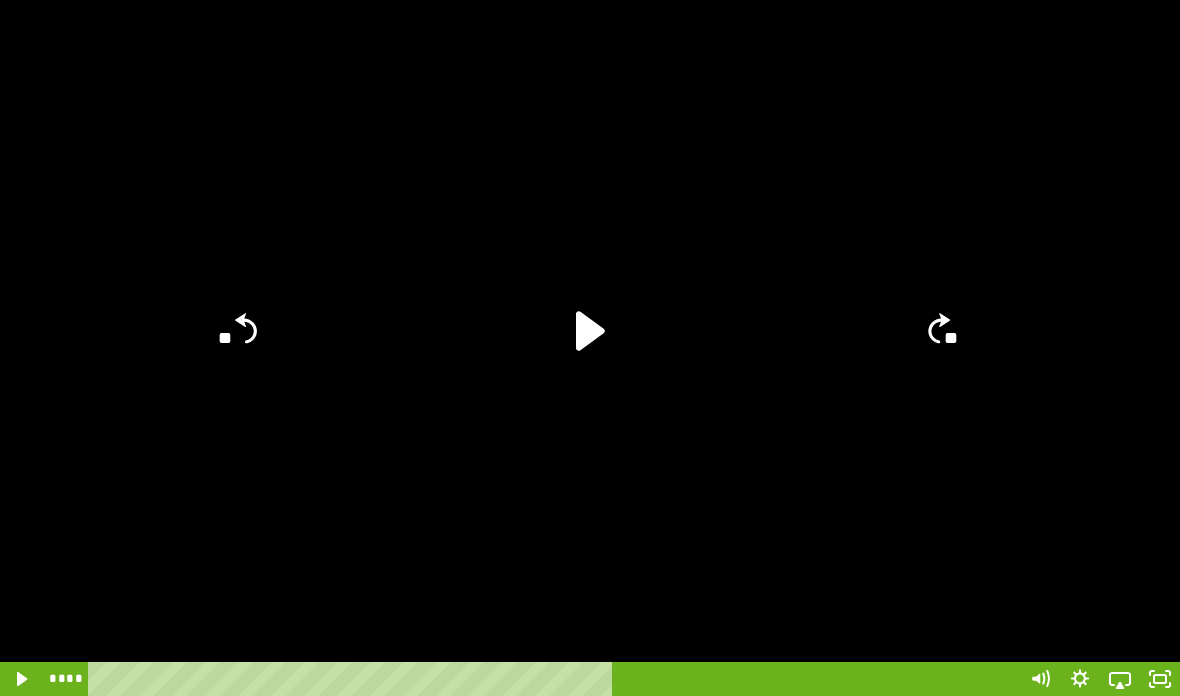 scroll, scrollTop: 497, scrollLeft: 0, axis: vertical 